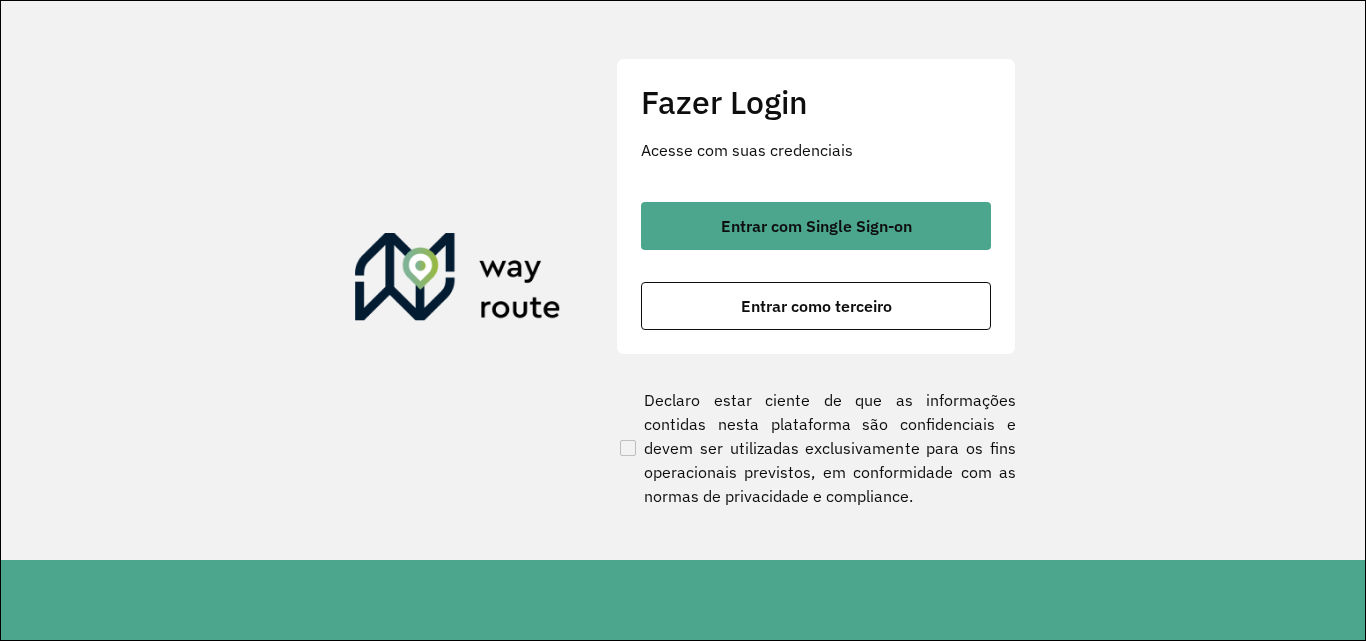 scroll, scrollTop: 0, scrollLeft: 0, axis: both 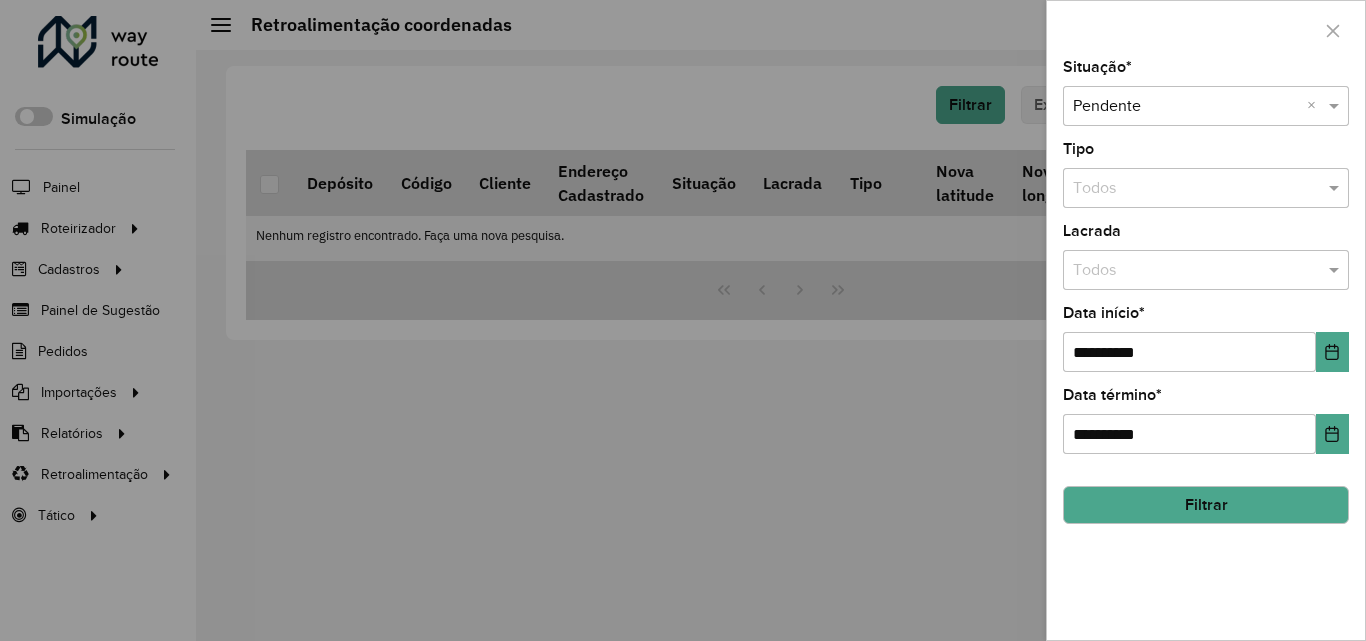 click at bounding box center [683, 320] 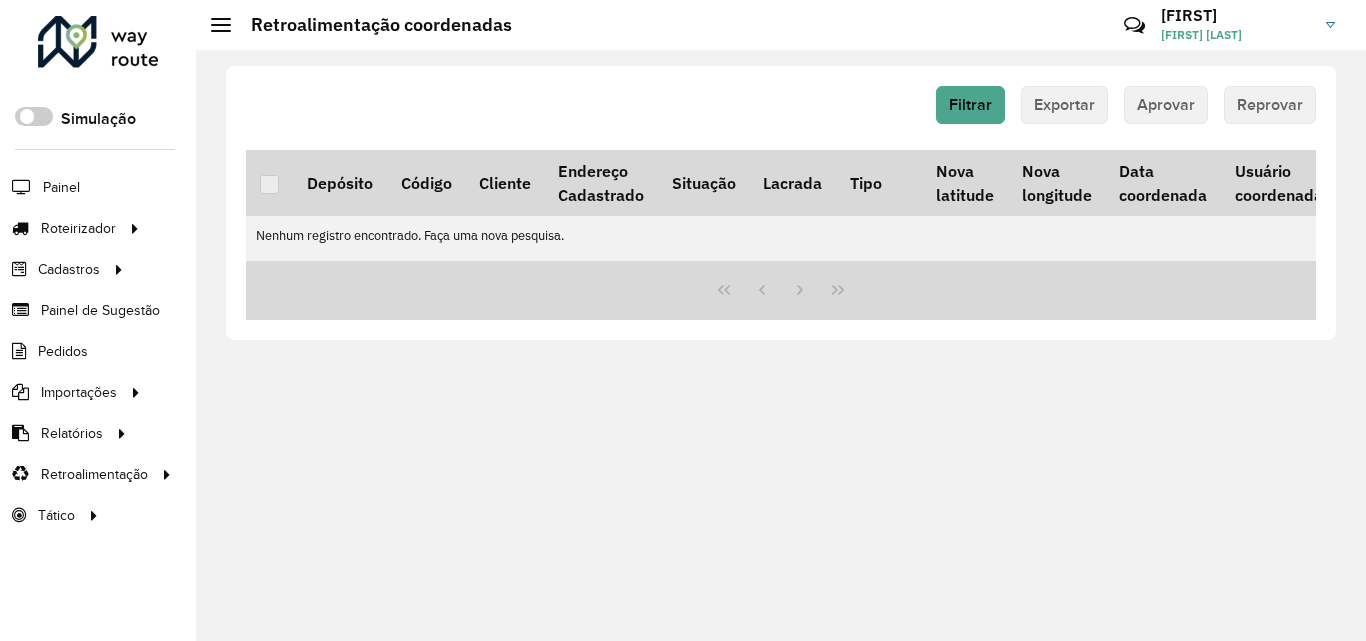 click on "[FIRST] [FIRST] [LAST]" 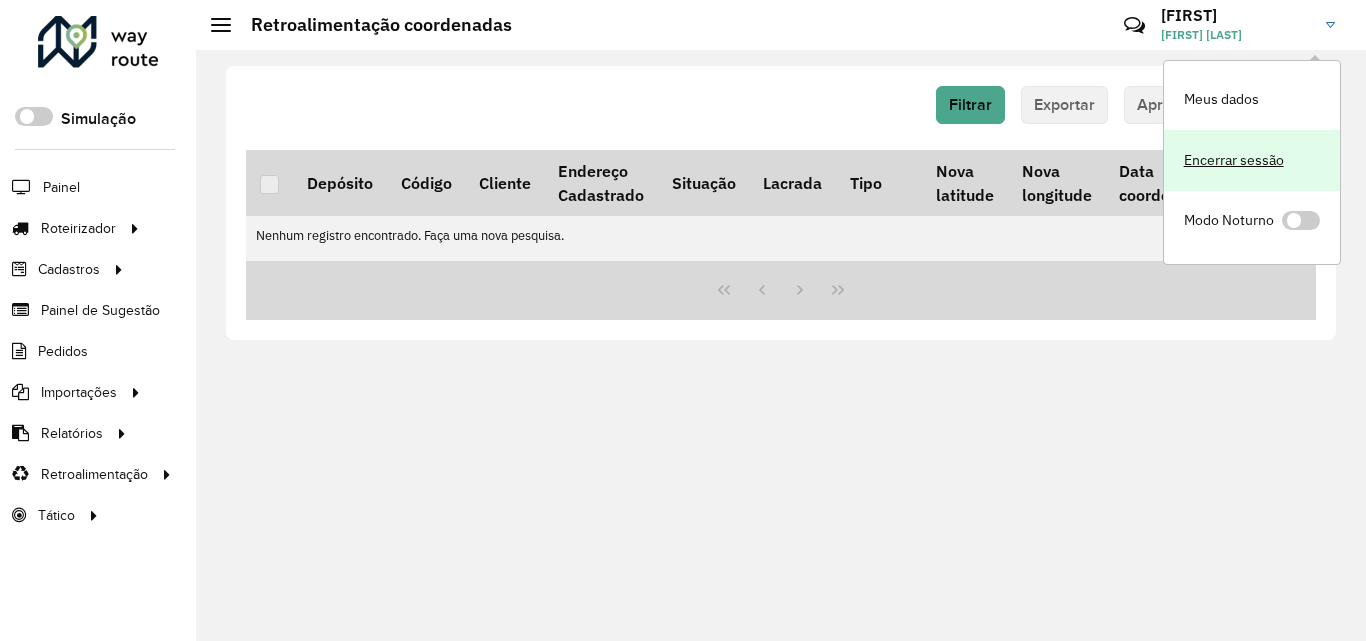 click on "Encerrar sessão" 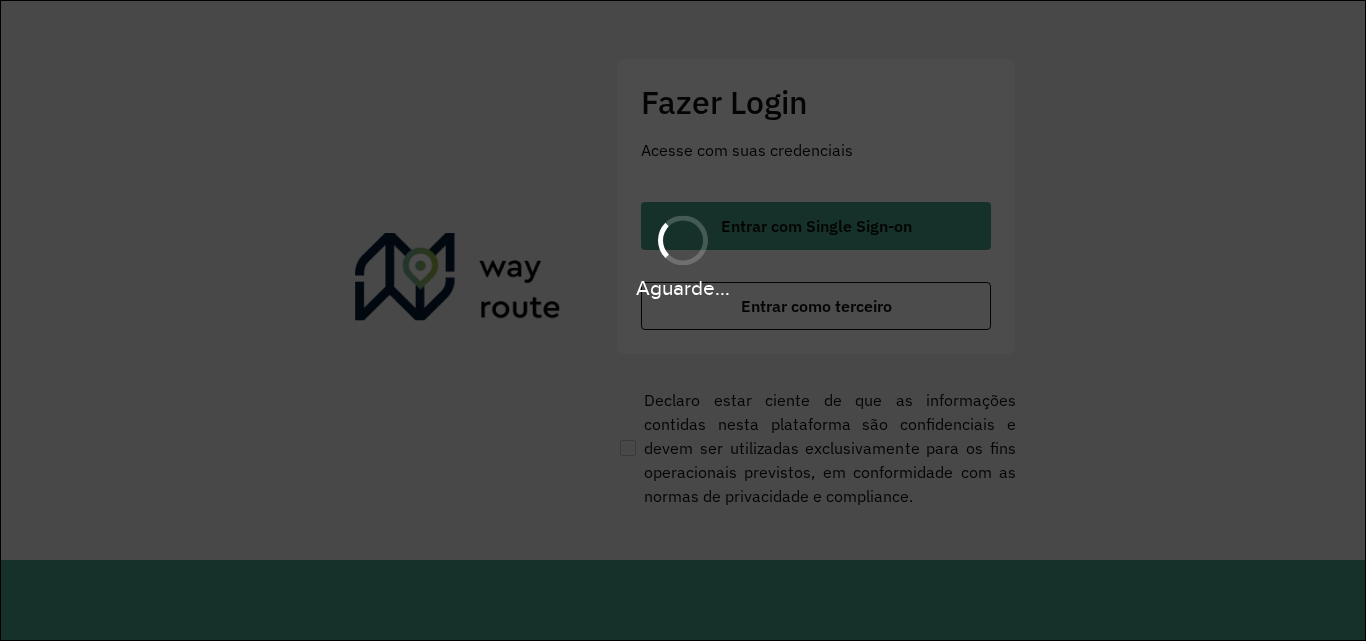 scroll, scrollTop: 0, scrollLeft: 0, axis: both 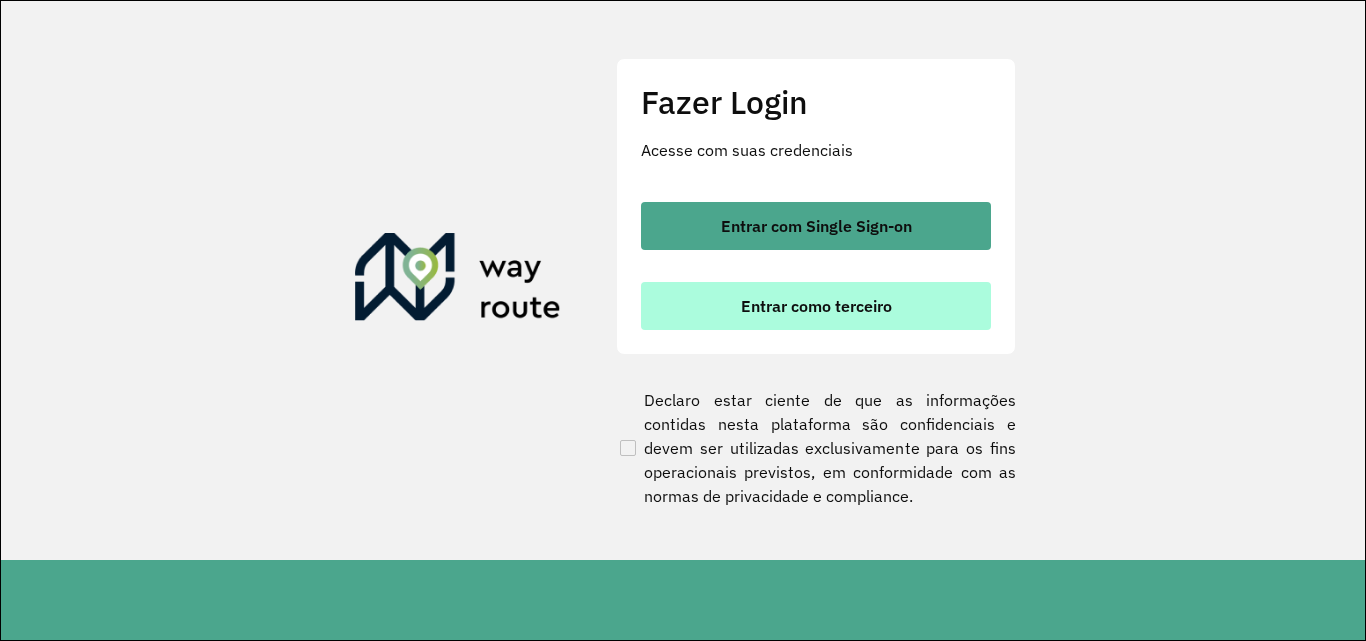 click on "Entrar como terceiro" at bounding box center (816, 306) 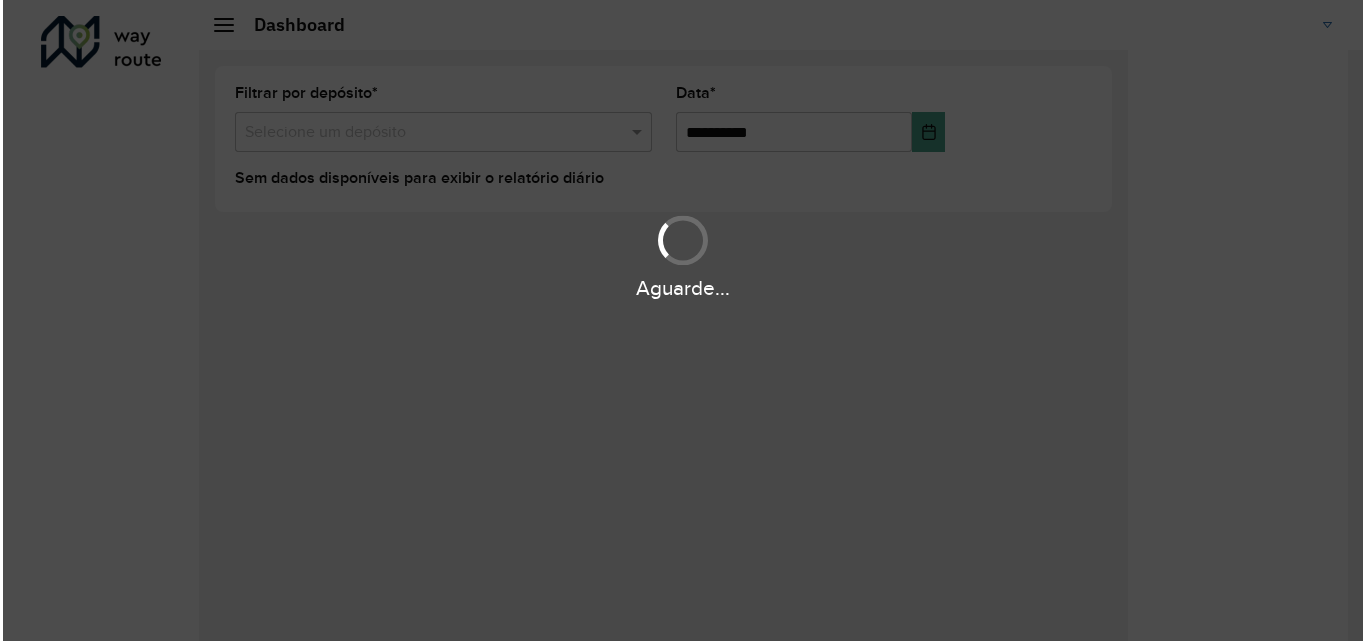 scroll, scrollTop: 0, scrollLeft: 0, axis: both 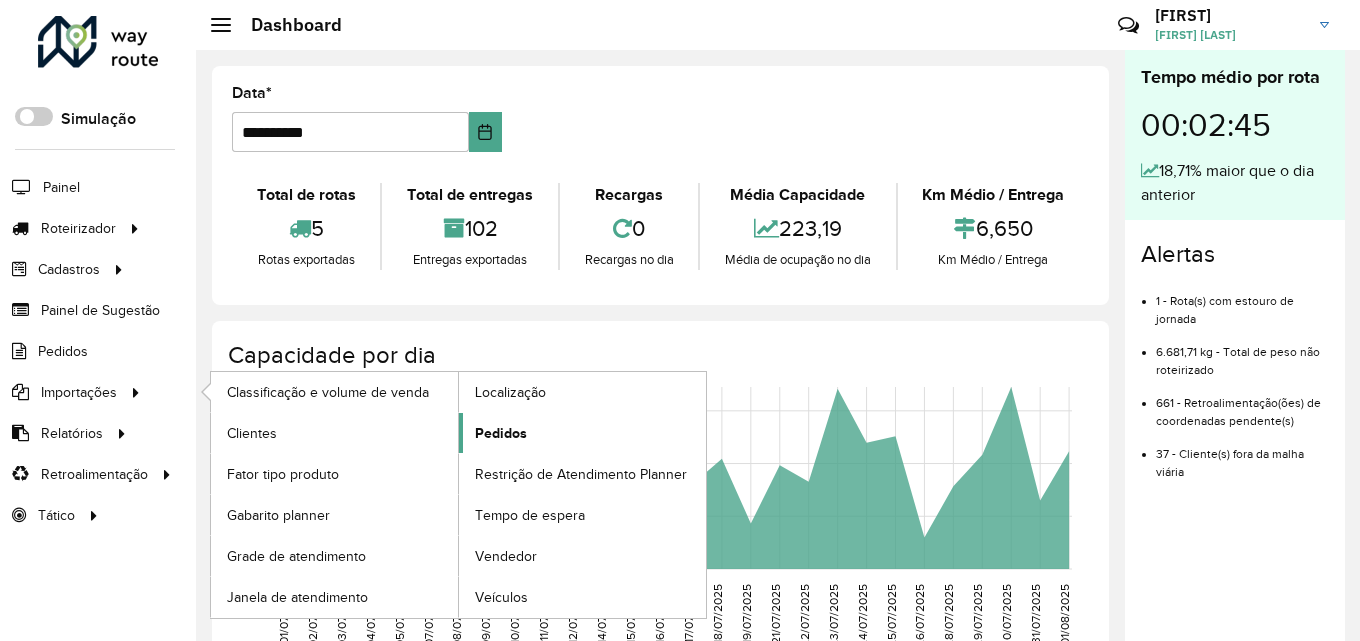 click on "Pedidos" 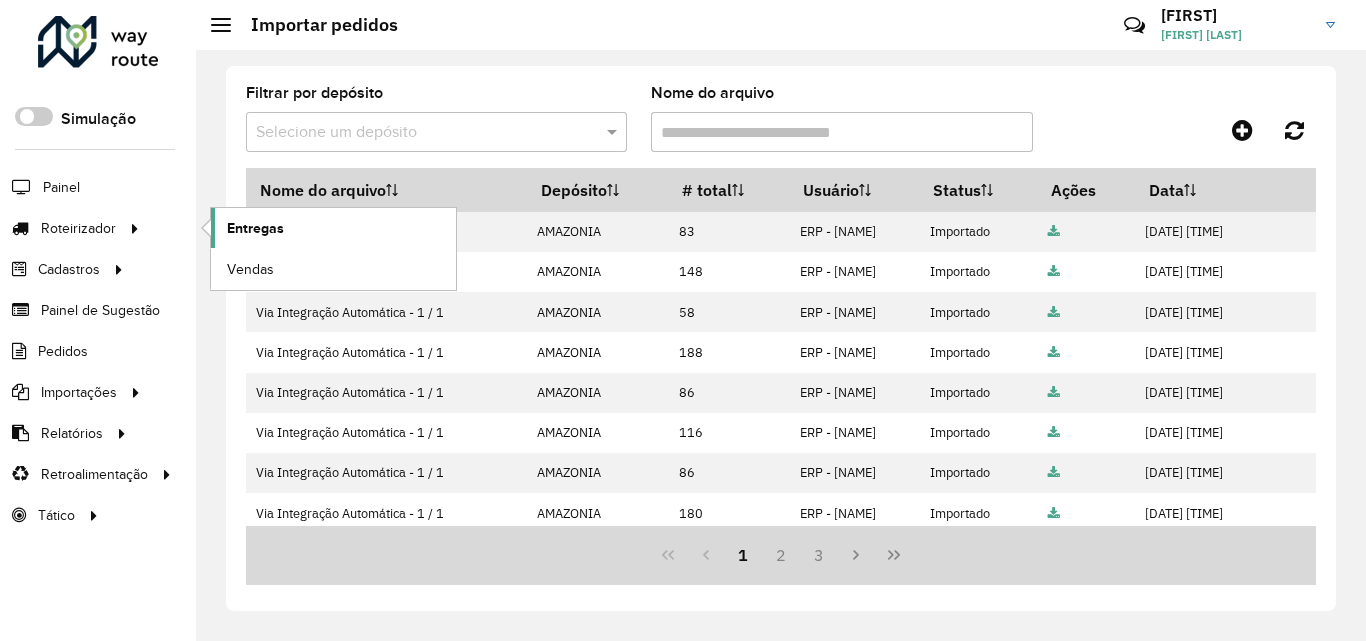 click on "Entregas" 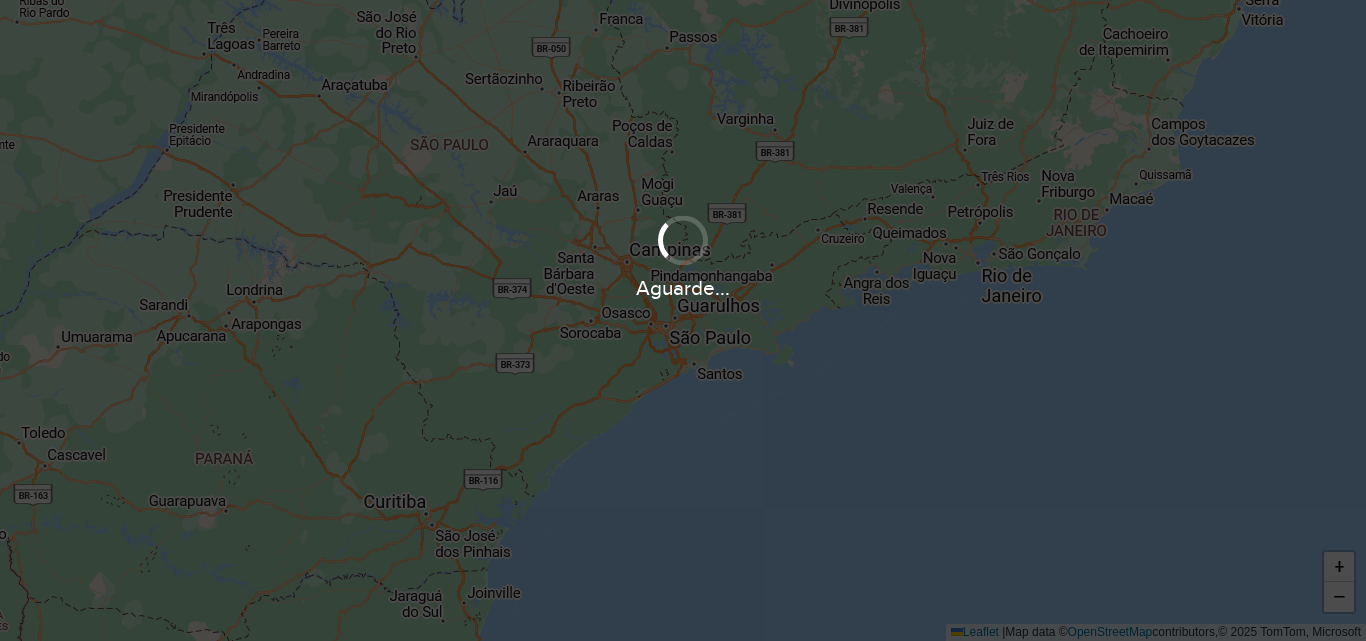 scroll, scrollTop: 0, scrollLeft: 0, axis: both 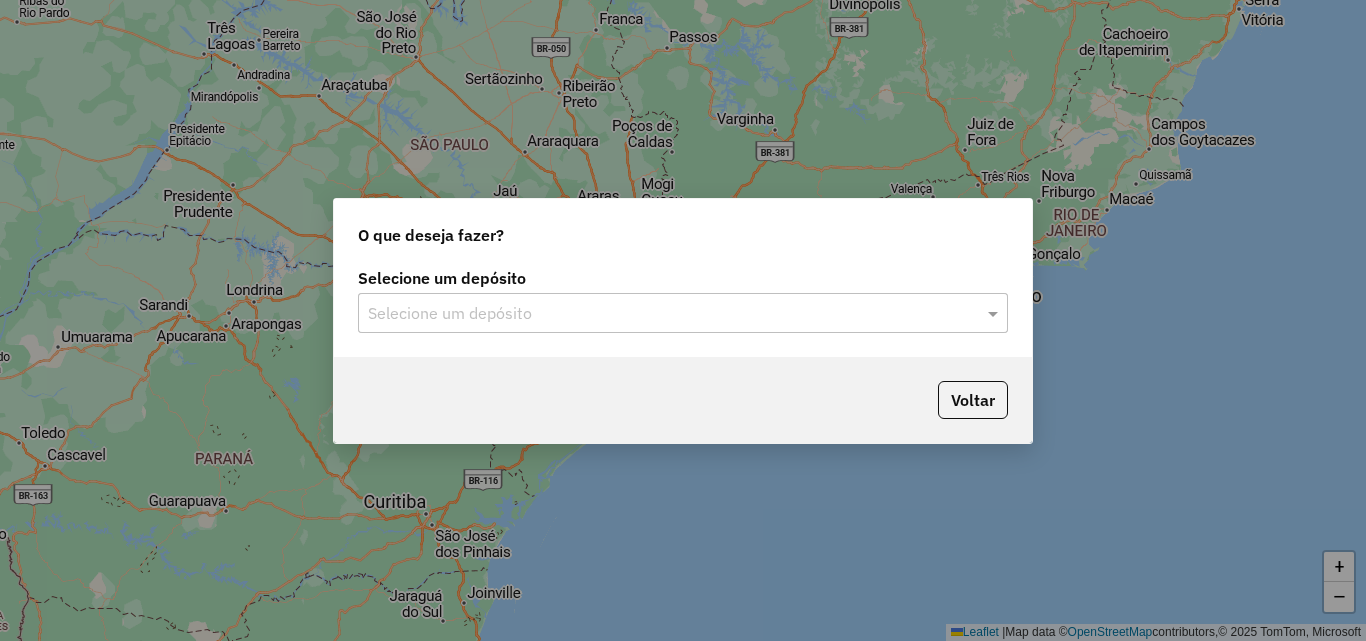 click 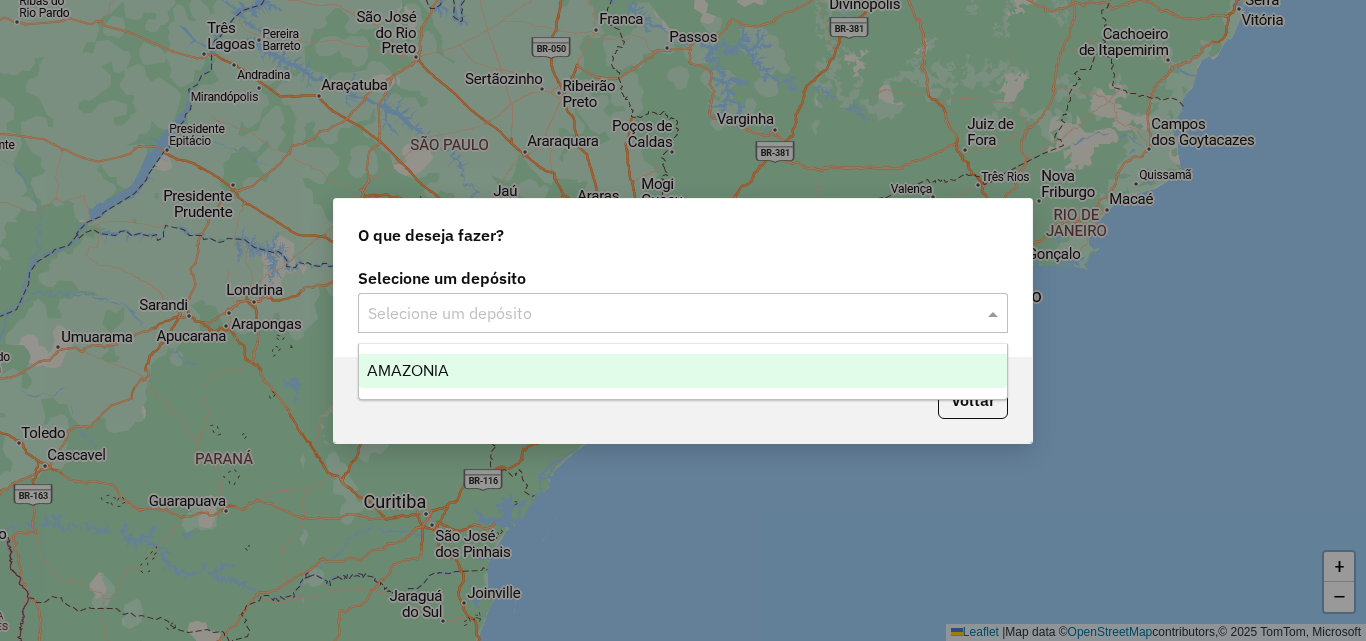 click on "AMAZONIA" at bounding box center [408, 370] 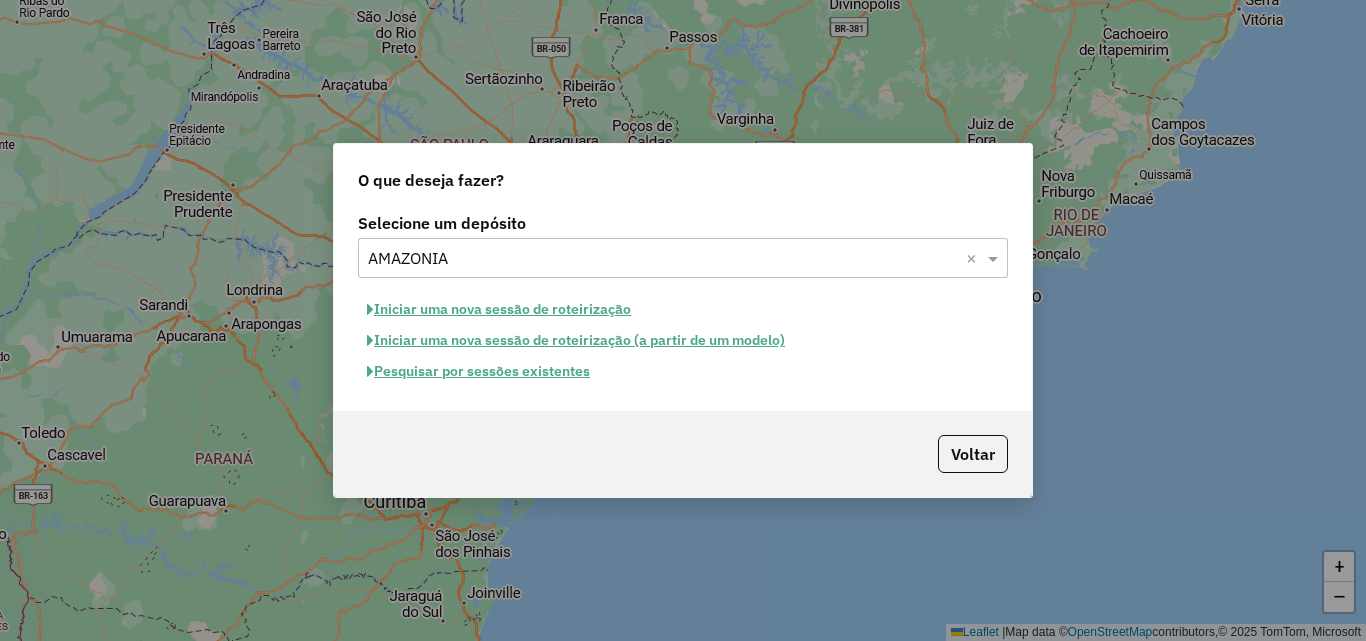 click on "Iniciar uma nova sessão de roteirização" 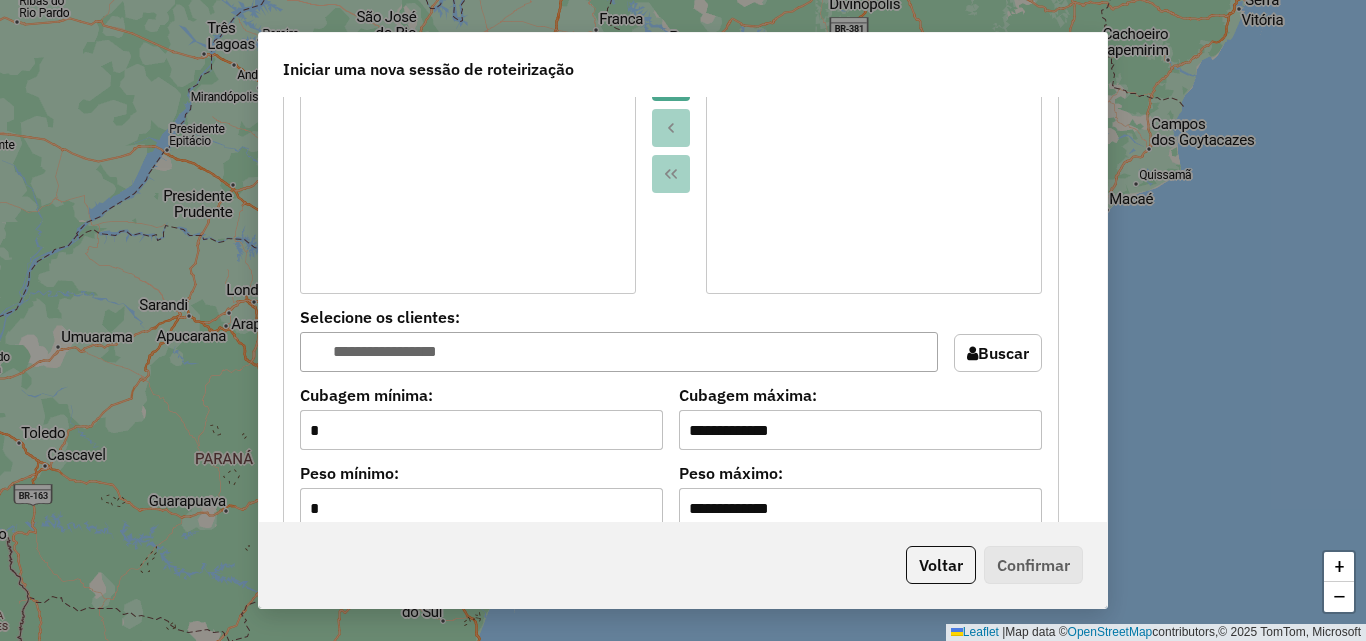scroll, scrollTop: 1900, scrollLeft: 0, axis: vertical 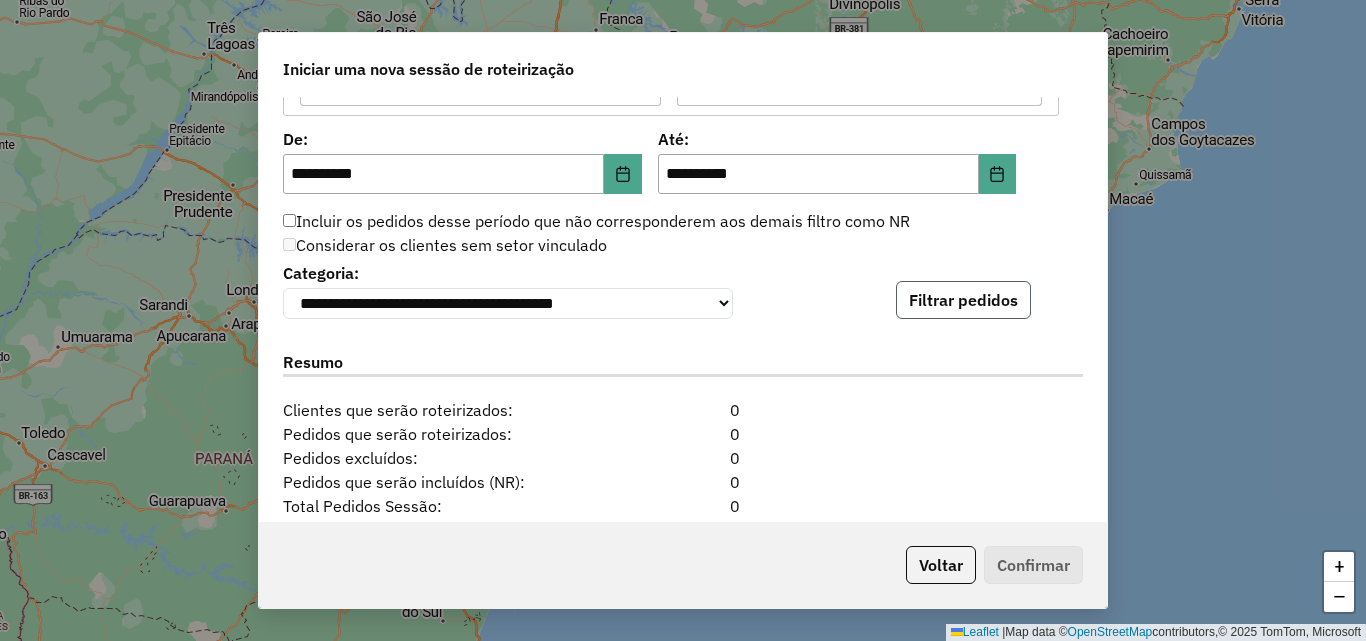 click on "Filtrar pedidos" 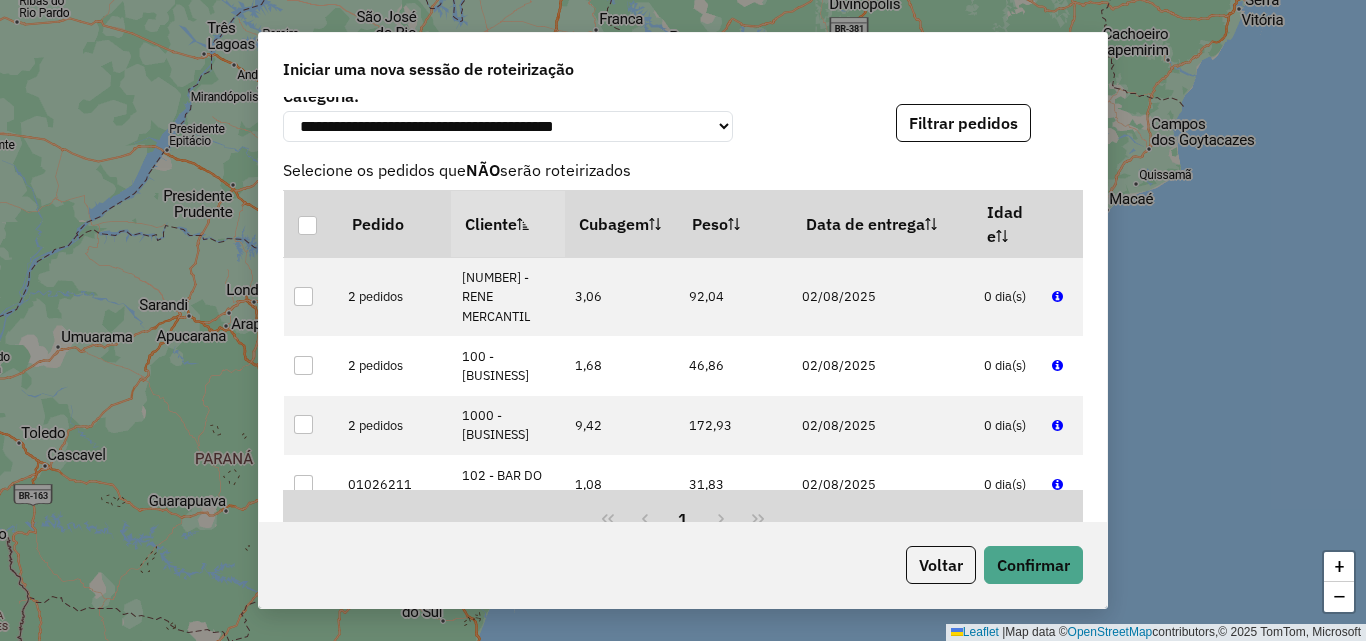 scroll, scrollTop: 2300, scrollLeft: 0, axis: vertical 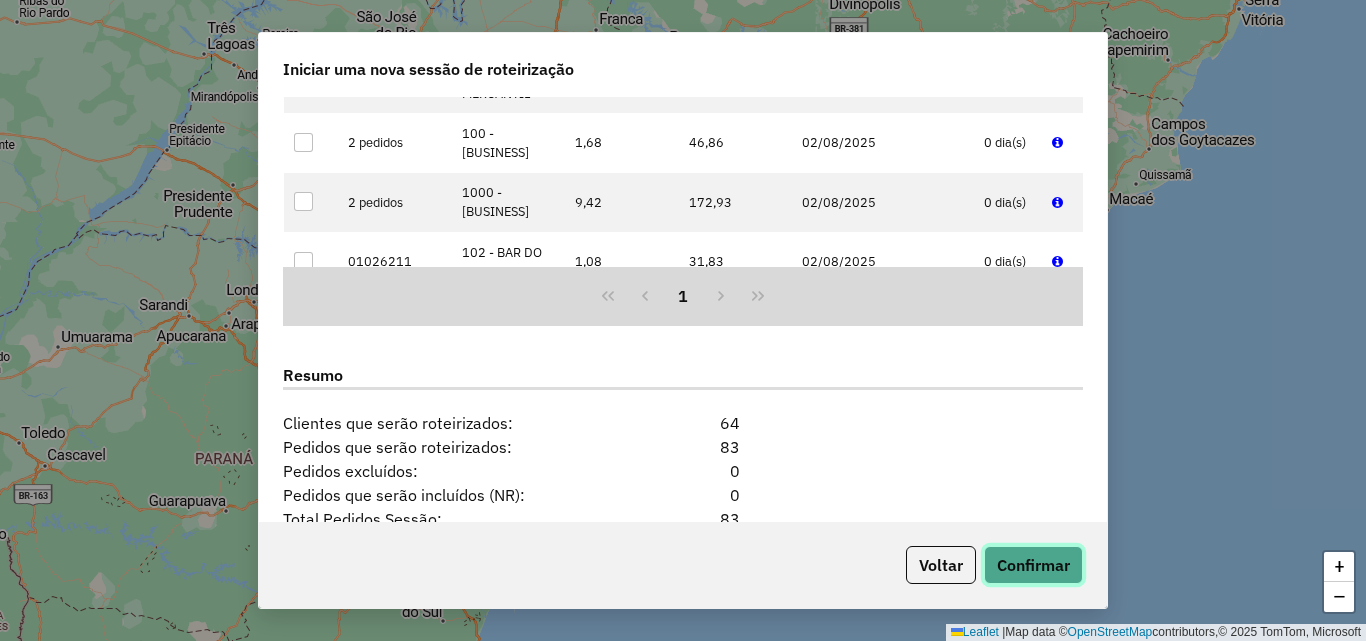 click on "Confirmar" 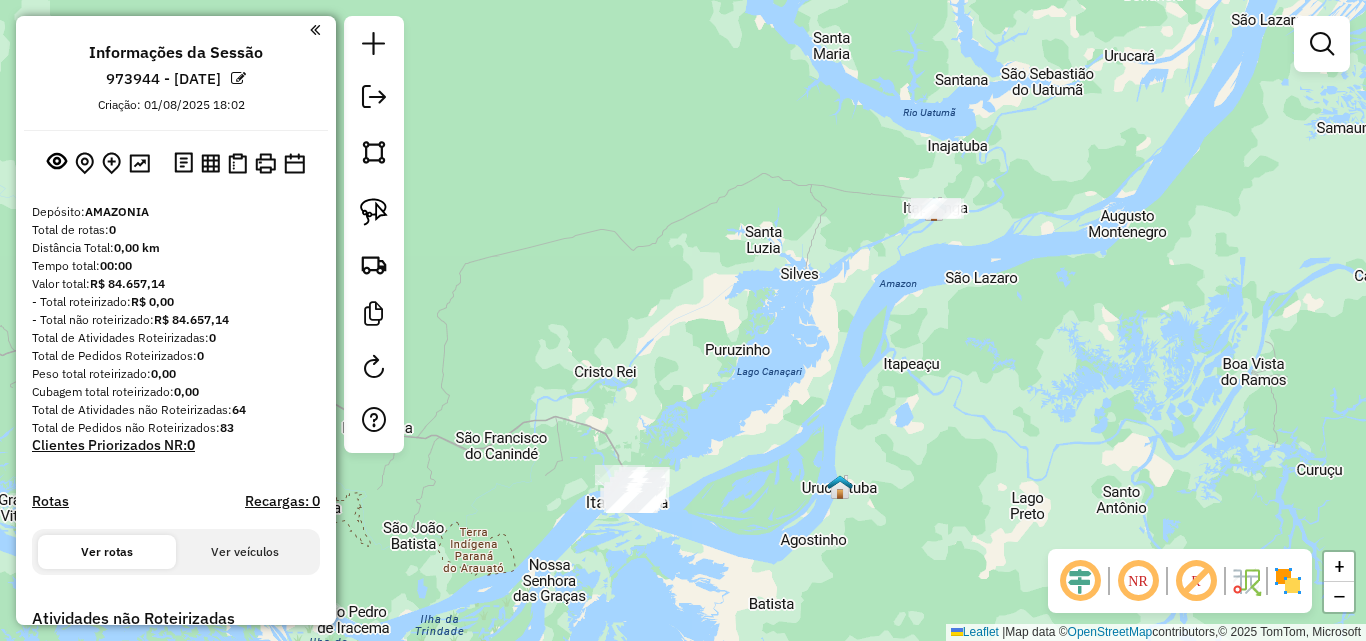 drag, startPoint x: 1055, startPoint y: 315, endPoint x: 1003, endPoint y: 495, distance: 187.36061 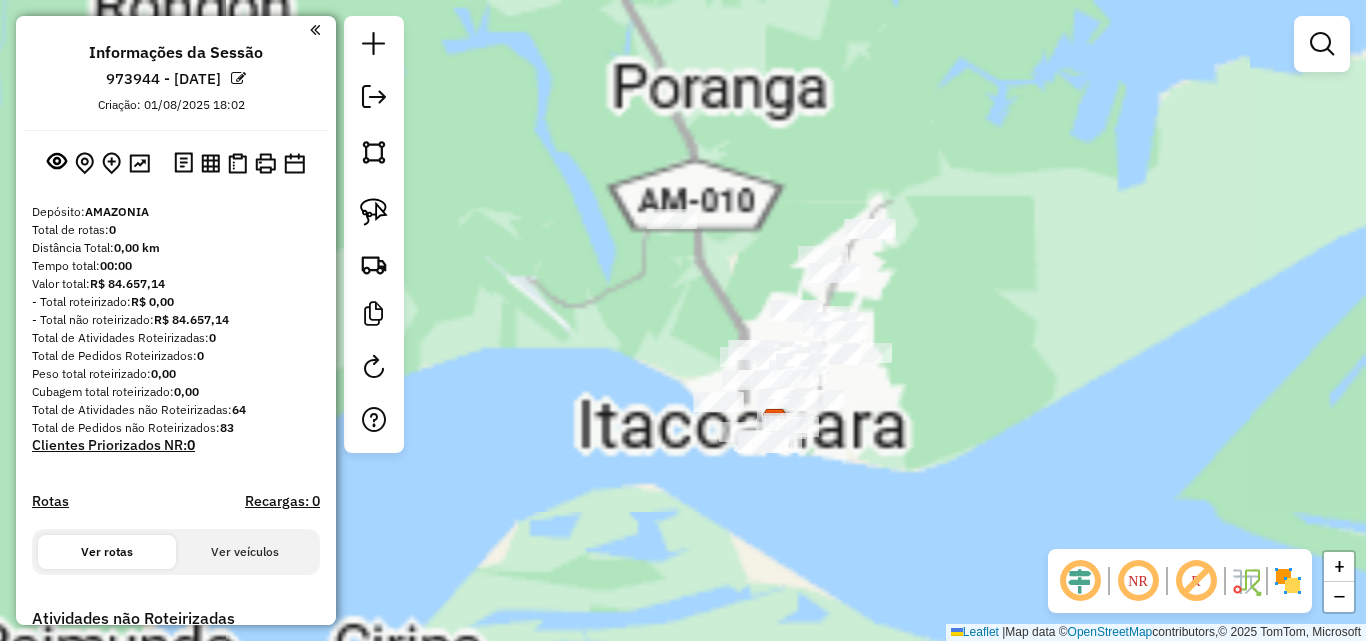 drag, startPoint x: 950, startPoint y: 292, endPoint x: 964, endPoint y: 377, distance: 86.145226 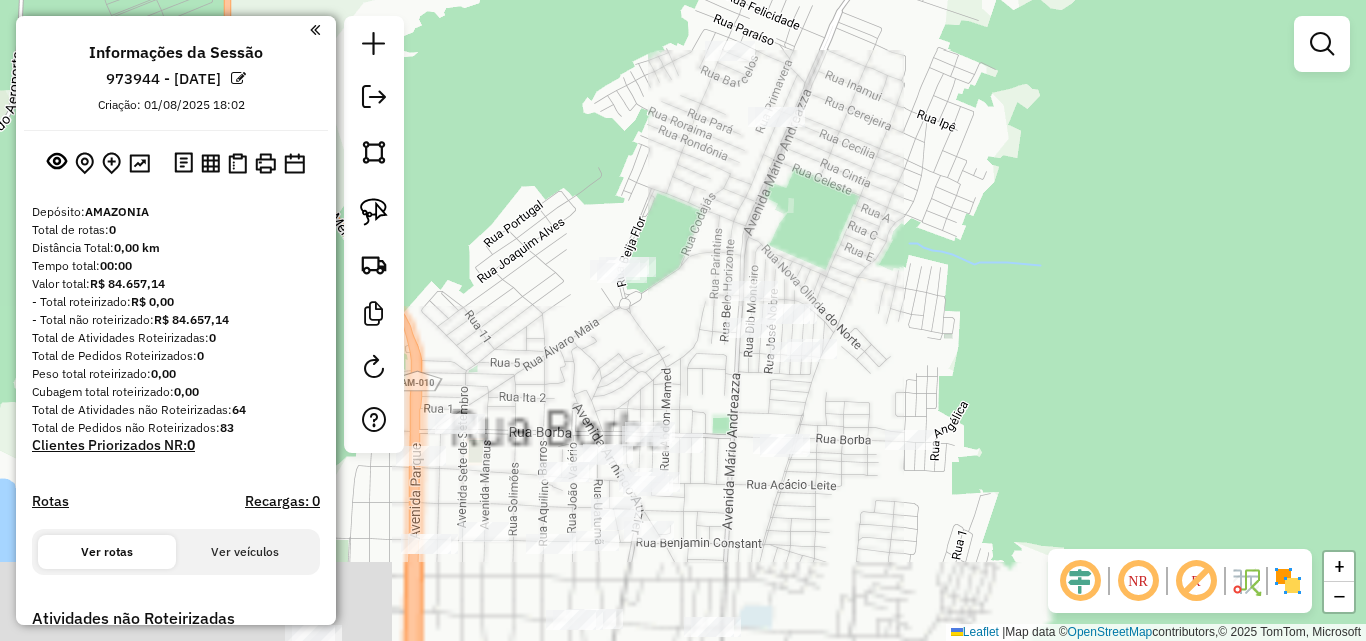 drag, startPoint x: 936, startPoint y: 399, endPoint x: 954, endPoint y: 224, distance: 175.92328 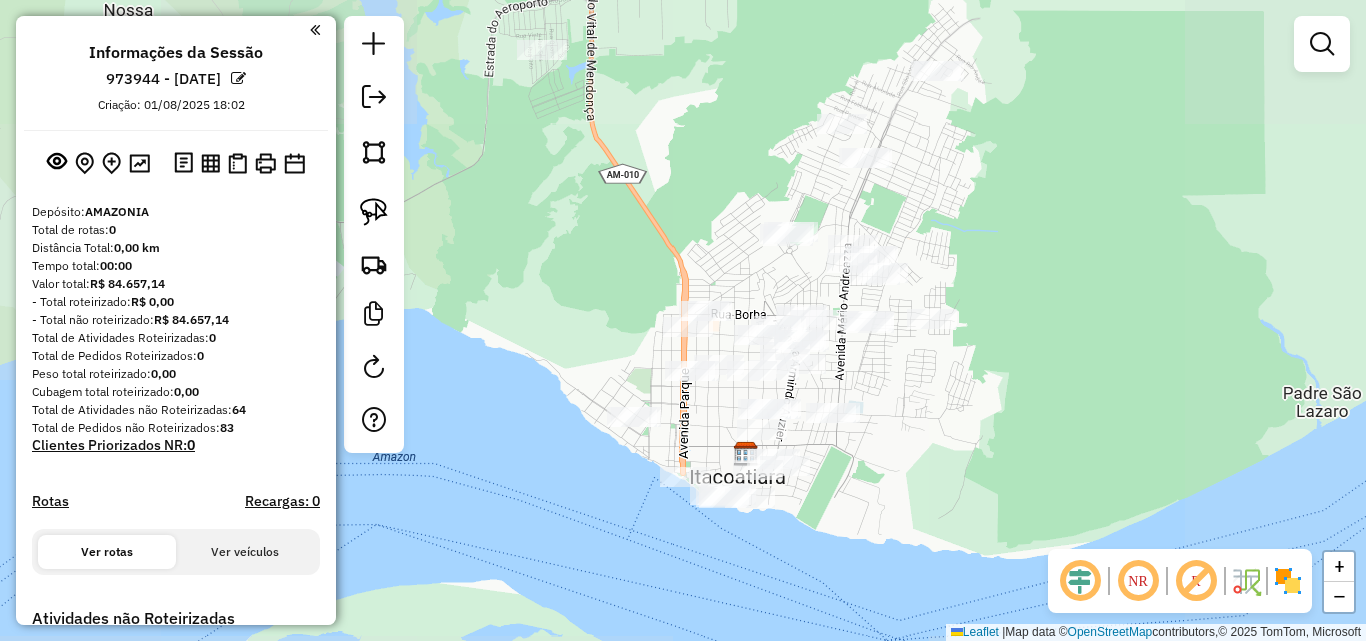 drag, startPoint x: 976, startPoint y: 246, endPoint x: 940, endPoint y: 264, distance: 40.24922 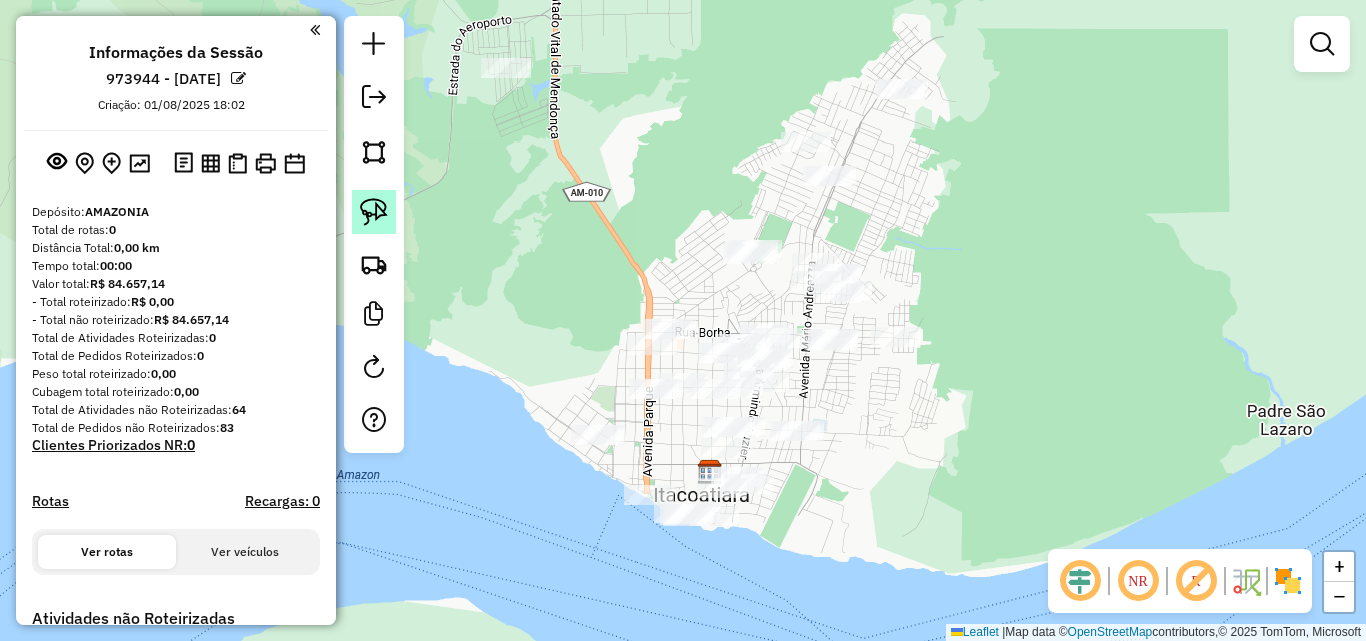 click 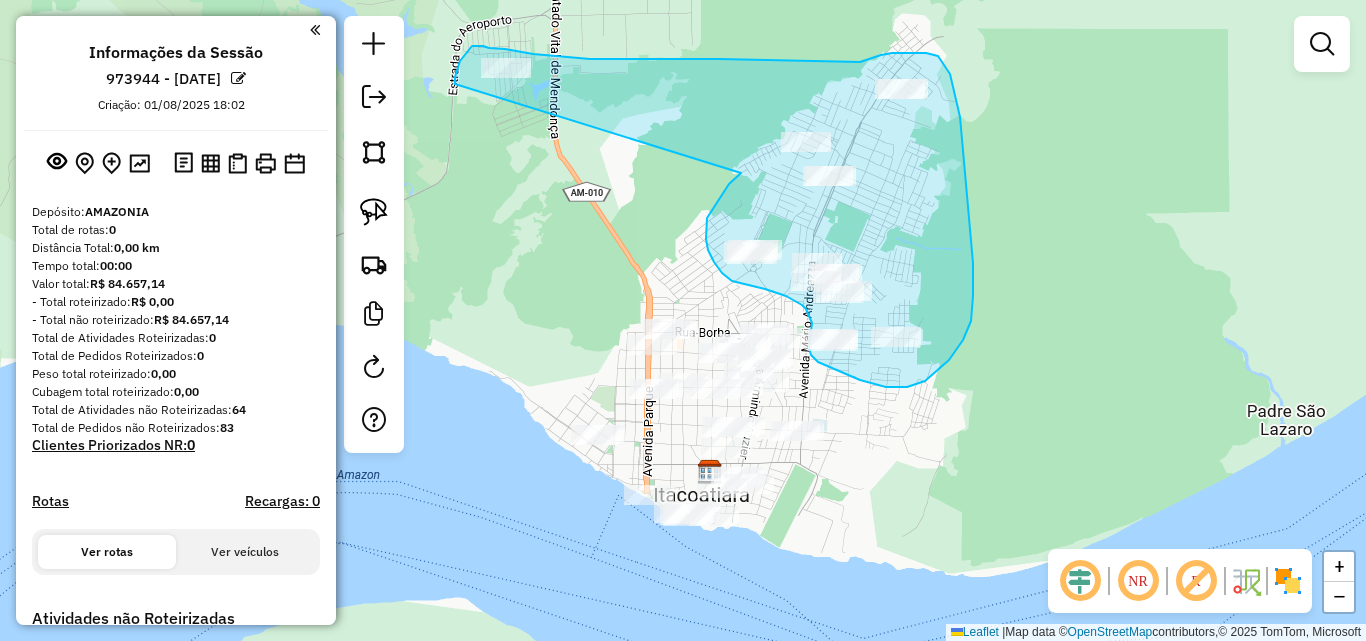 drag, startPoint x: 729, startPoint y: 184, endPoint x: 455, endPoint y: 84, distance: 291.67792 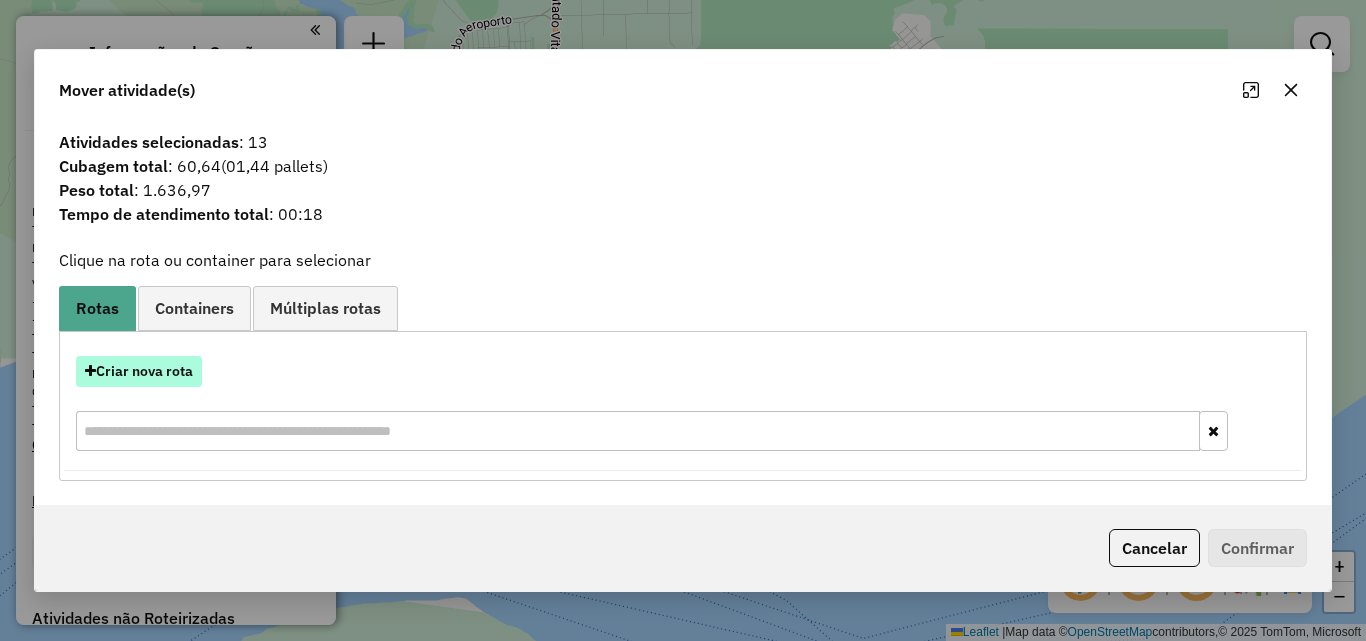 click on "Criar nova rota" at bounding box center (139, 371) 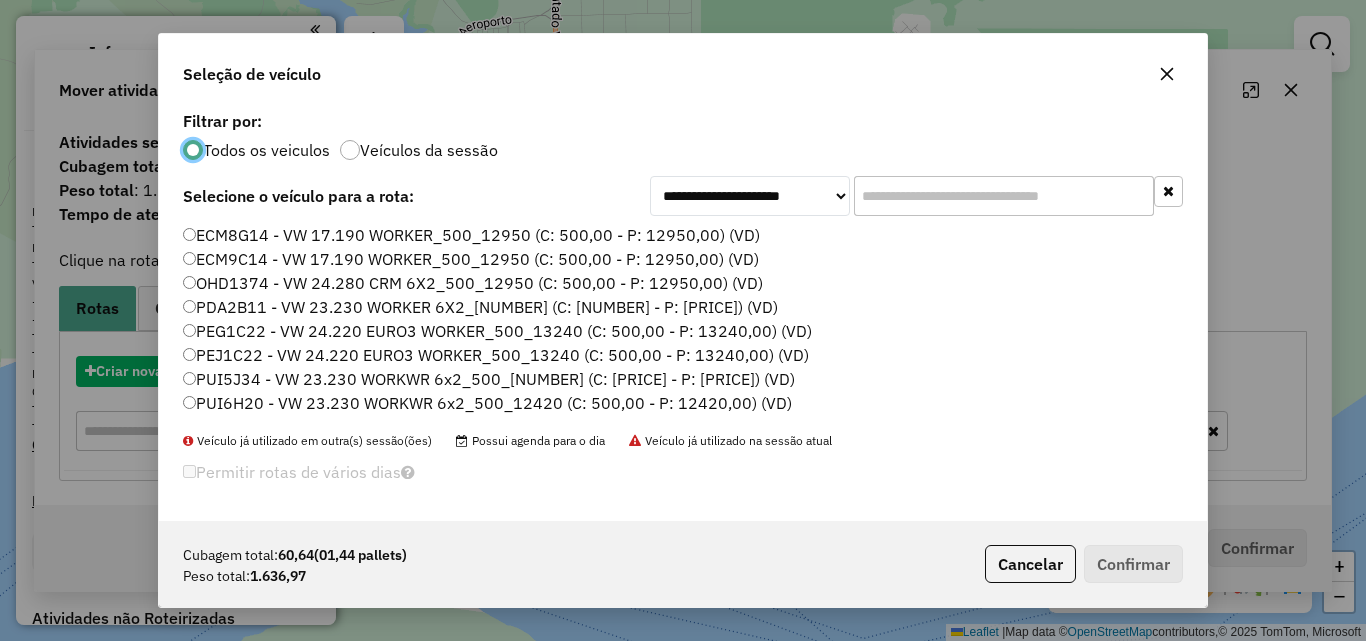 scroll, scrollTop: 11, scrollLeft: 6, axis: both 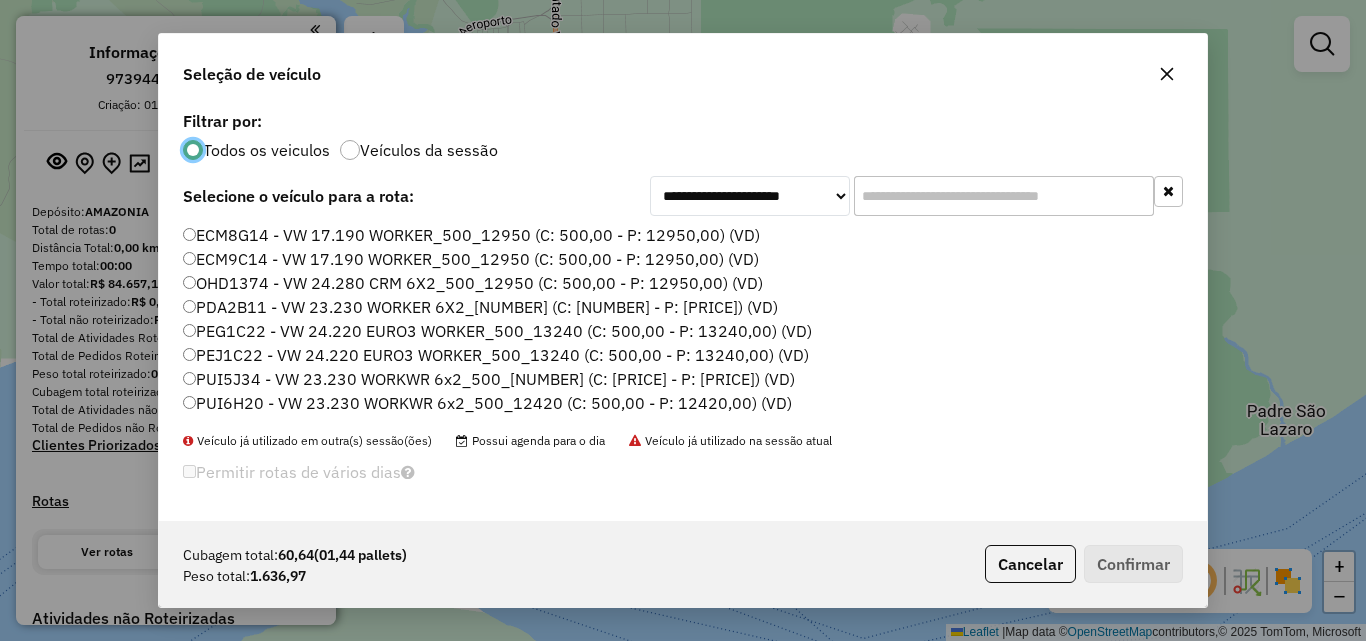 click on "PDA2B11 - VW 23.230 WORKER 6X2_[NUMBER] (C: [NUMBER] - P: [PRICE]) (VD)" 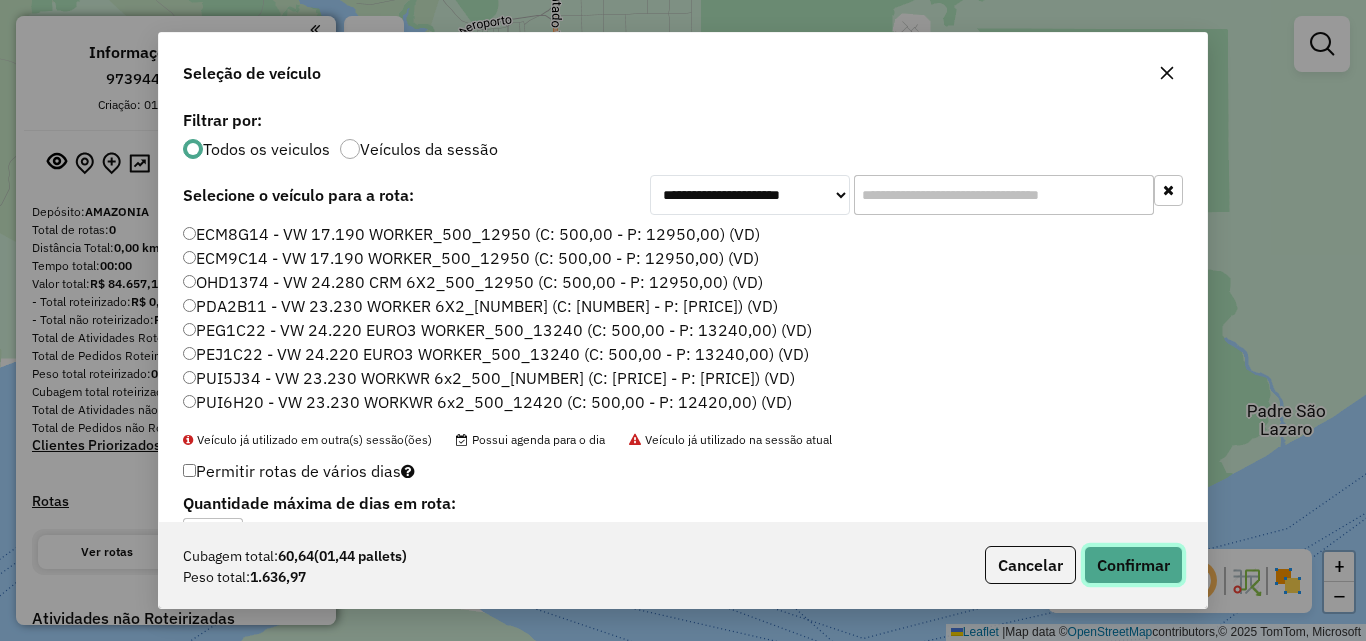 click on "Confirmar" 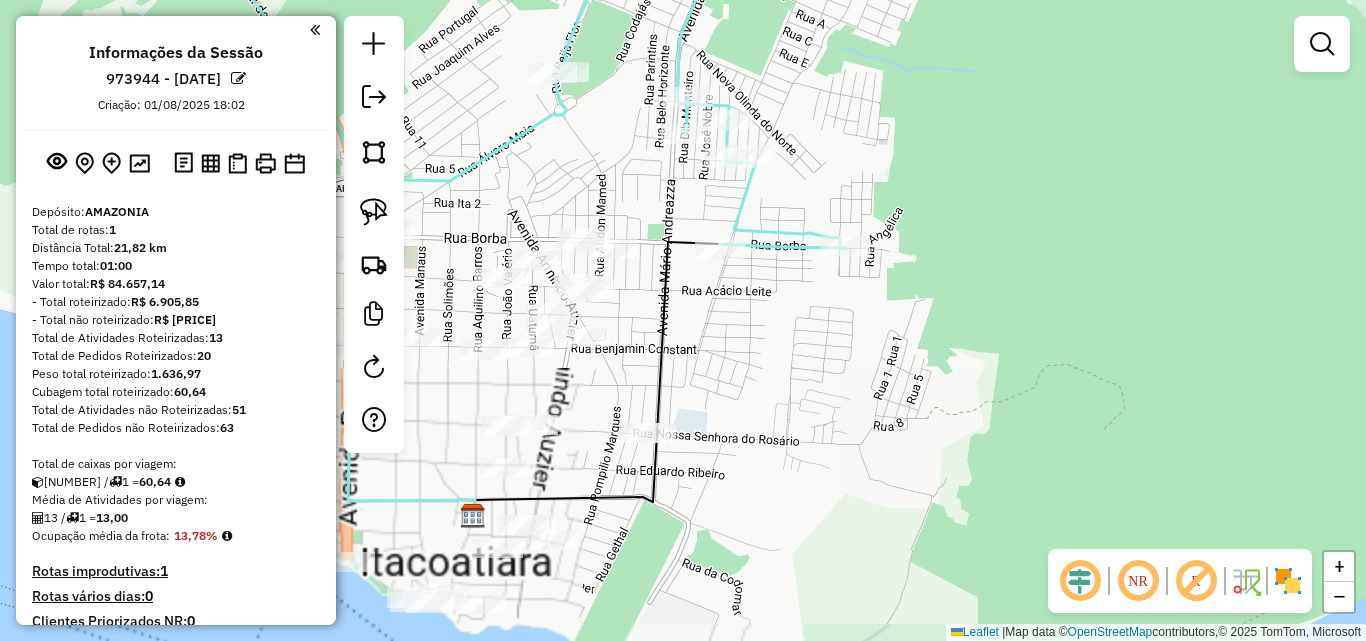drag, startPoint x: 809, startPoint y: 409, endPoint x: 839, endPoint y: 370, distance: 49.20366 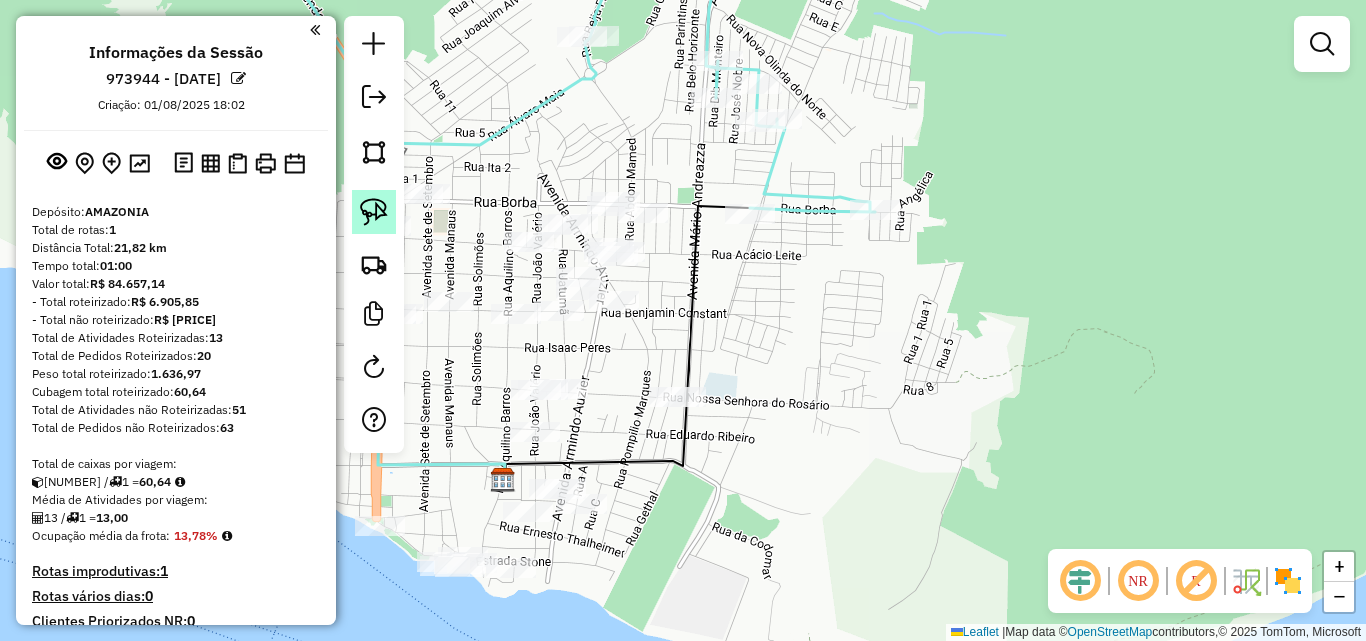 drag, startPoint x: 359, startPoint y: 215, endPoint x: 388, endPoint y: 222, distance: 29.832869 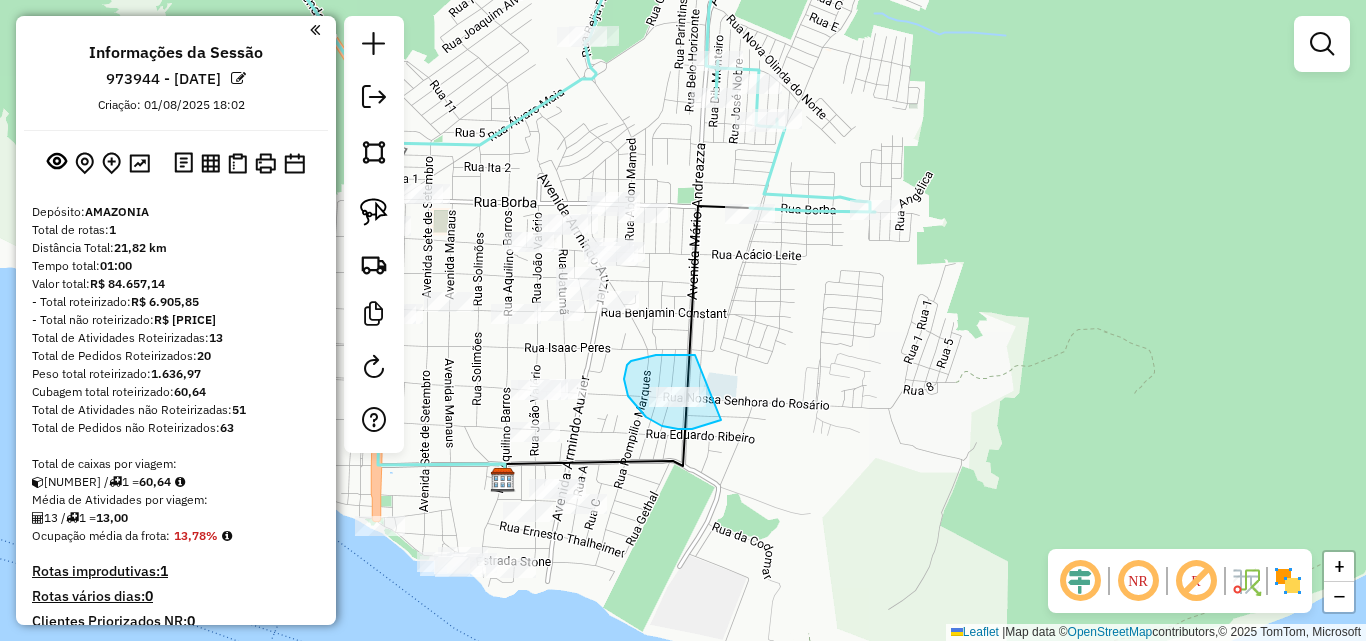drag, startPoint x: 695, startPoint y: 355, endPoint x: 727, endPoint y: 418, distance: 70.66116 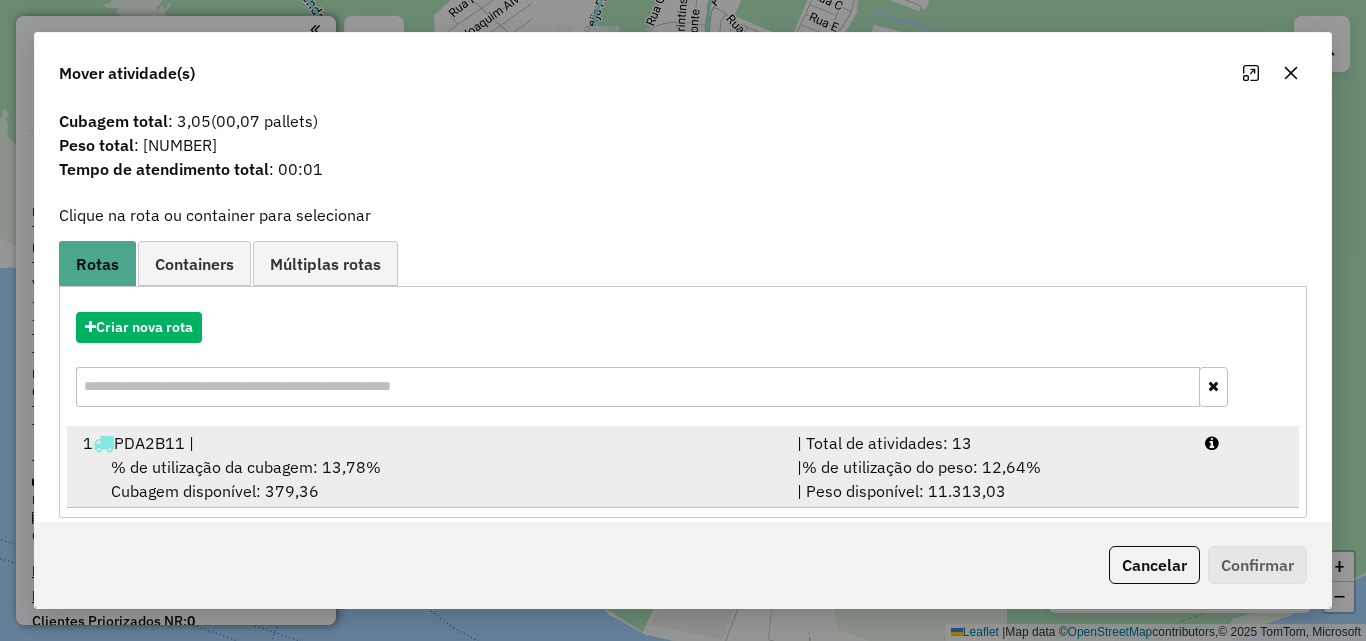 scroll, scrollTop: 48, scrollLeft: 0, axis: vertical 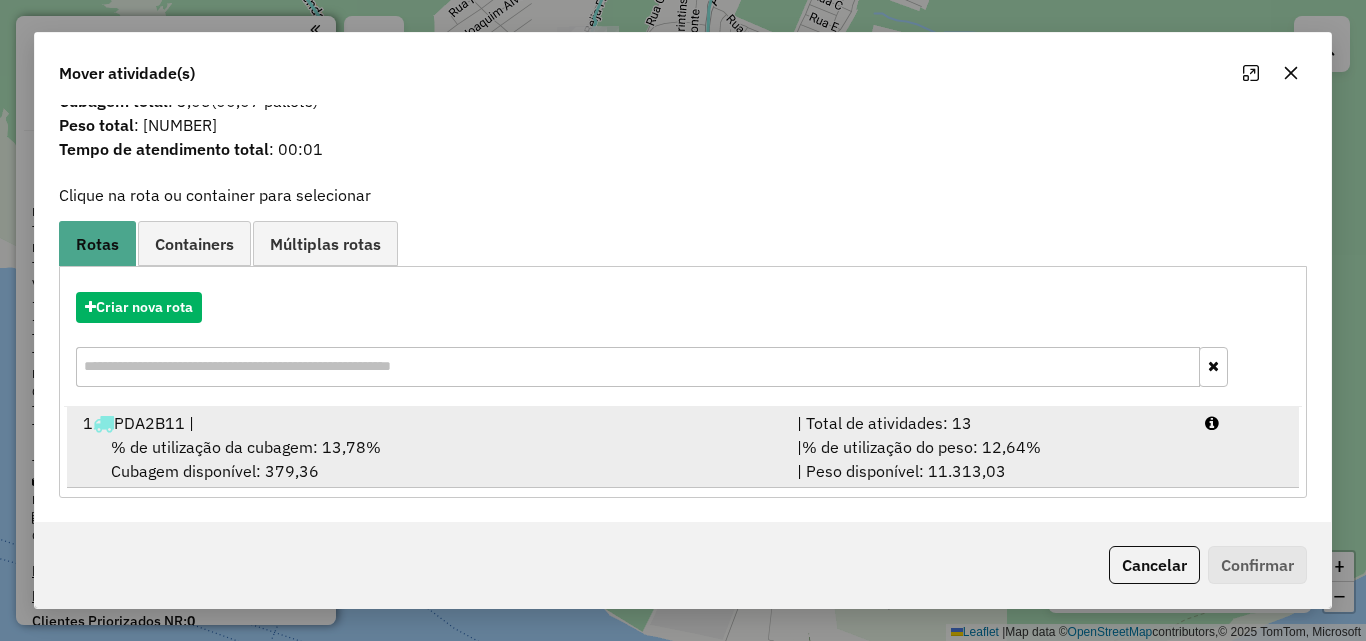 click on "% de utilização da cubagem: 13,78%" at bounding box center (246, 447) 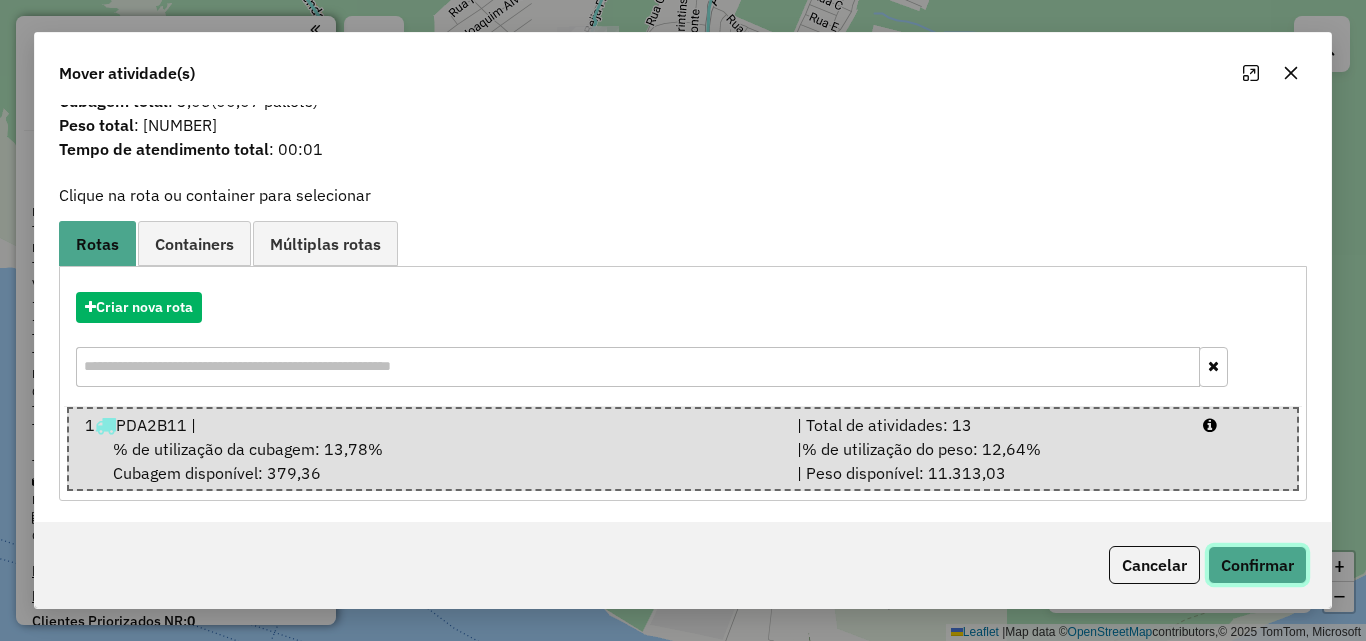 click on "Confirmar" 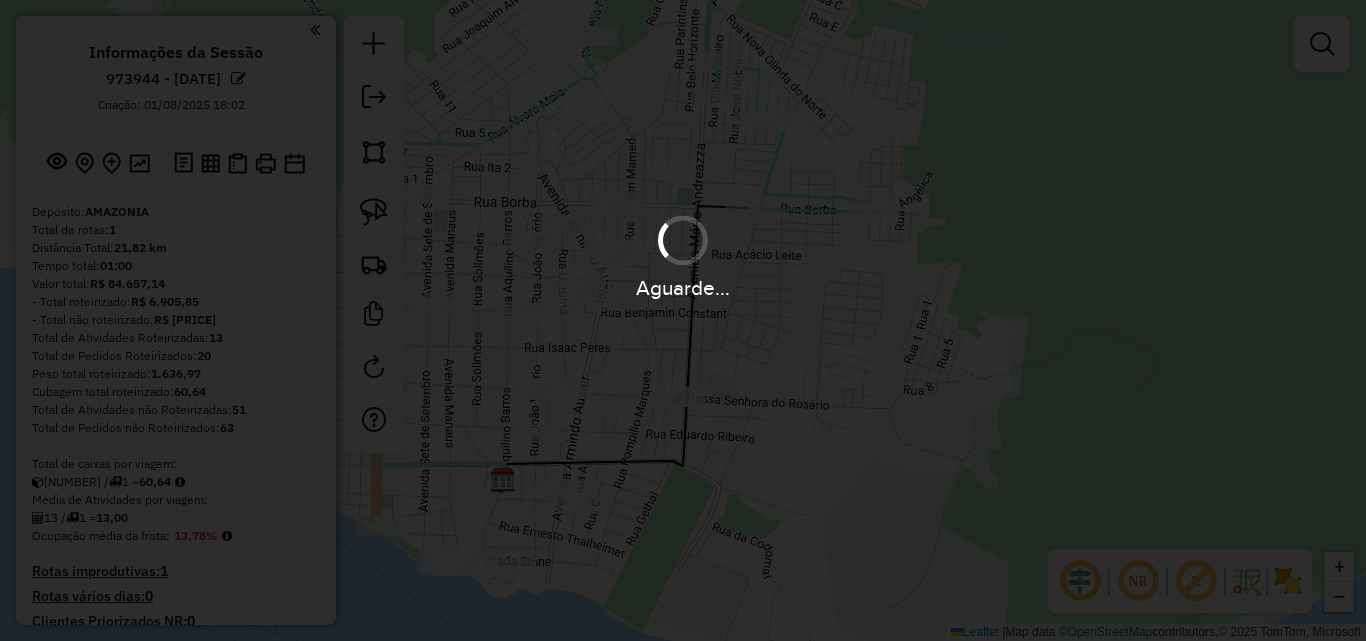 scroll, scrollTop: 0, scrollLeft: 0, axis: both 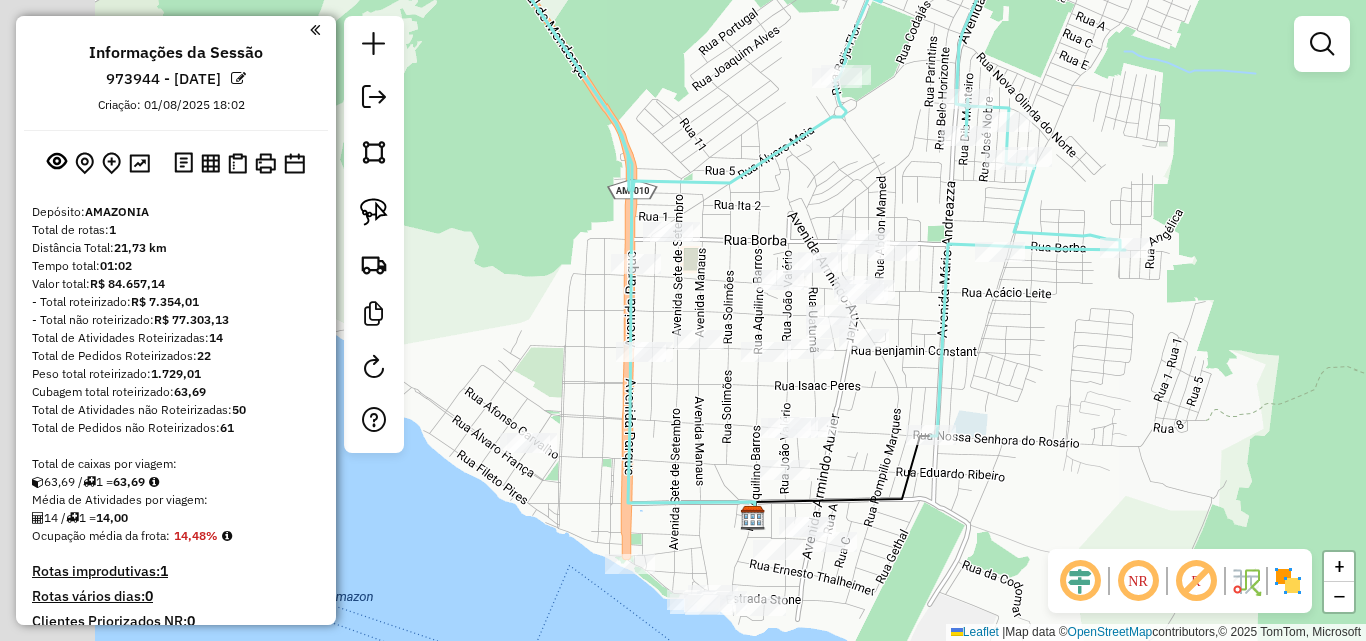 drag, startPoint x: 854, startPoint y: 358, endPoint x: 1092, endPoint y: 397, distance: 241.17421 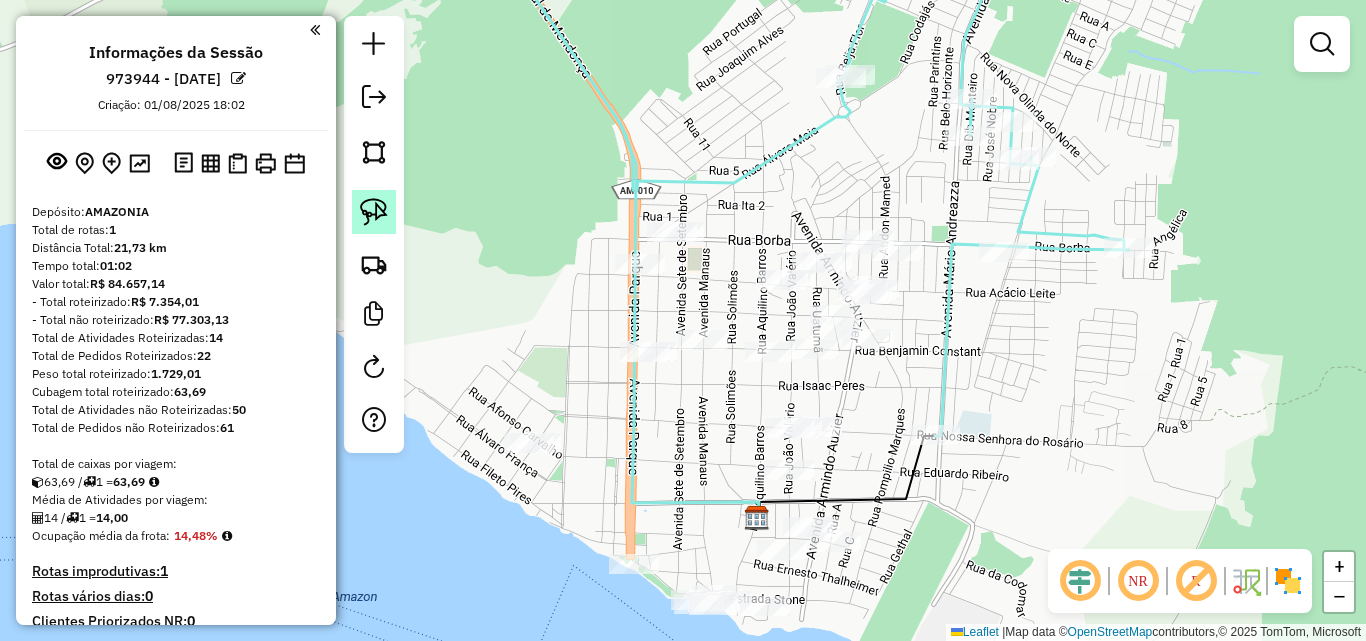 click 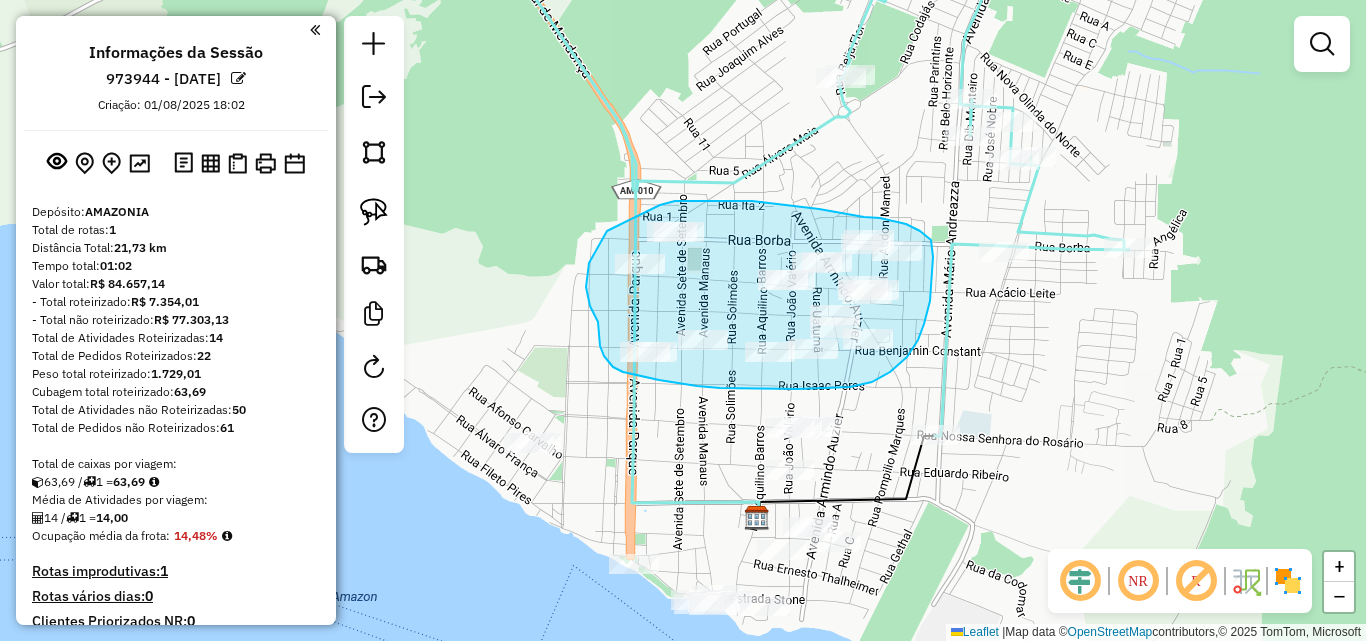 drag, startPoint x: 607, startPoint y: 231, endPoint x: 660, endPoint y: 205, distance: 59.03389 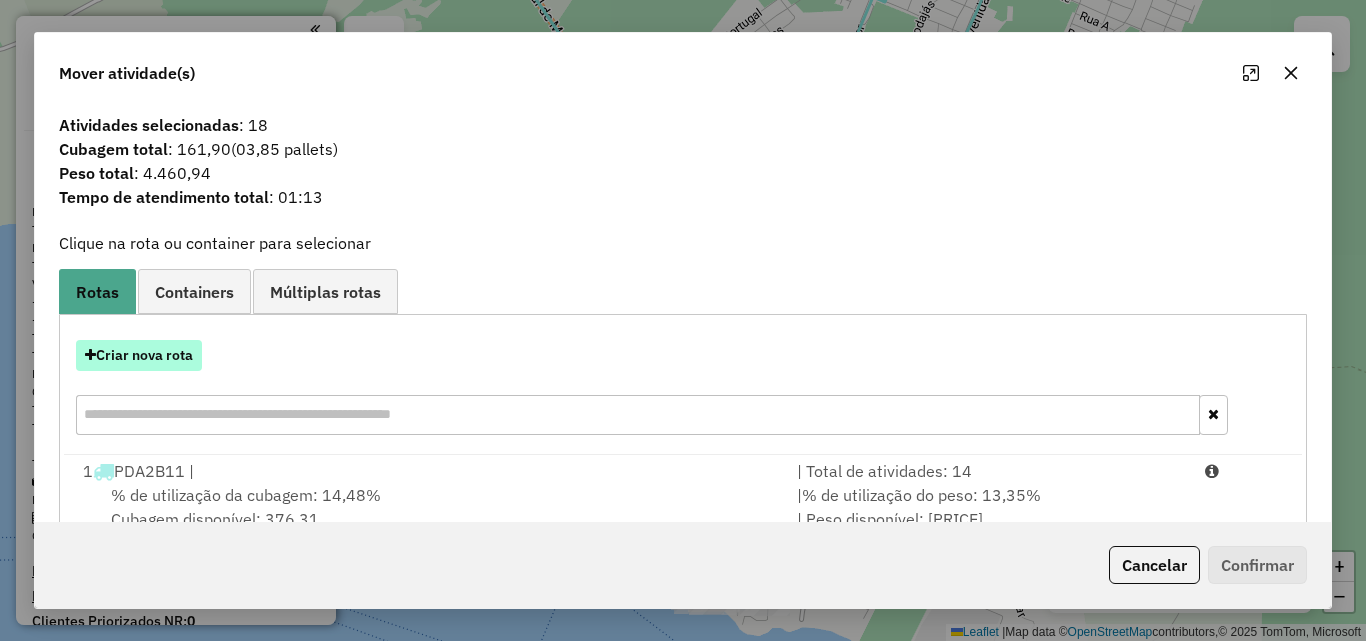click on "Criar nova rota" at bounding box center [139, 355] 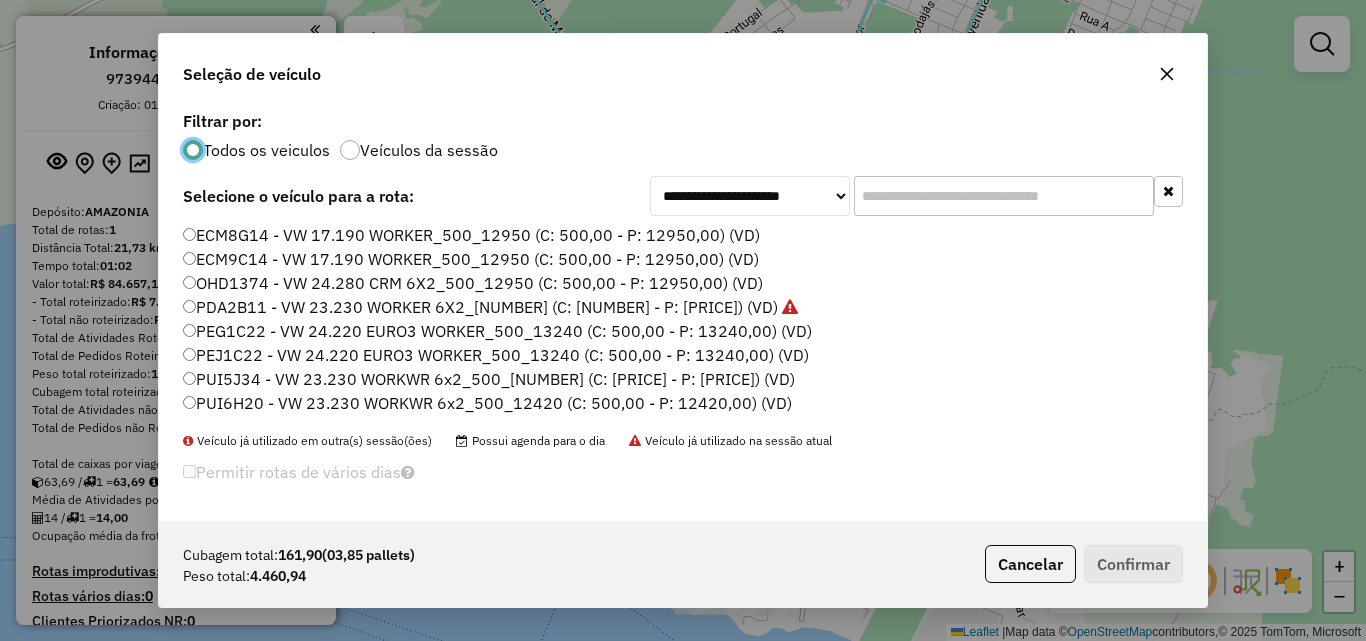 scroll, scrollTop: 11, scrollLeft: 6, axis: both 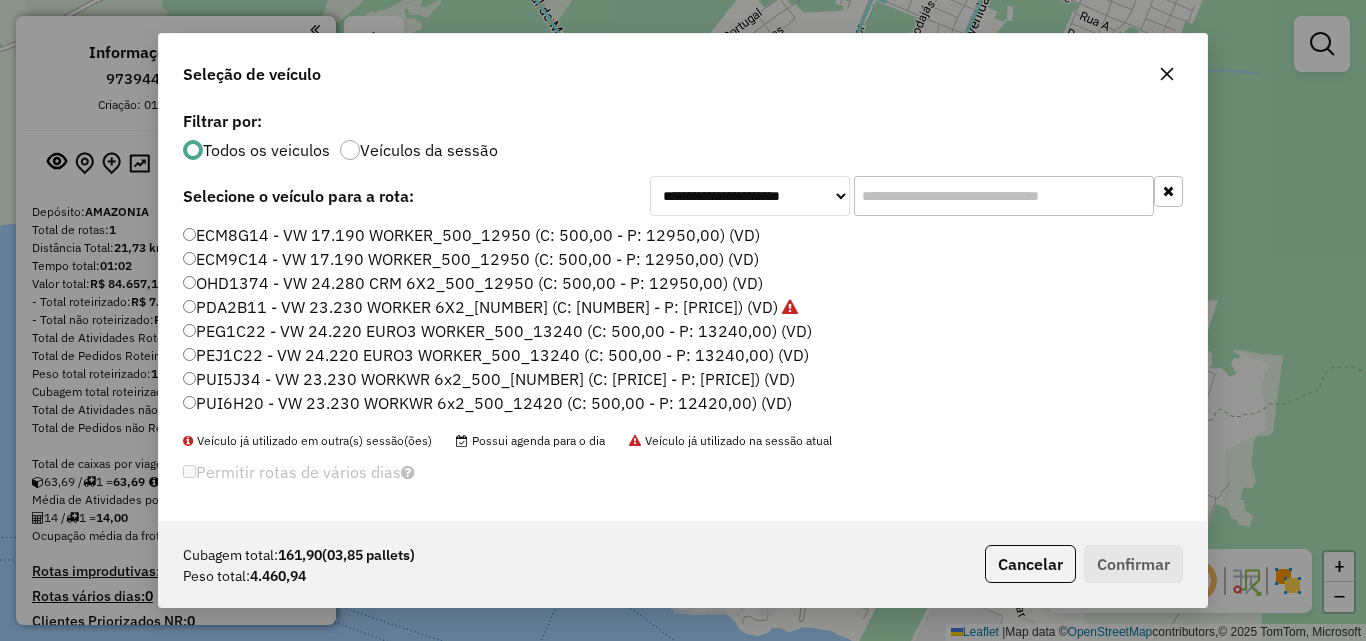 click on "ECM8G14 - VW 17.190 WORKER_500_12950 (C: 500,00 - P: 12950,00) (VD)" 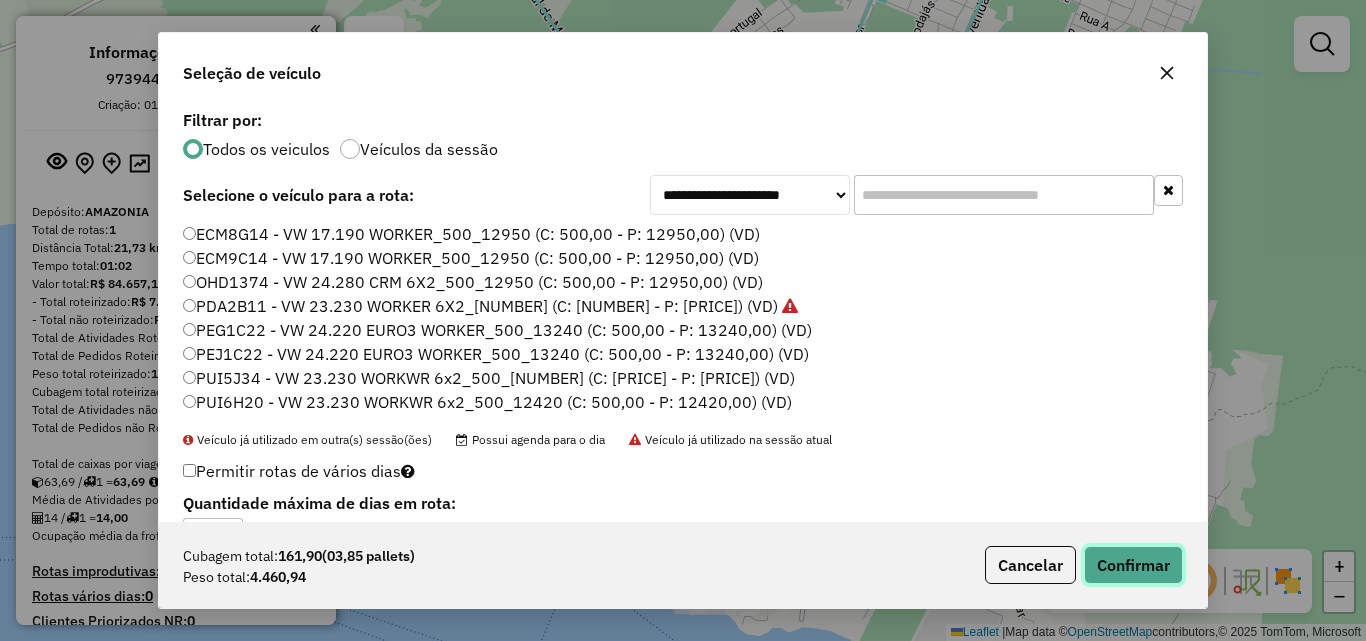 click on "Confirmar" 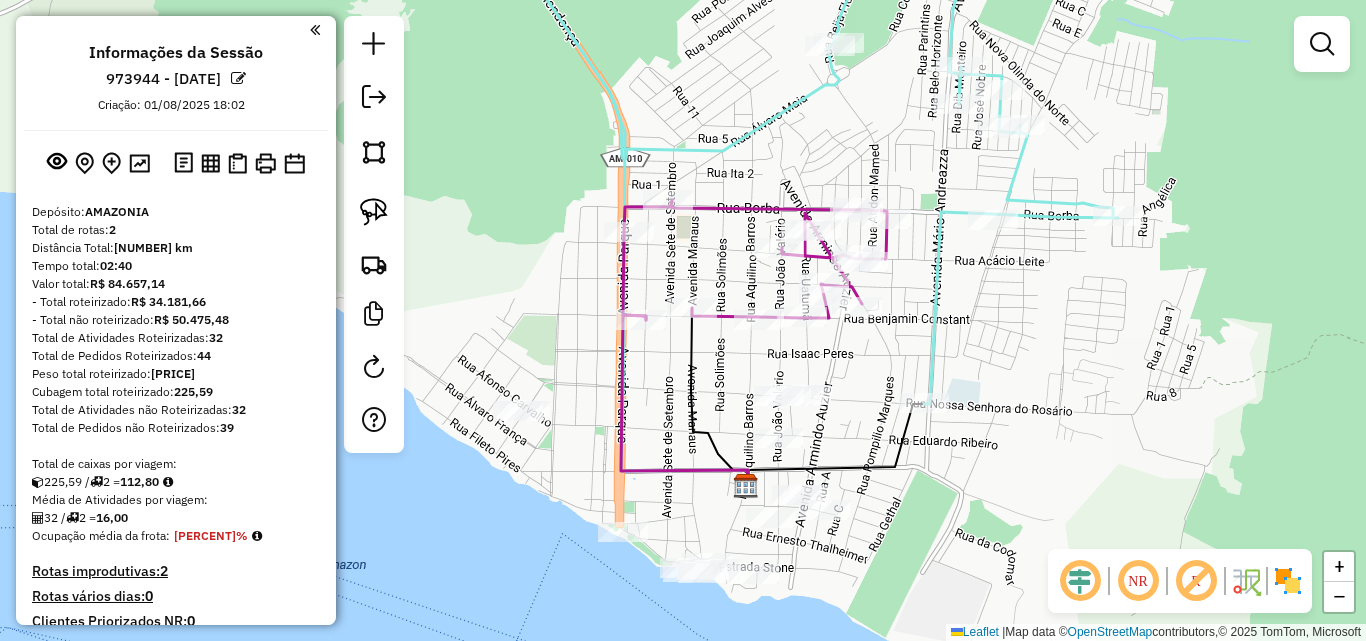 drag, startPoint x: 842, startPoint y: 397, endPoint x: 827, endPoint y: 356, distance: 43.65776 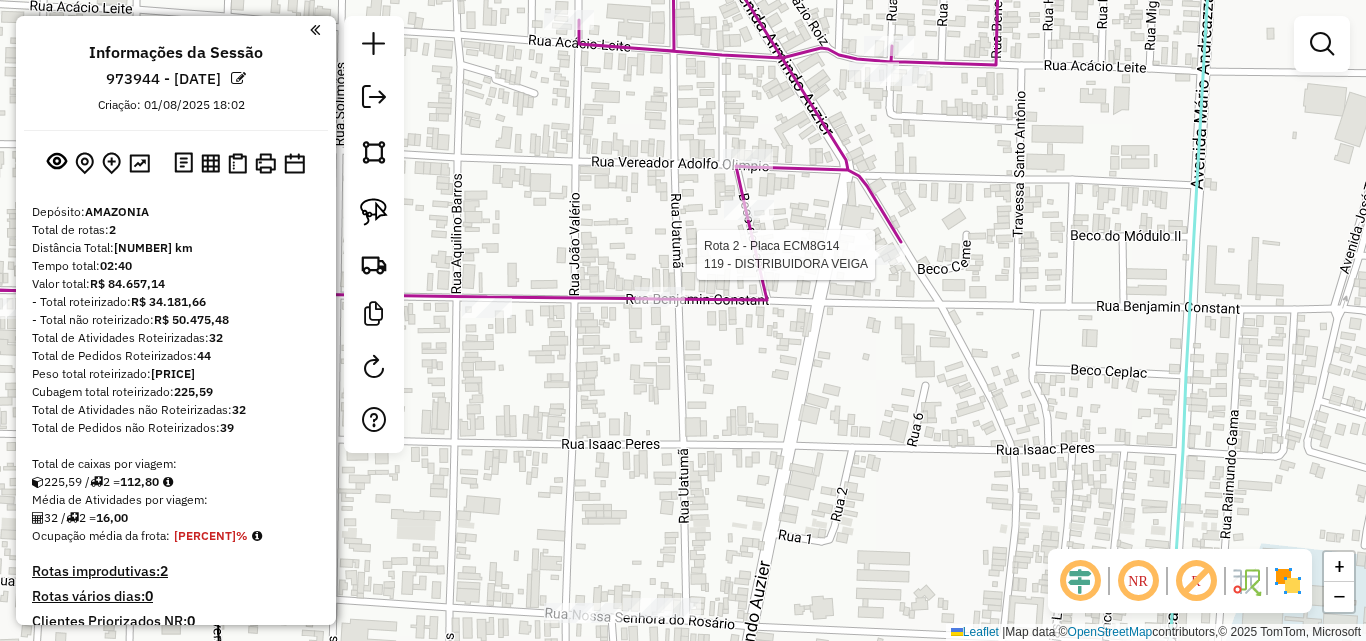 select on "**********" 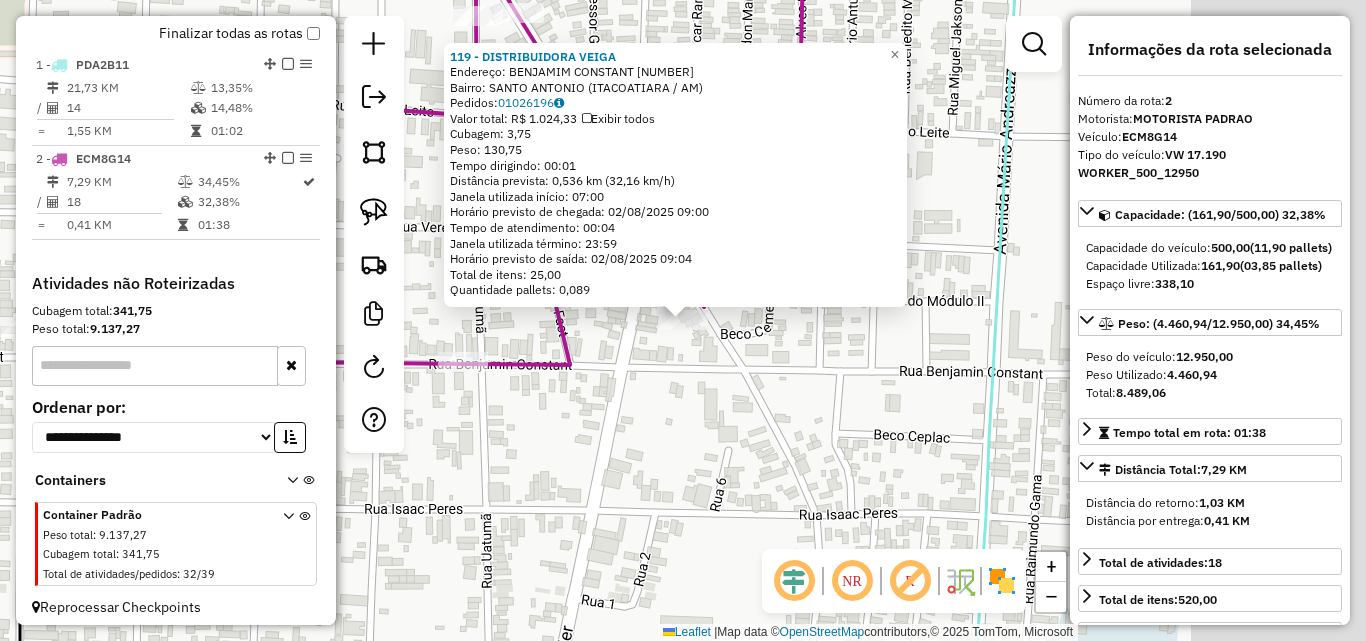 scroll, scrollTop: 747, scrollLeft: 0, axis: vertical 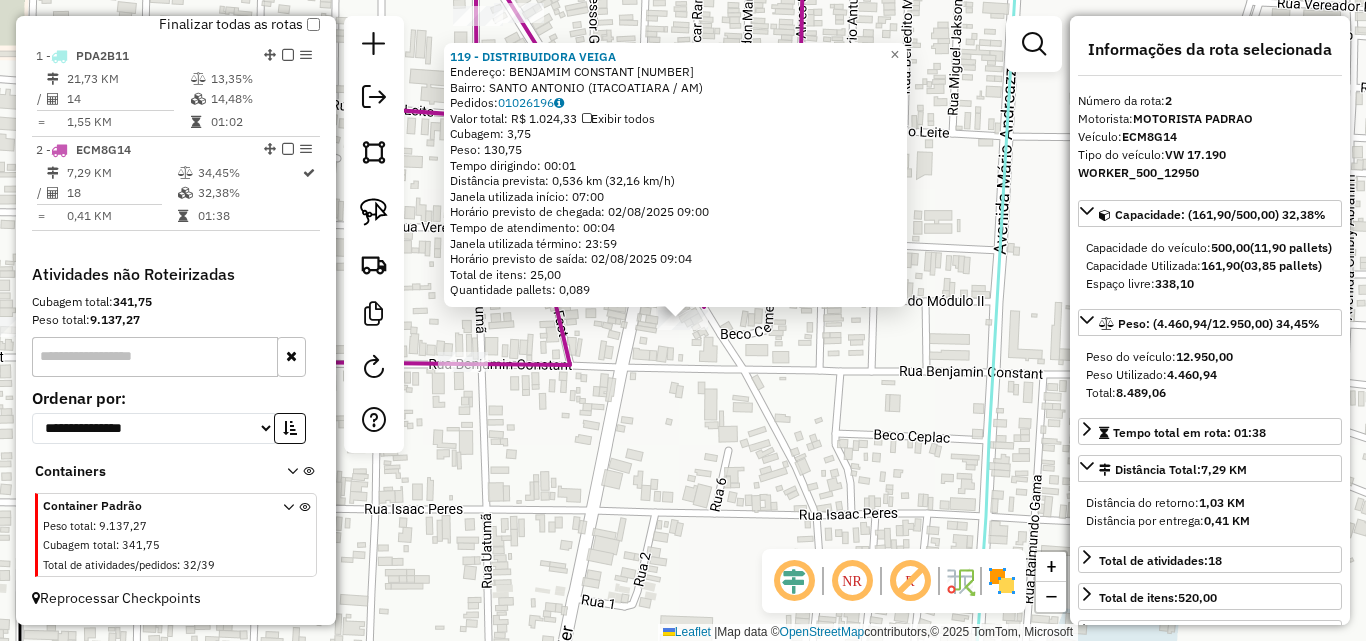 click on "119 - [BUSINESS] Endereço: [STREET] [NUMBER] Bairro: [NEIGHBORHOOD] ([CITY] / [STATE]) Pedidos: 01026196 Valor total: R$ 1.024,33 Exibir todos Cubagem: 3,75 Peso: 130,75 Tempo dirigindo: 00:01 Distância prevista: 0,536 km (32,16 km/h) Janela utilizada início: 07:00 Horário previsto de chegada: [DATE] [TIME] Tempo de atendimento: 00:04 Janela utilizada término: 23:59 Horário previsto de saída: [DATE] [TIME] Total de itens: 25,00 Quantidade pallets: 0,089 × Janela de atendimento Grade de atendimento Capacidade Transportadoras Veículos Cliente Pedidos Rotas Selecione os dias de semana para filtrar as janelas de atendimento Seg Ter Qua Qui Sex Sáb Dom Informe o período da janela de atendimento: De: Até: Filtrar exatamente a janela do cliente Considerar janela de atendimento padrão Selecione os dias de semana para filtrar as grades de atendimento Seg Ter Qua Qui Sex Sáb Dom Peso mínimo: Peso máximo: De: Até:" 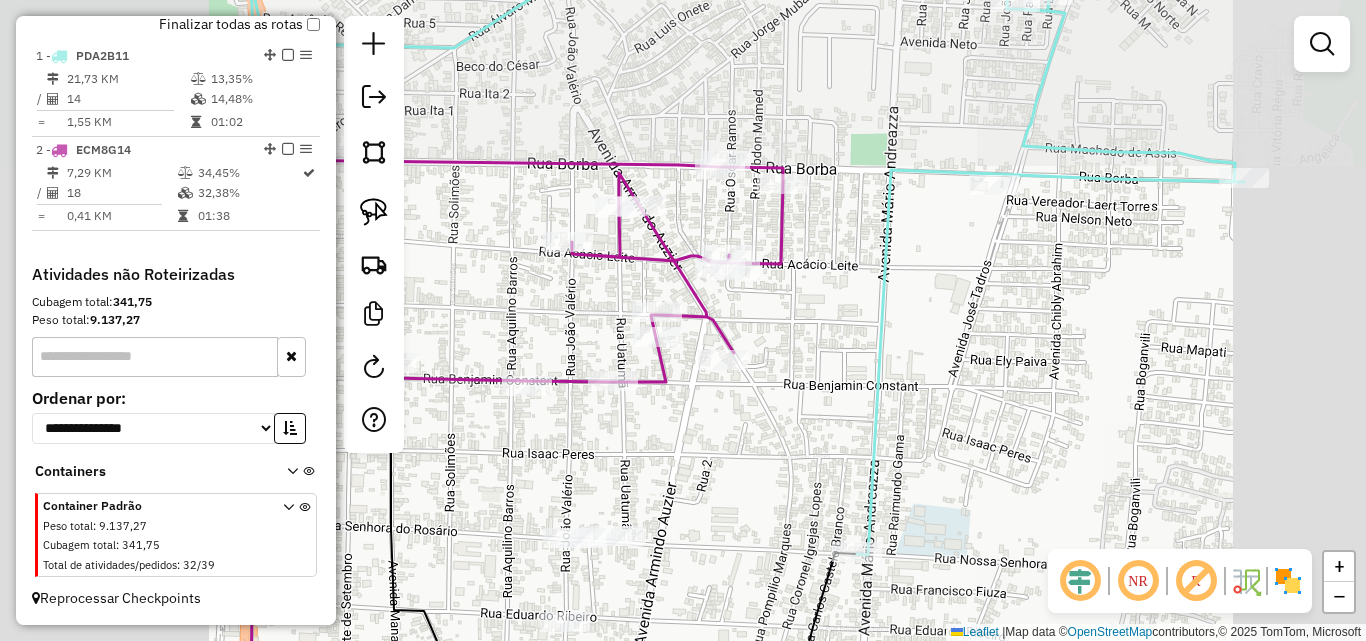 drag, startPoint x: 748, startPoint y: 432, endPoint x: 877, endPoint y: 238, distance: 232.97424 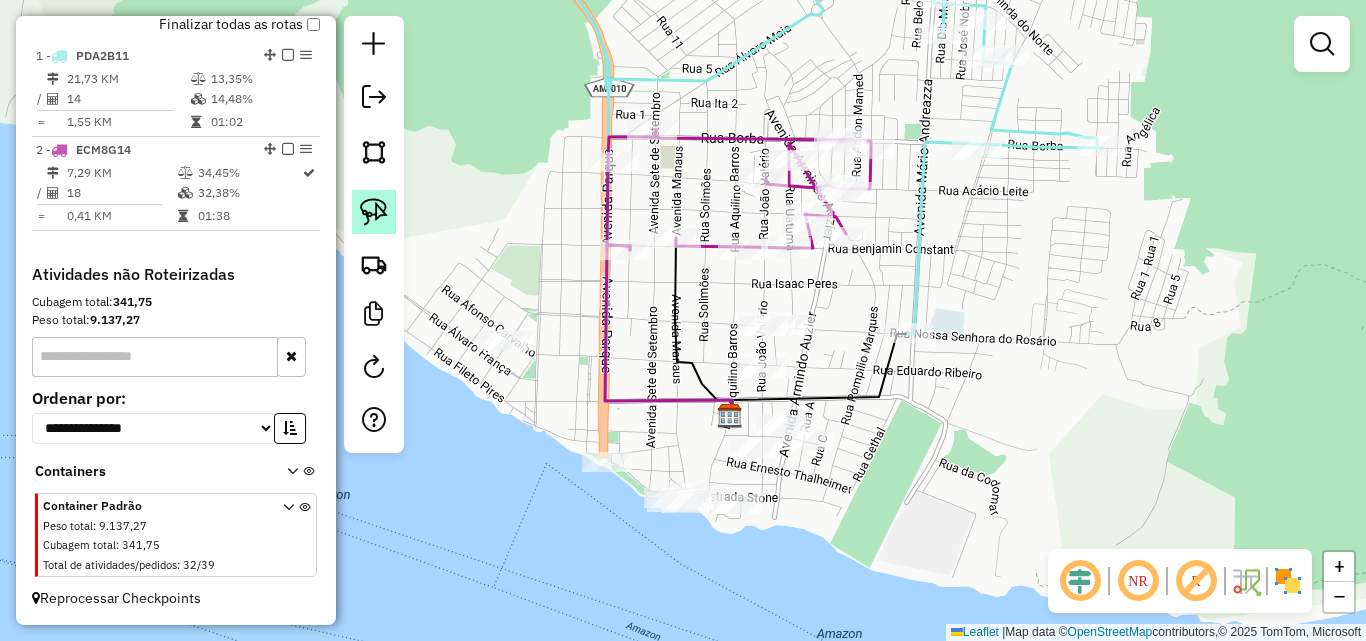 click 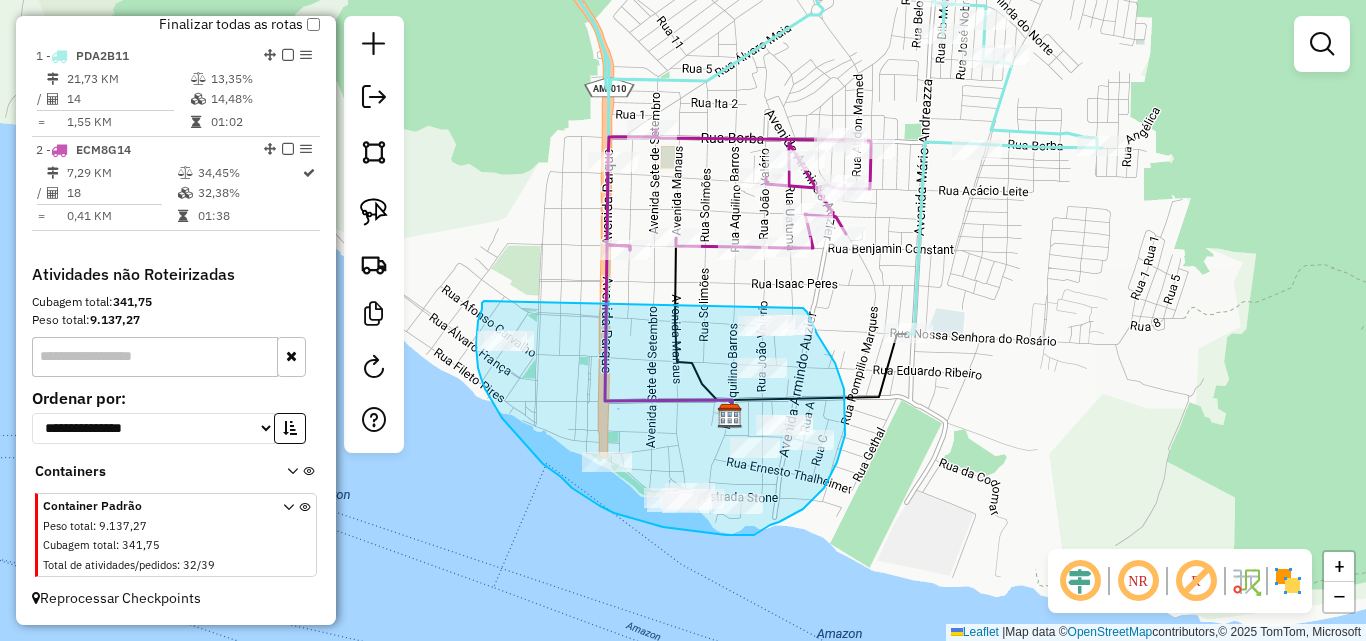 drag, startPoint x: 484, startPoint y: 301, endPoint x: 803, endPoint y: 308, distance: 319.07678 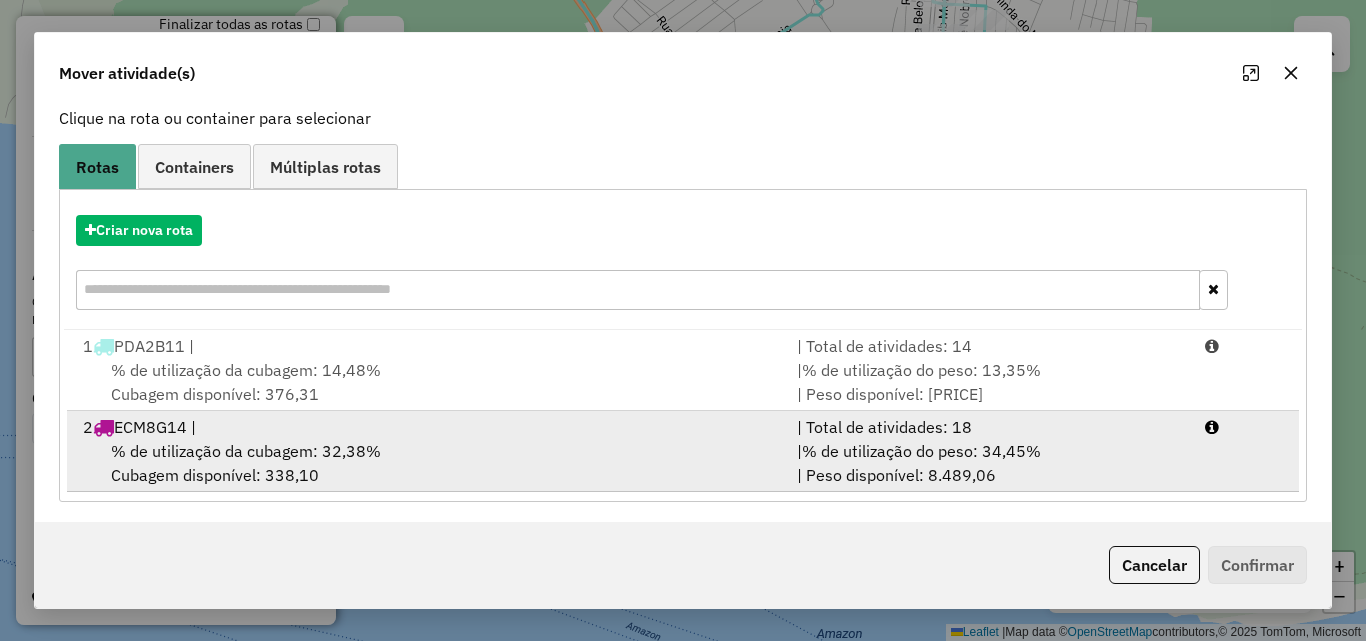 scroll, scrollTop: 129, scrollLeft: 0, axis: vertical 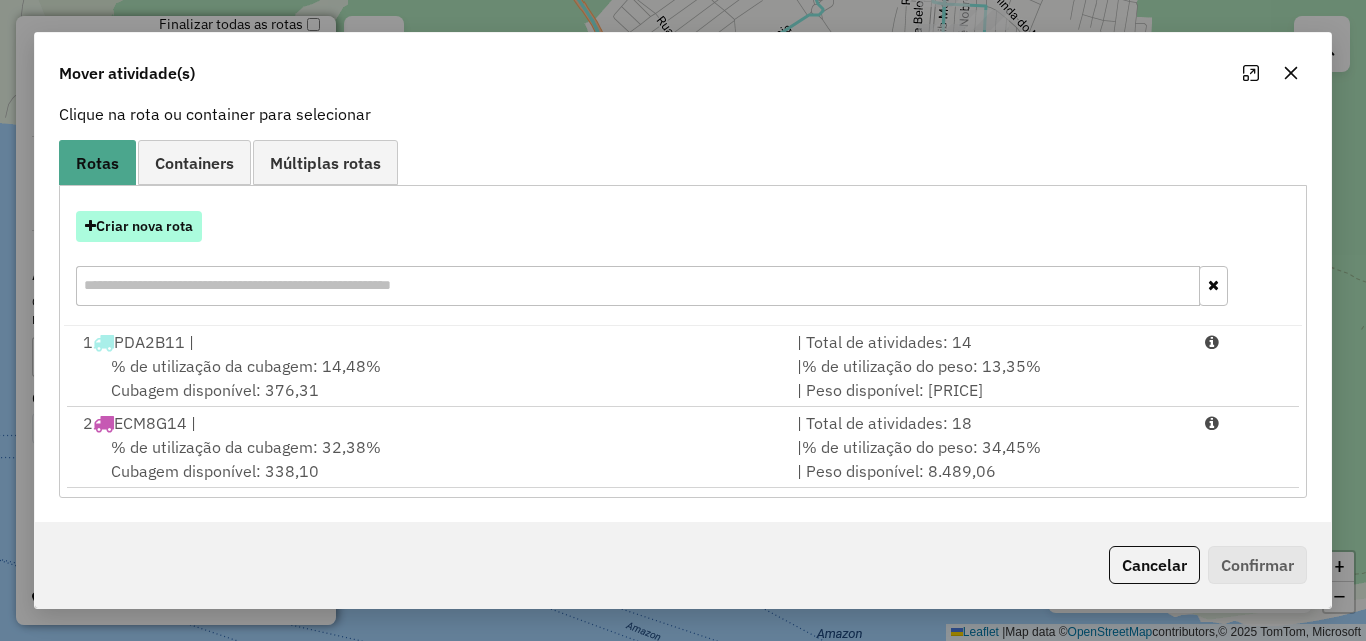 click on "Criar nova rota" at bounding box center (139, 226) 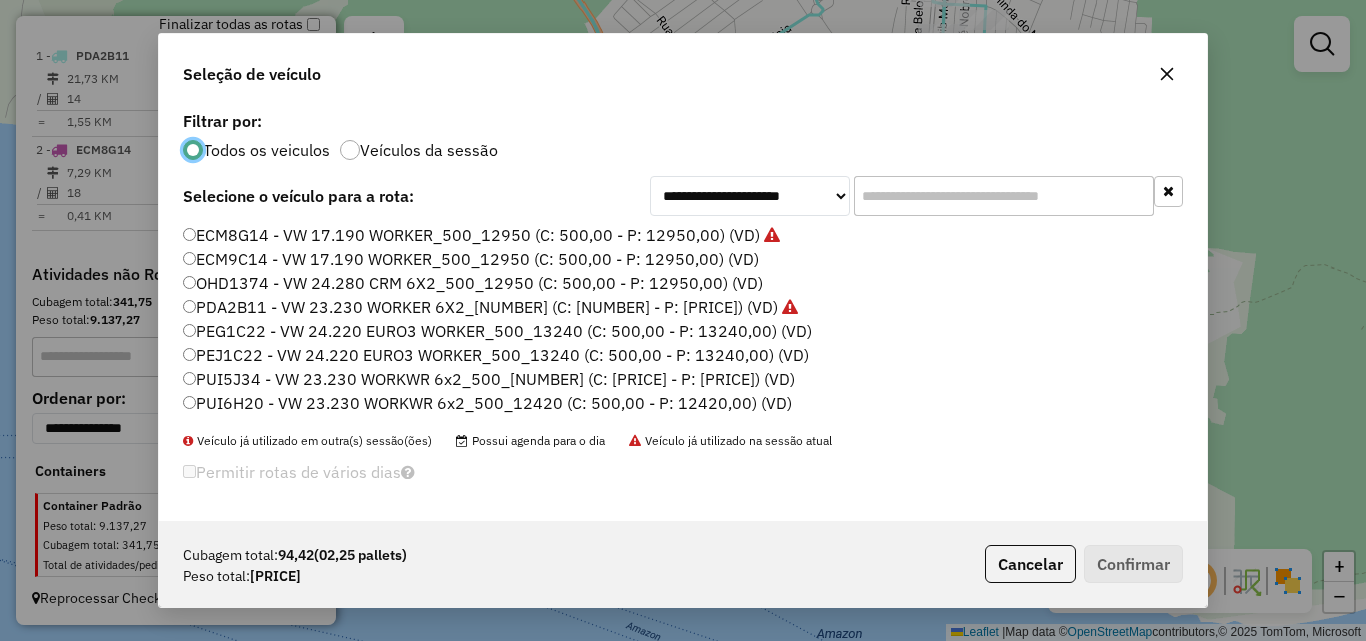 scroll, scrollTop: 11, scrollLeft: 6, axis: both 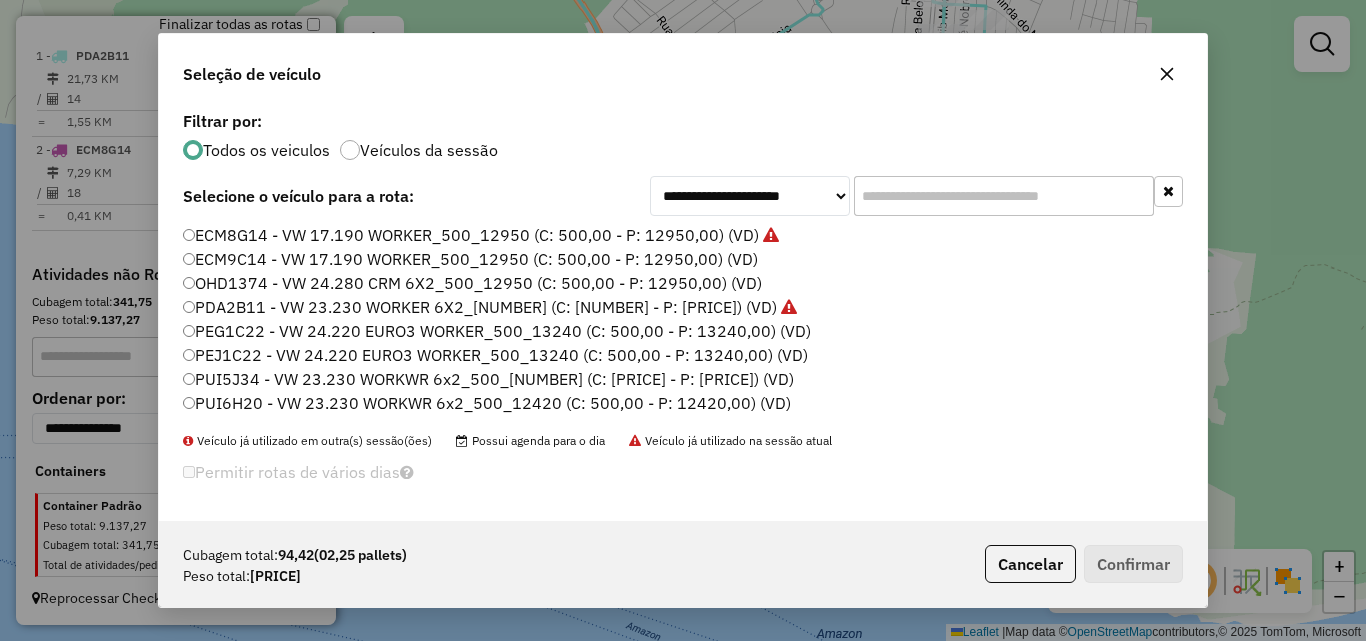 click on "ECM9C14 - VW 17.190 WORKER_500_12950 (C: 500,00 - P: 12950,00) (VD)" 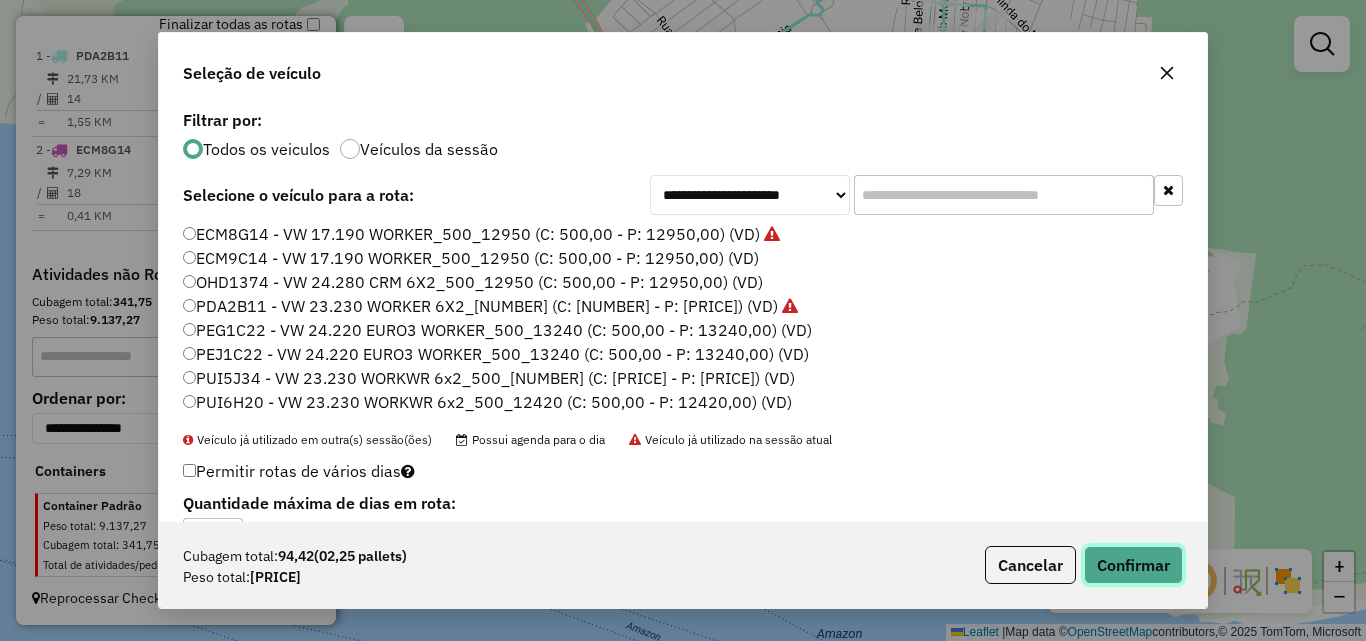 click on "Confirmar" 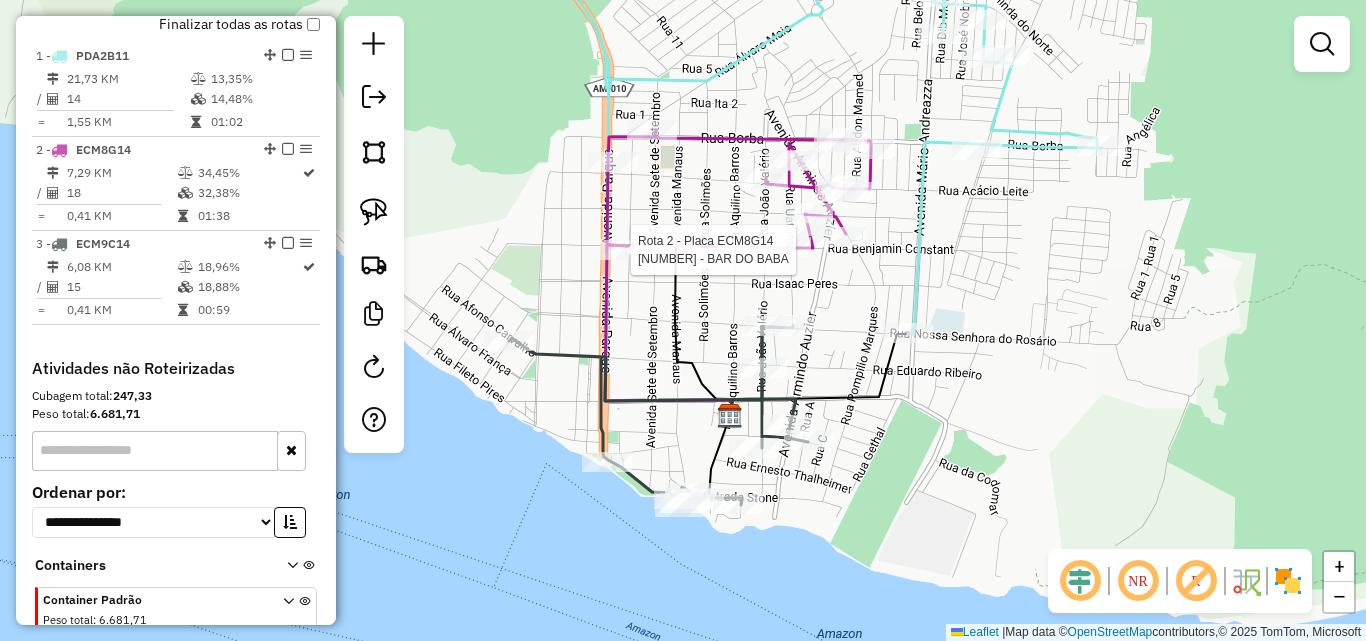 select on "**********" 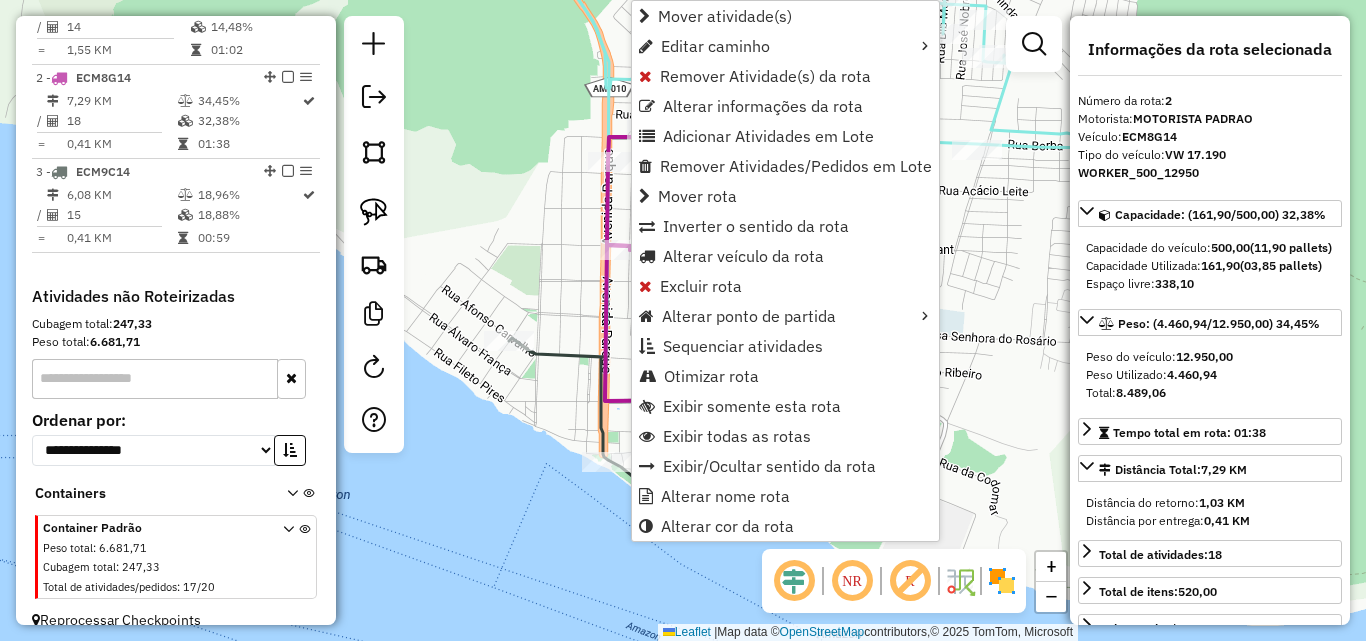 scroll, scrollTop: 841, scrollLeft: 0, axis: vertical 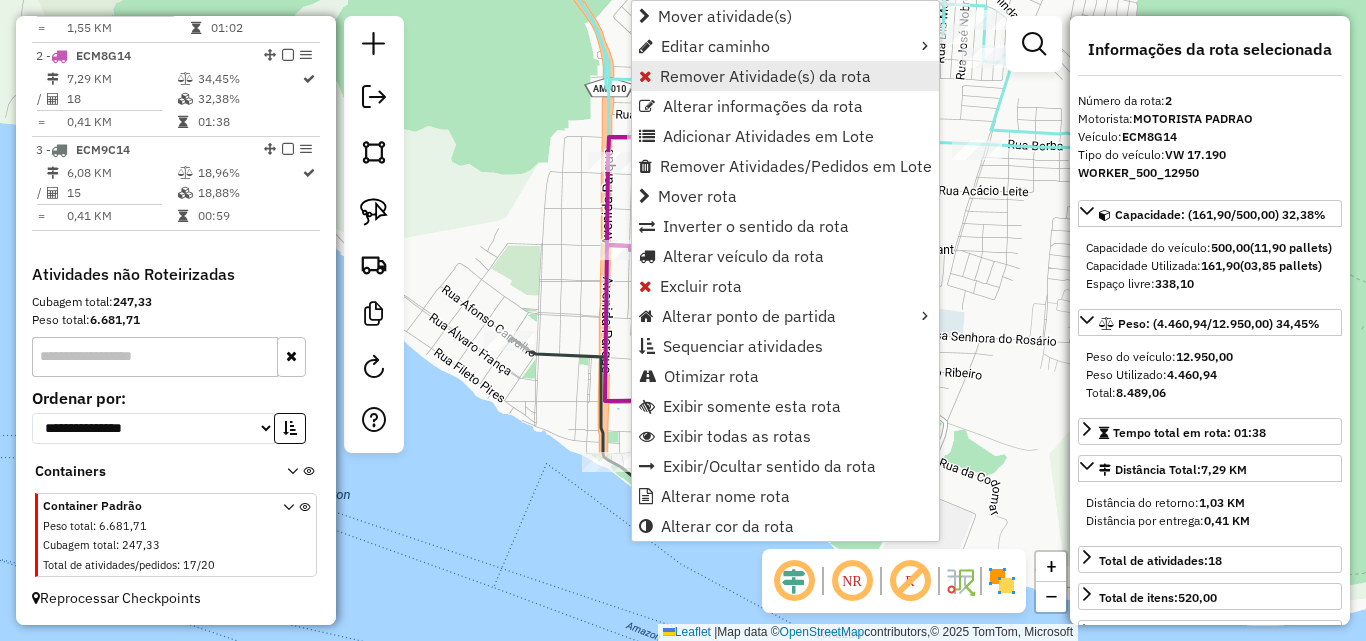 click on "Remover Atividade(s) da rota" at bounding box center (765, 76) 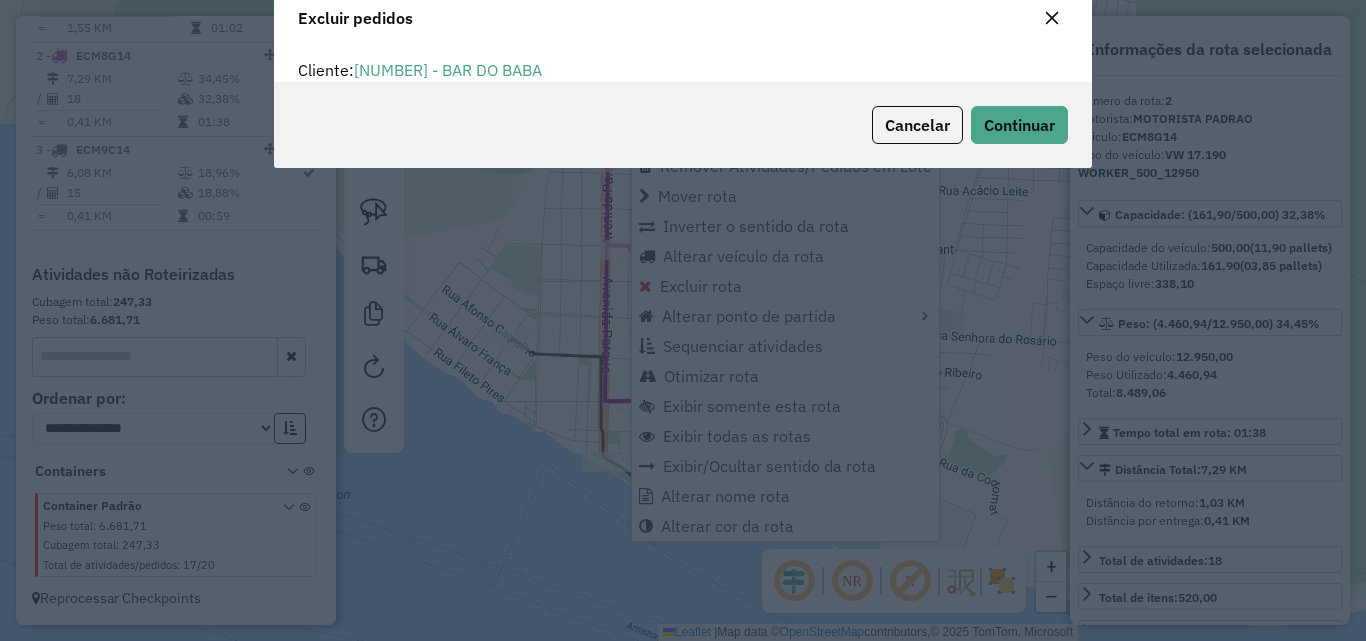 scroll, scrollTop: 82, scrollLeft: 0, axis: vertical 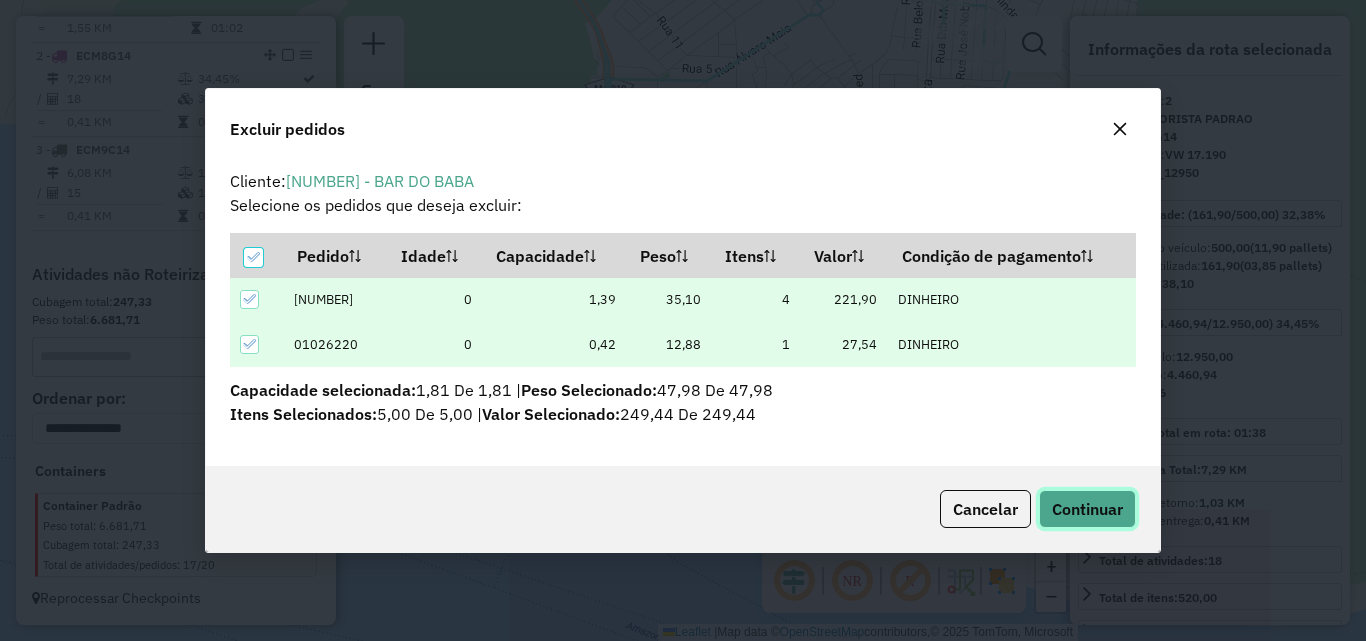 click on "Continuar" 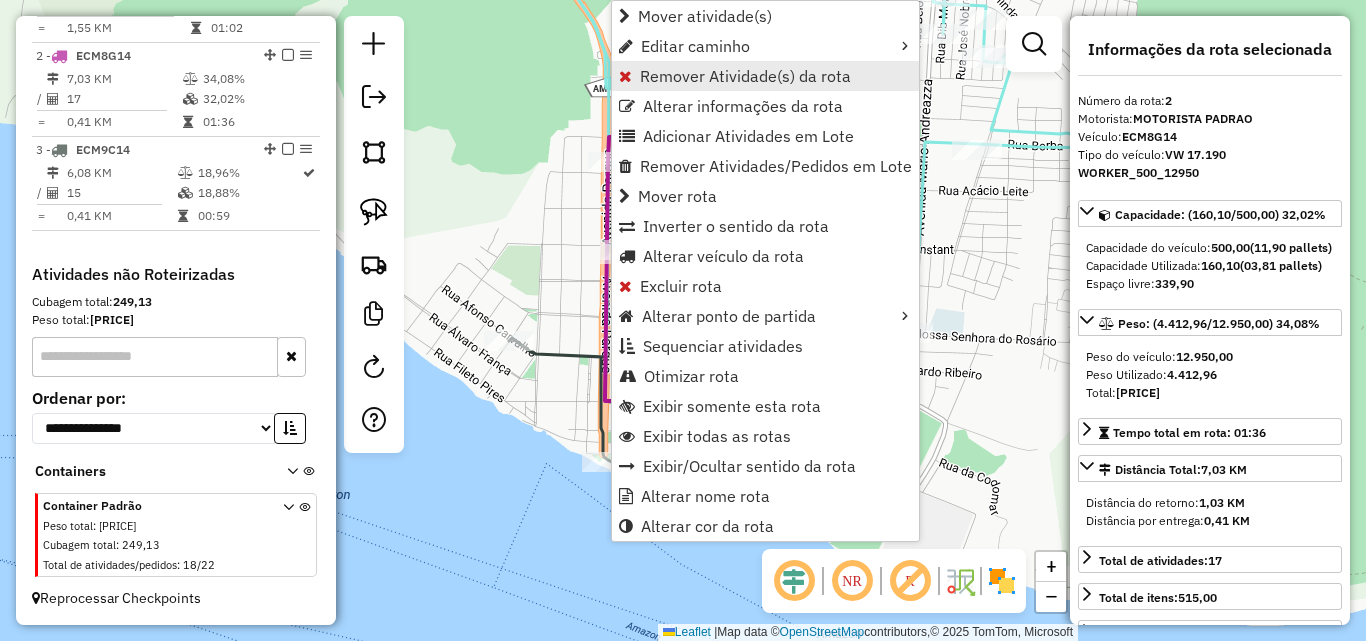 click on "Remover Atividade(s) da rota" at bounding box center [765, 76] 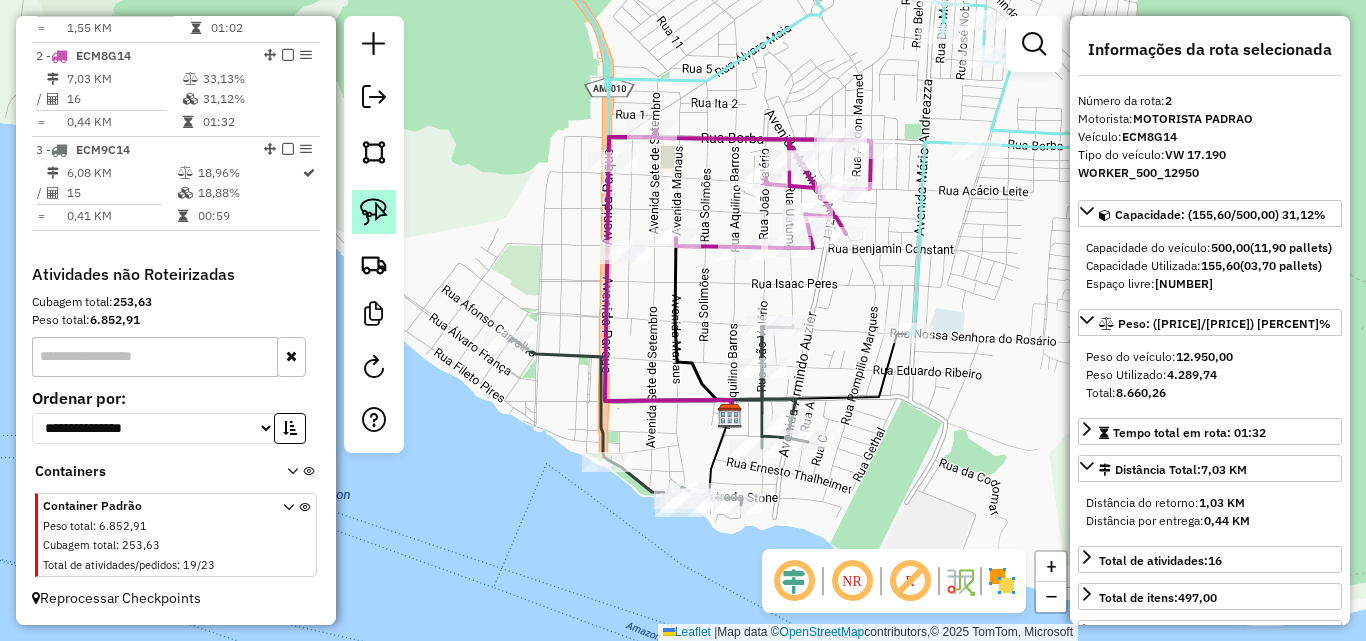 click 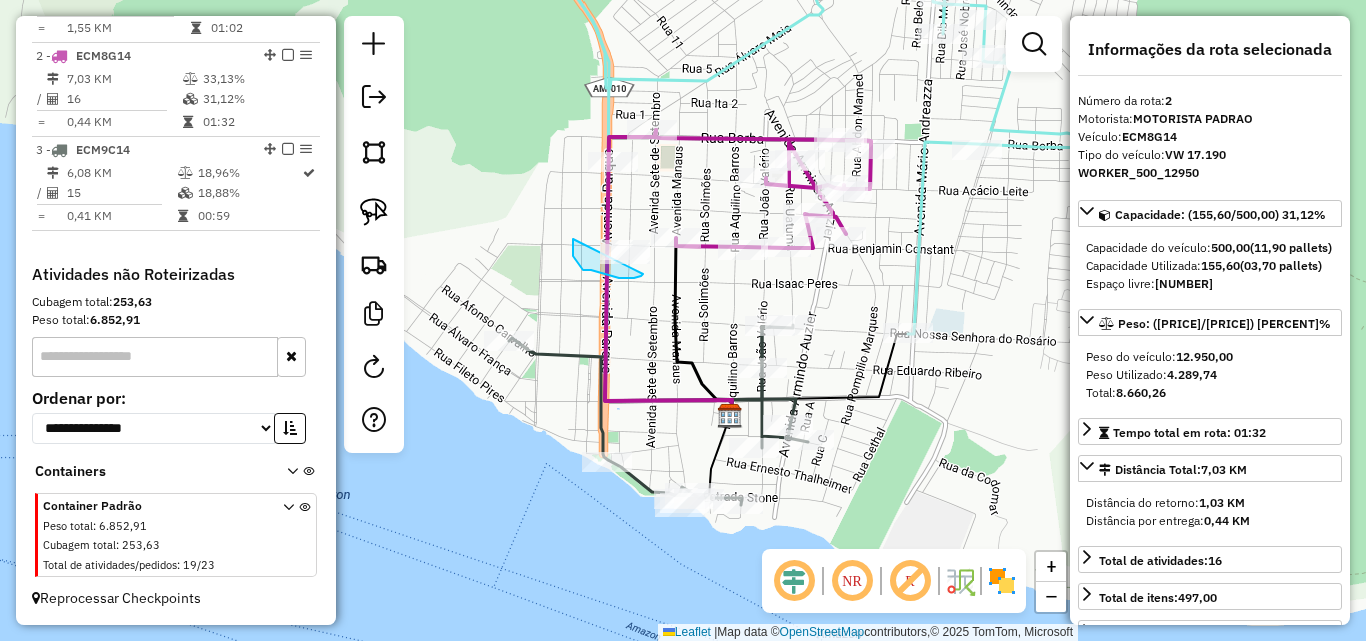 click on "Janela de atendimento Grade de atendimento Capacidade Transportadoras Veículos Cliente Pedidos  Rotas Selecione os dias de semana para filtrar as janelas de atendimento  Seg   Ter   Qua   Qui   Sex   Sáb   Dom  Informe o período da janela de atendimento: De: Até:  Filtrar exatamente a janela do cliente  Considerar janela de atendimento padrão  Selecione os dias de semana para filtrar as grades de atendimento  Seg   Ter   Qua   Qui   Sex   Sáb   Dom   Considerar clientes sem dia de atendimento cadastrado  Clientes fora do dia de atendimento selecionado Filtrar as atividades entre os valores definidos abaixo:  Peso mínimo:   Peso máximo:   Cubagem mínima:   Cubagem máxima:   De:   Até:  Filtrar as atividades entre o tempo de atendimento definido abaixo:  De:   Até:   Considerar capacidade total dos clientes não roteirizados Transportadora: Selecione um ou mais itens Tipo de veículo: Selecione um ou mais itens Veículo: Selecione um ou mais itens Motorista: Selecione um ou mais itens Nome: Rótulo:" 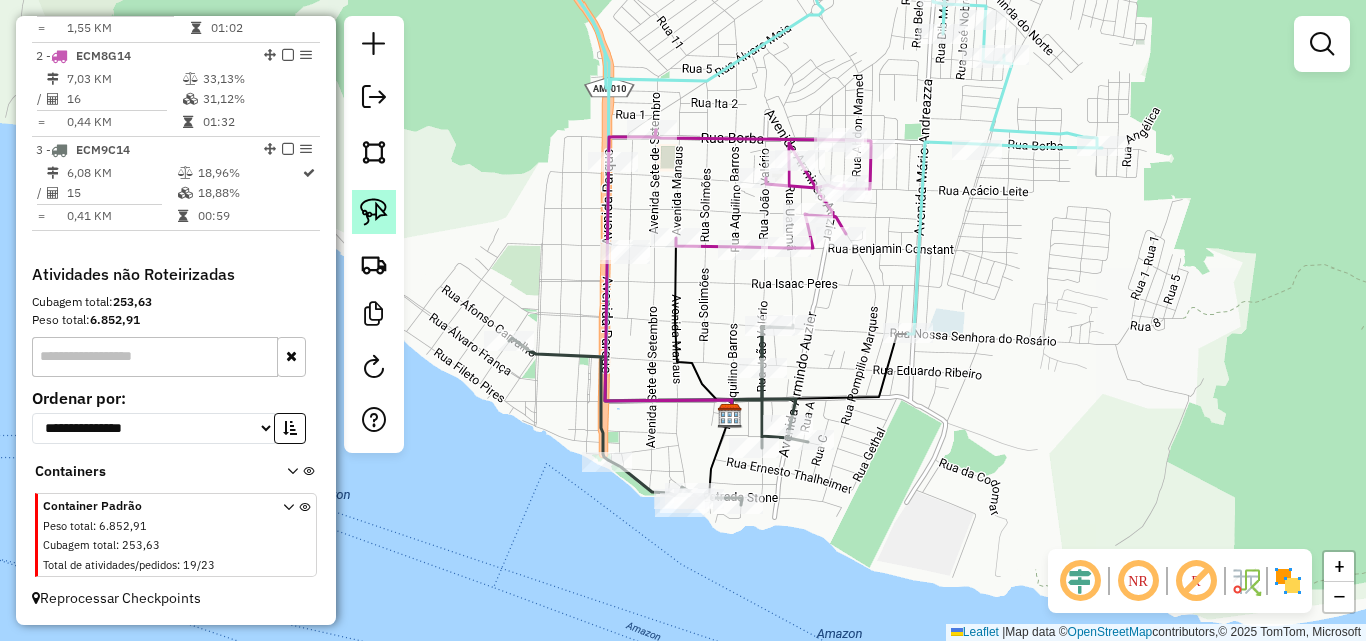 click 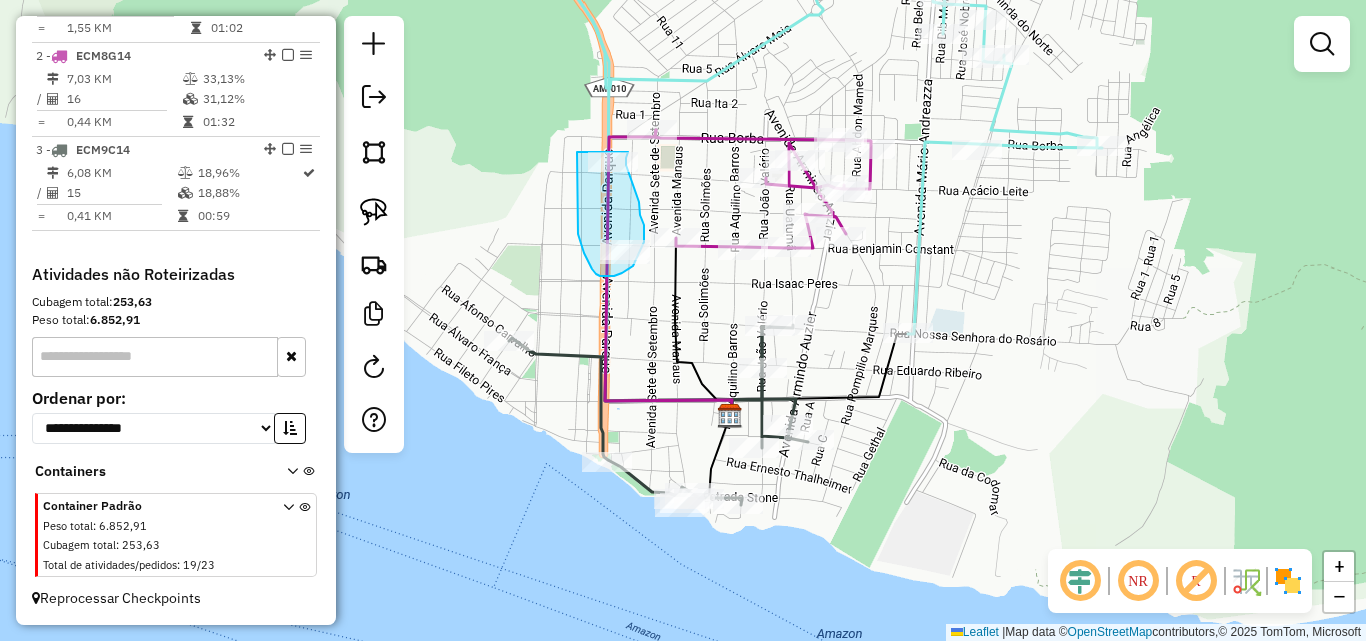 drag, startPoint x: 577, startPoint y: 152, endPoint x: 627, endPoint y: 151, distance: 50.01 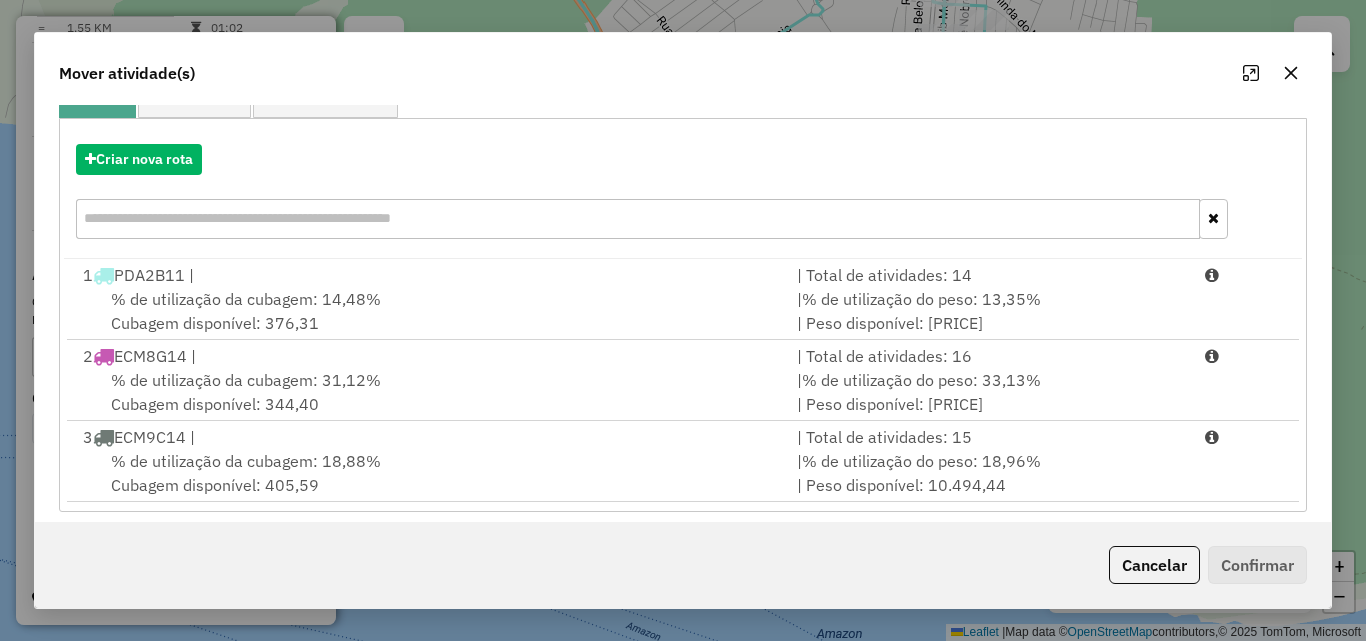 scroll, scrollTop: 210, scrollLeft: 0, axis: vertical 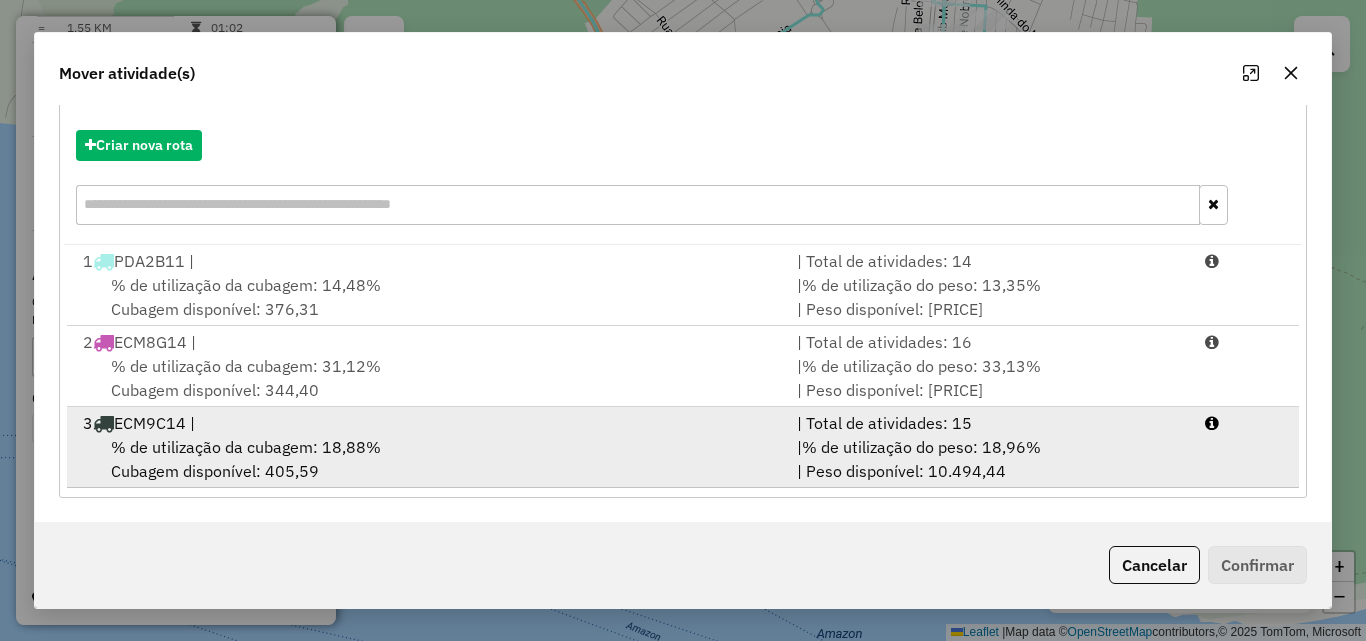 click on "% de utilização da cubagem: 18,88%" at bounding box center [246, 447] 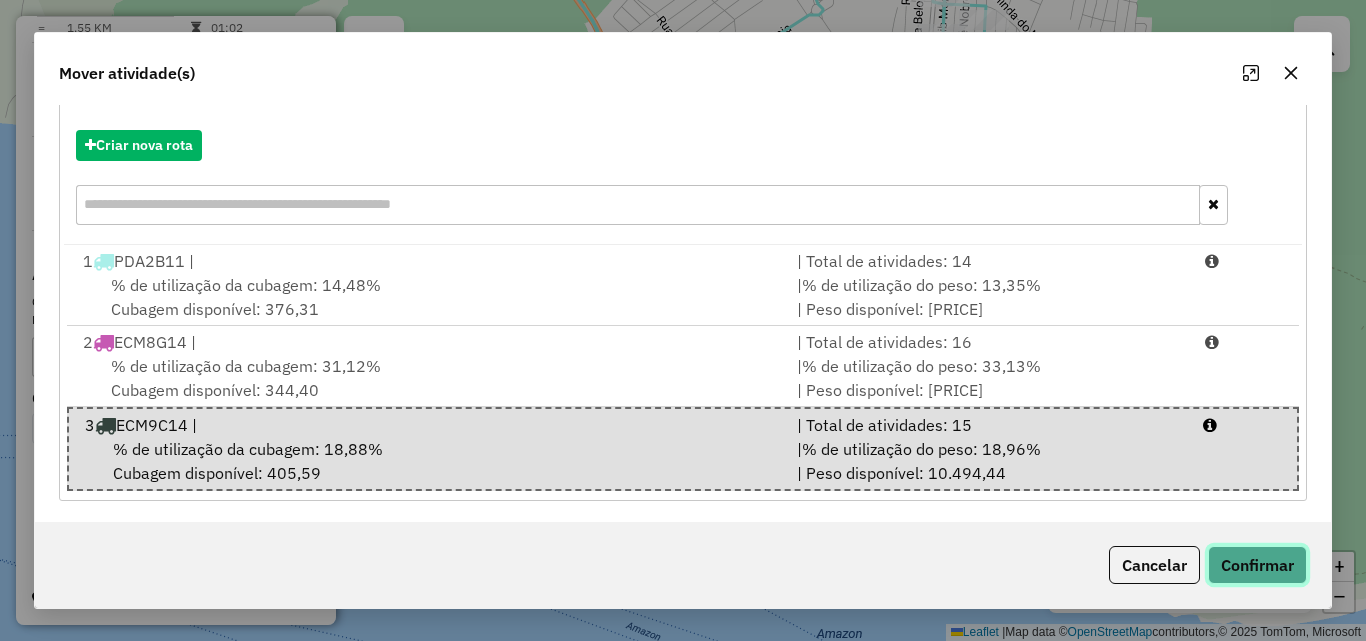 click on "Confirmar" 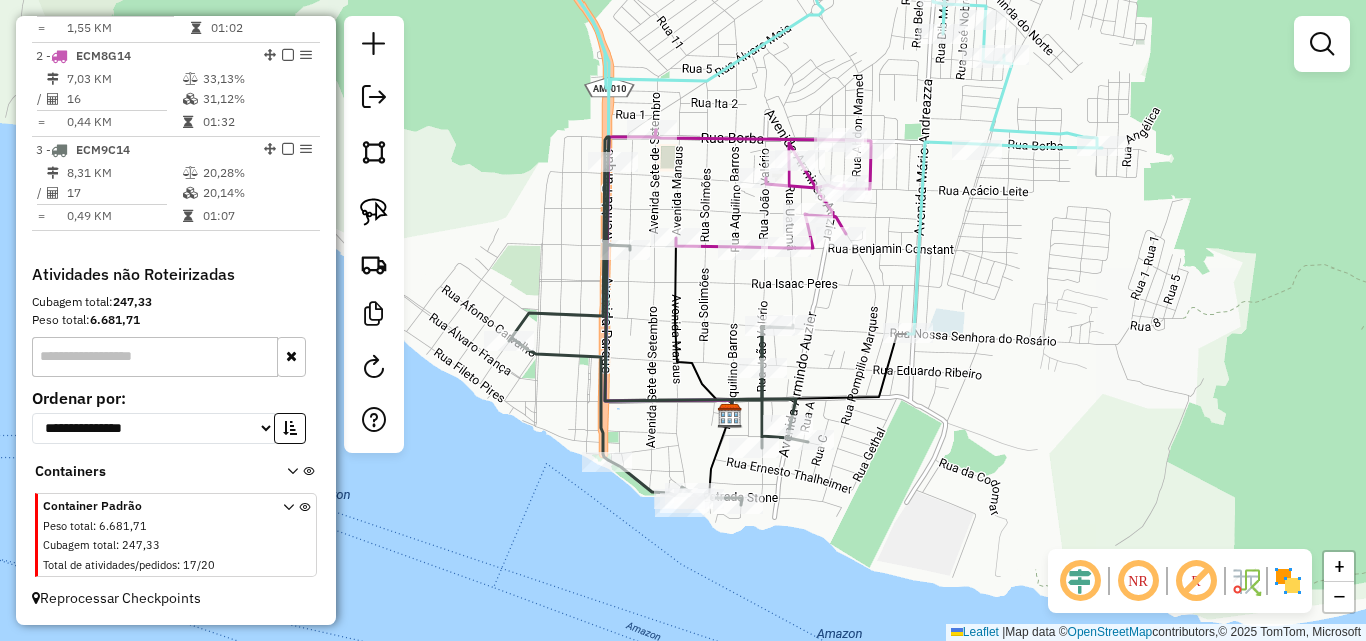 scroll, scrollTop: 0, scrollLeft: 0, axis: both 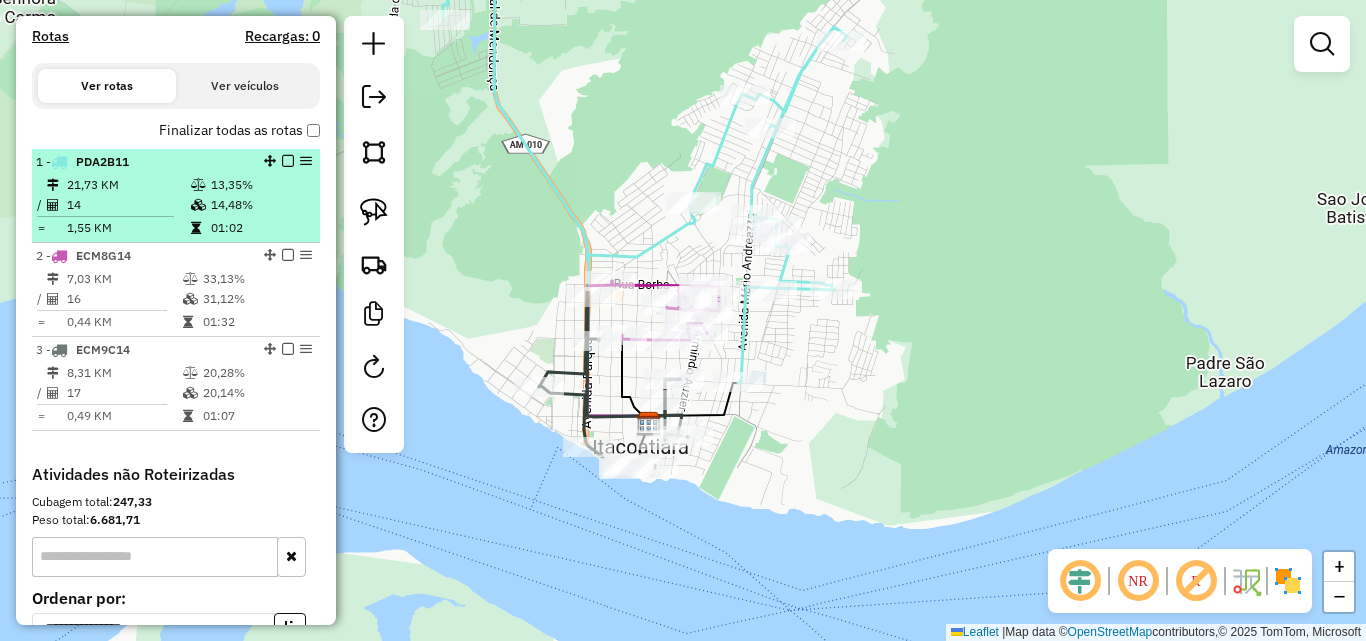 click on "14" at bounding box center (128, 205) 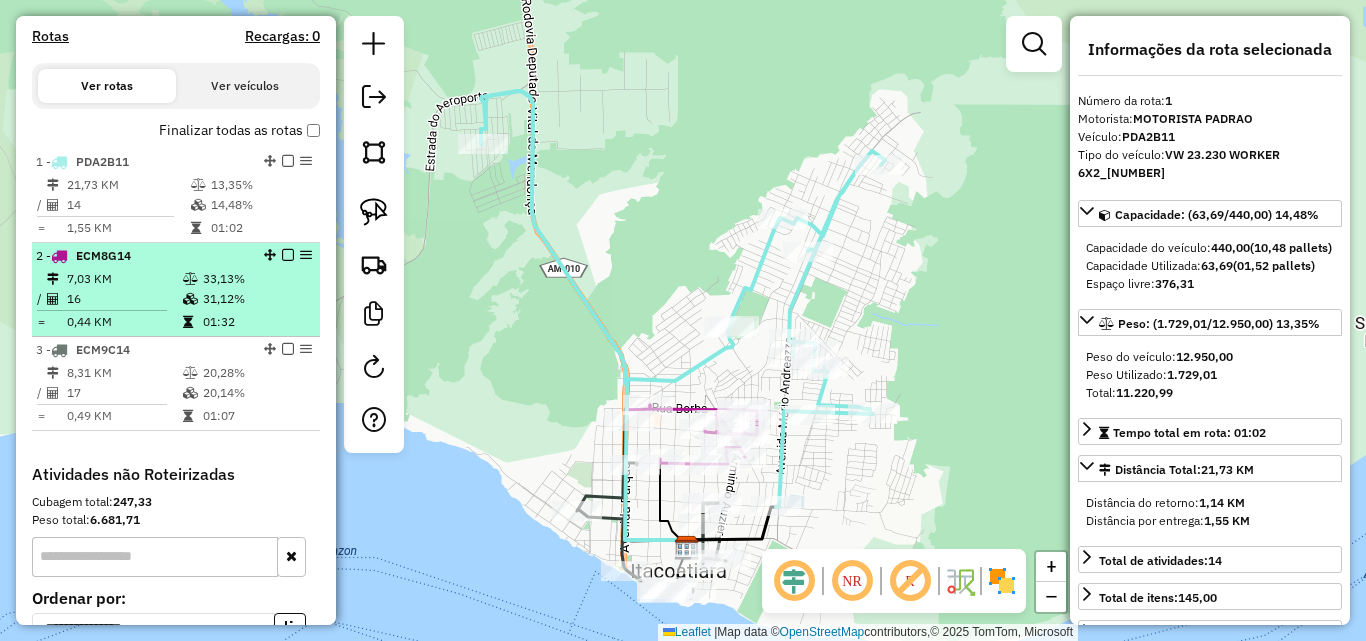 click on "ECM8G14" at bounding box center [103, 255] 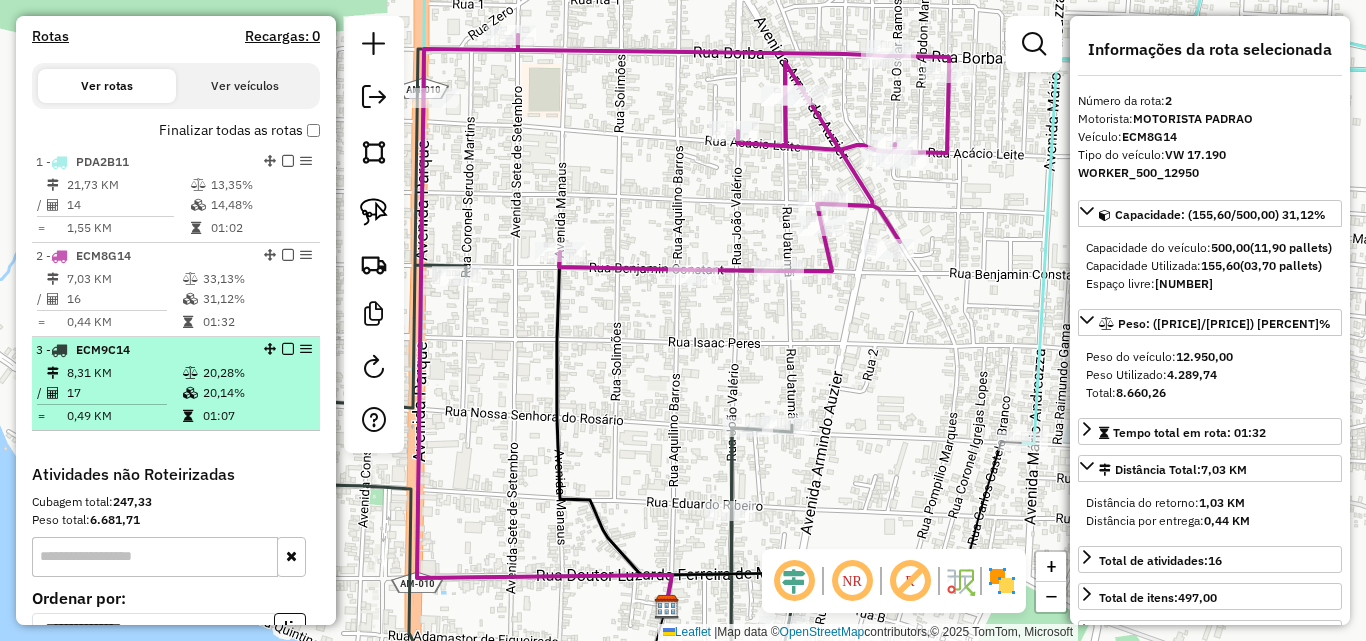 click on "17" at bounding box center (124, 393) 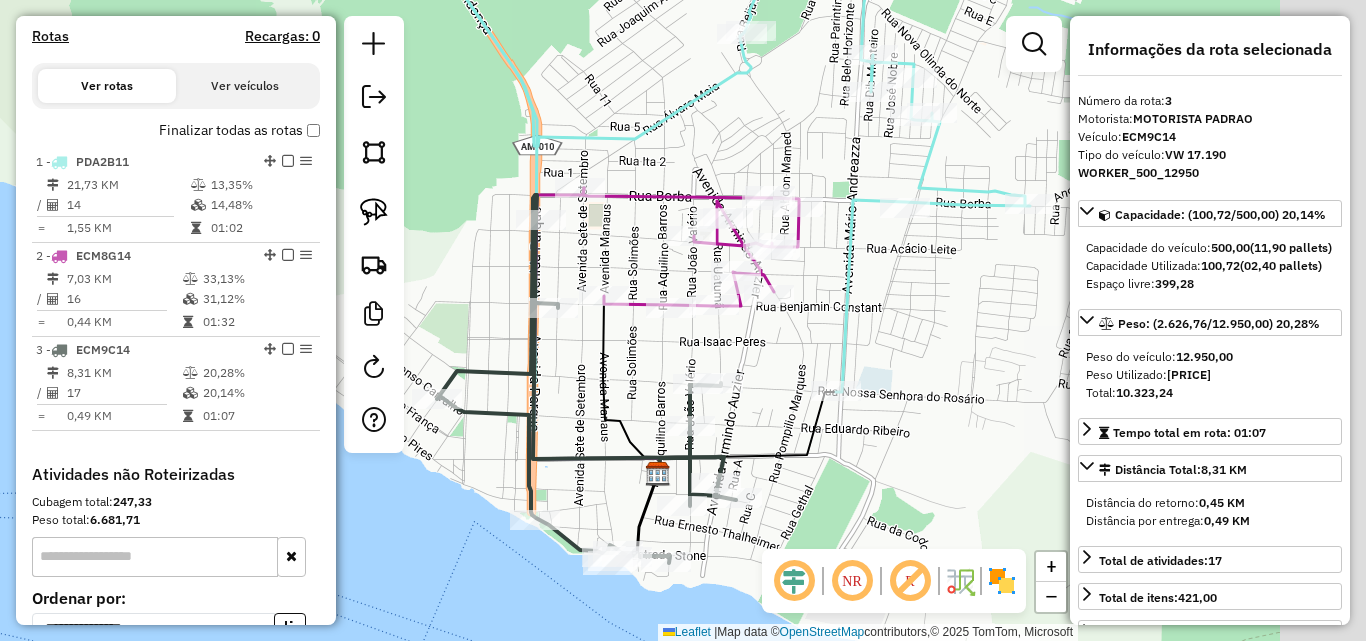 drag, startPoint x: 805, startPoint y: 274, endPoint x: 693, endPoint y: 339, distance: 129.49518 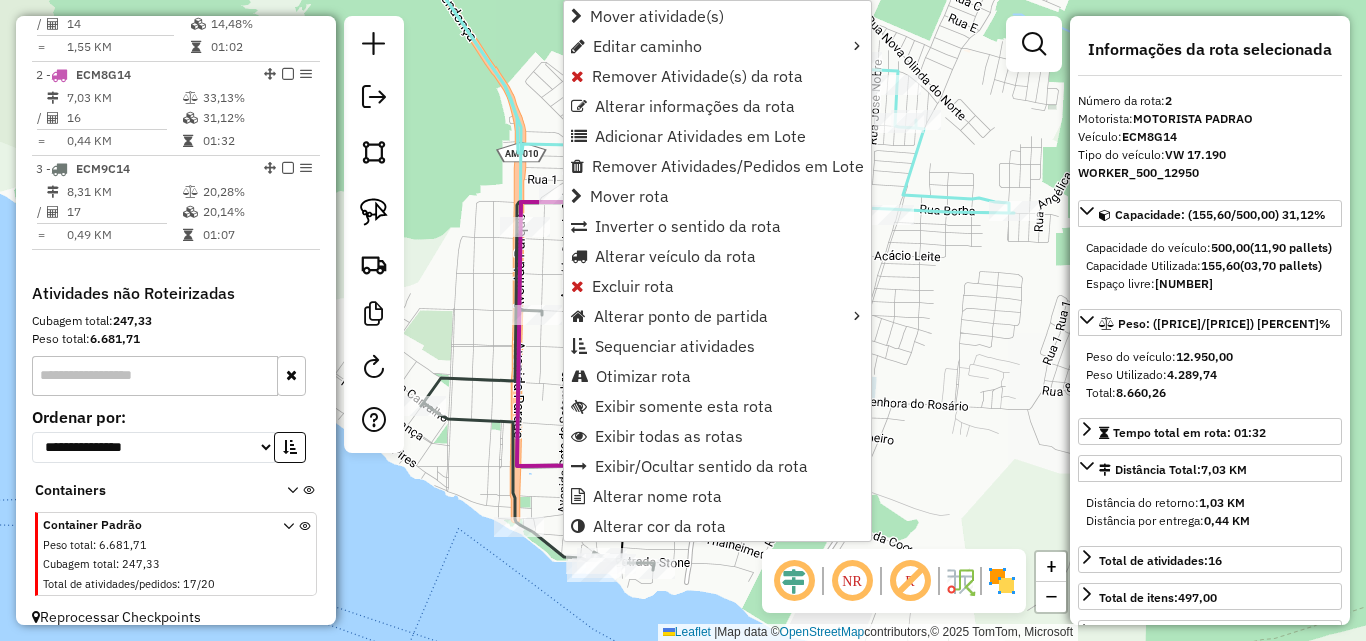 scroll, scrollTop: 841, scrollLeft: 0, axis: vertical 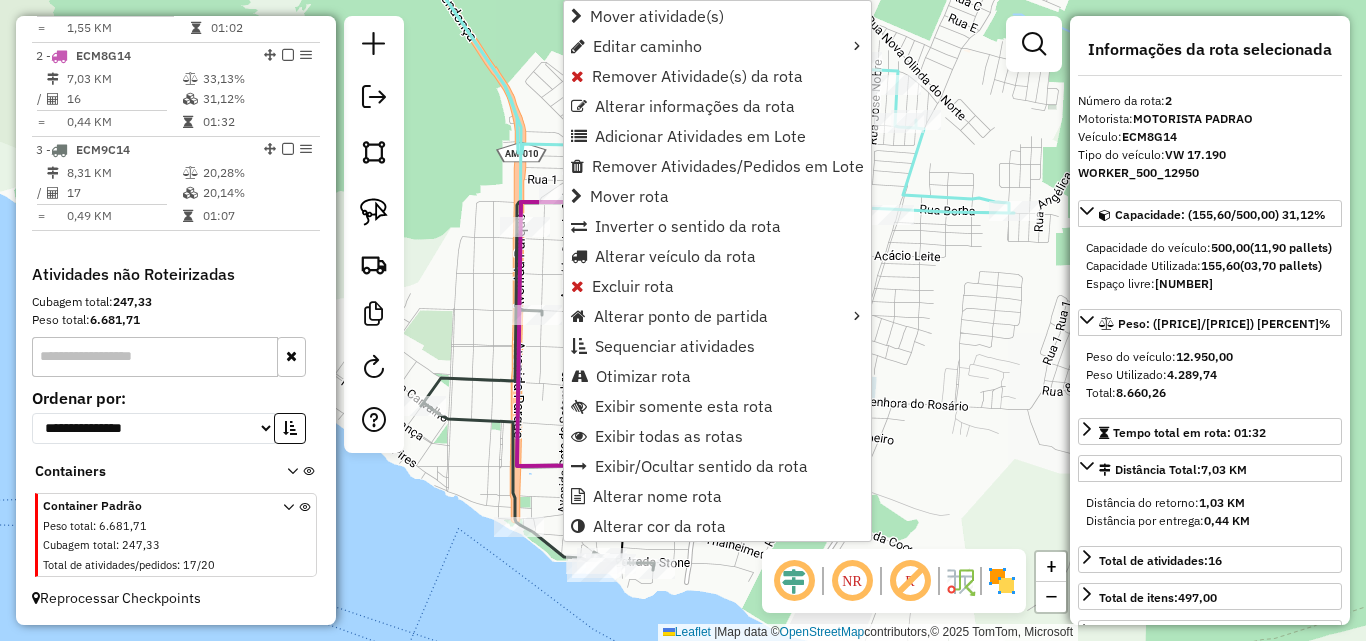 click 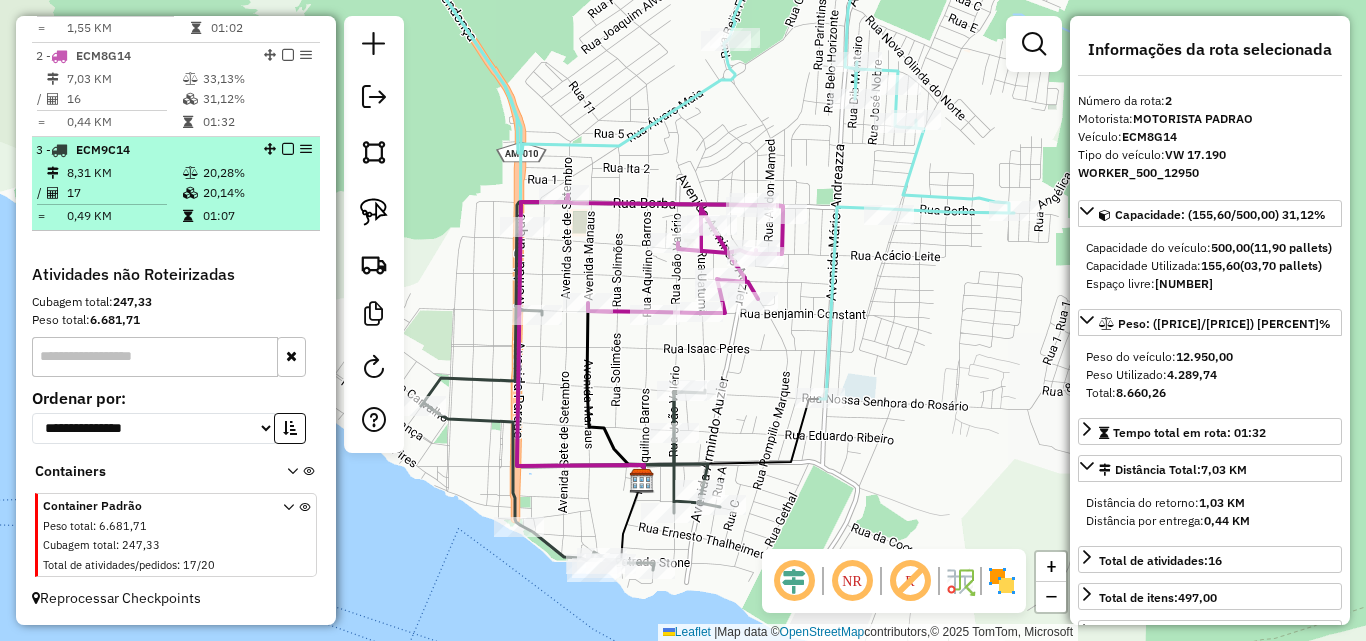 click on "8,31 KM" at bounding box center [124, 173] 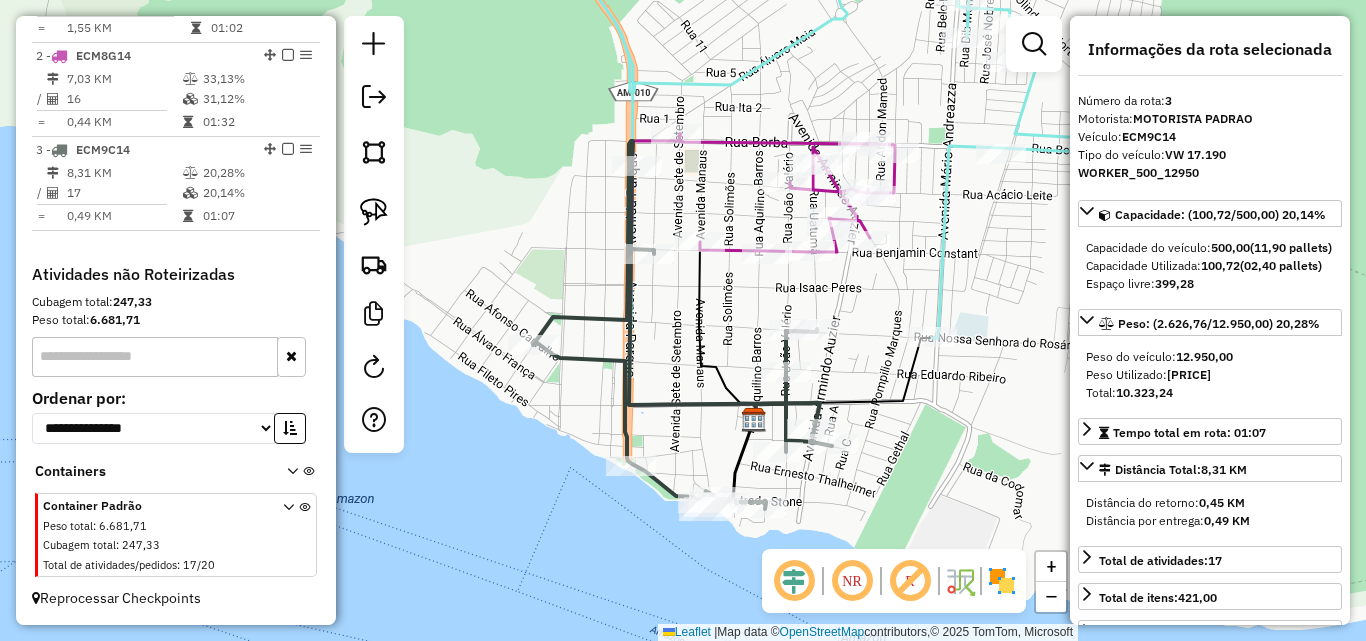 drag, startPoint x: 647, startPoint y: 195, endPoint x: 634, endPoint y: 236, distance: 43.011627 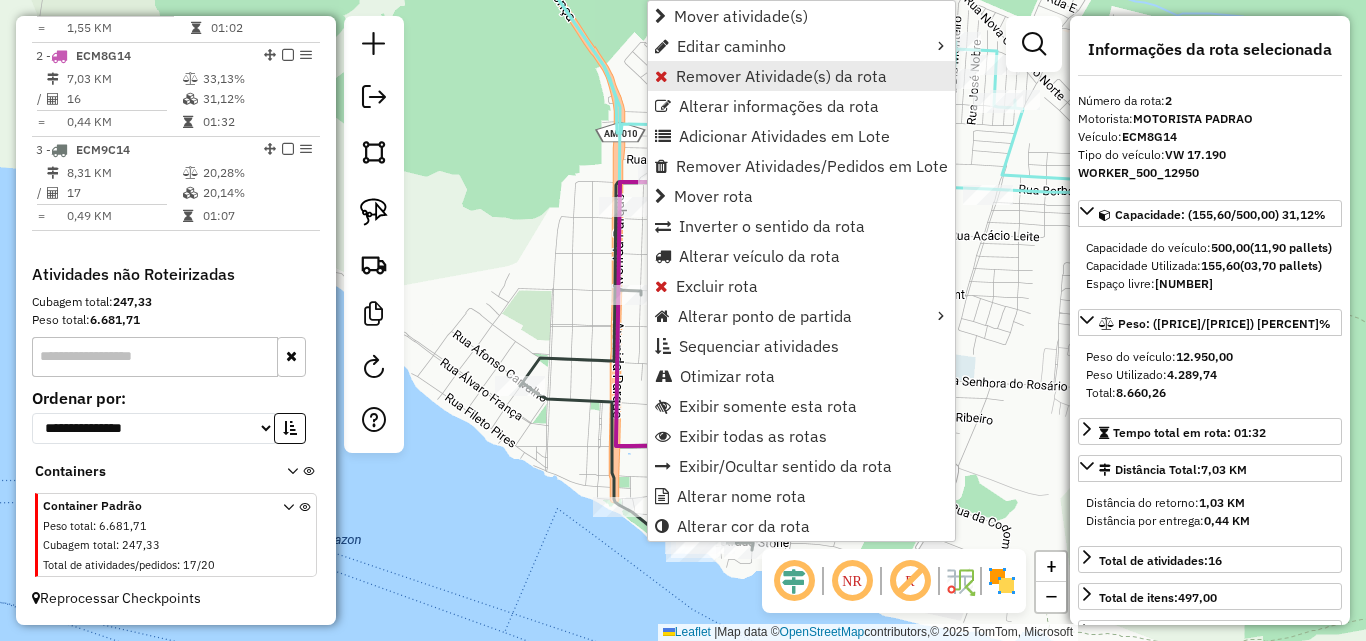 click on "Remover Atividade(s) da rota" at bounding box center (781, 76) 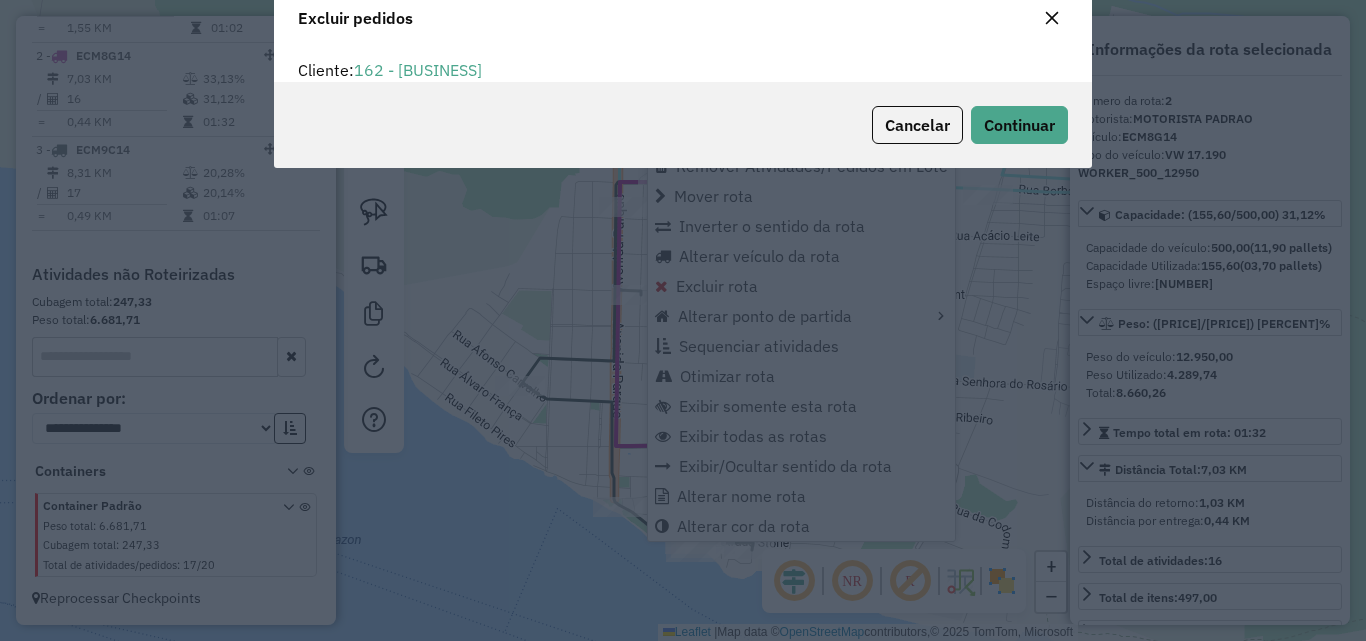 scroll, scrollTop: 12, scrollLeft: 6, axis: both 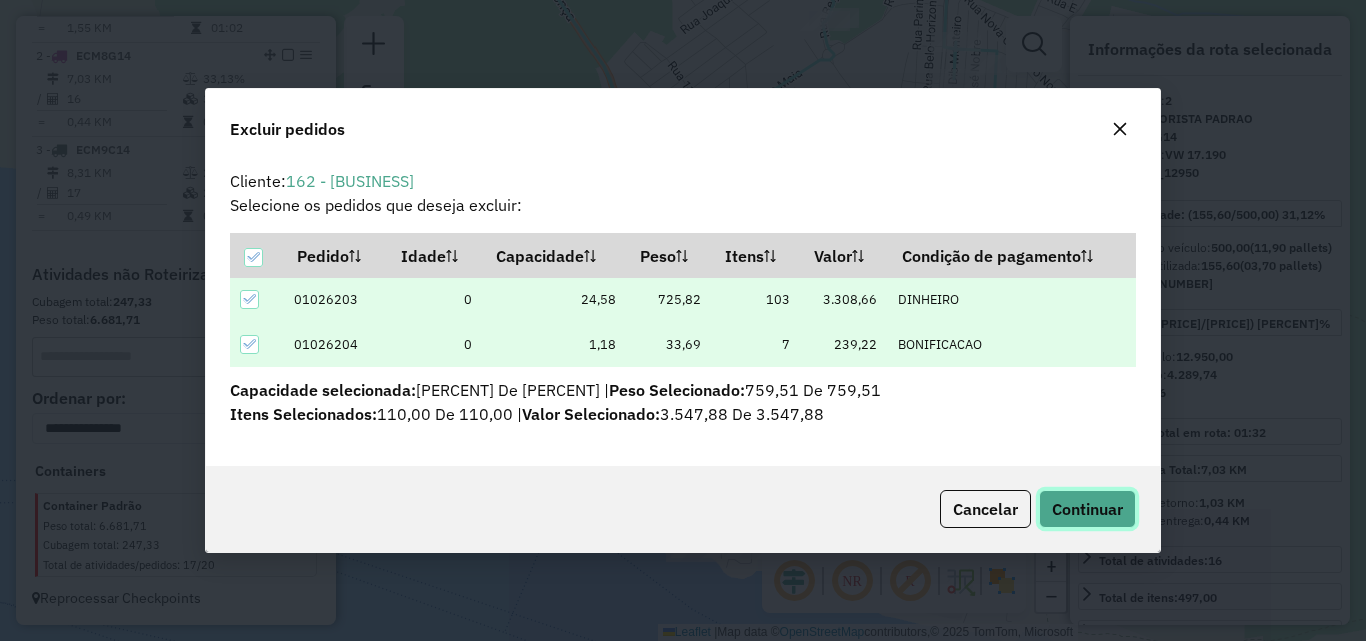 click on "Continuar" 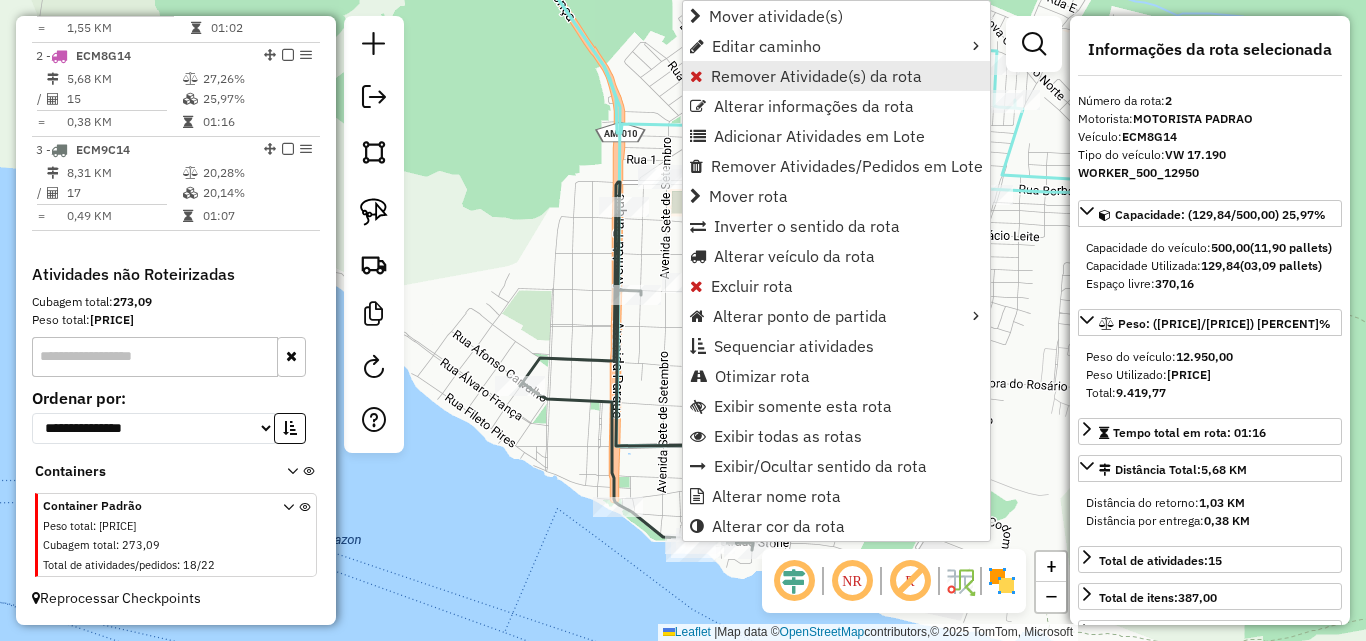 click on "Remover Atividade(s) da rota" at bounding box center (816, 76) 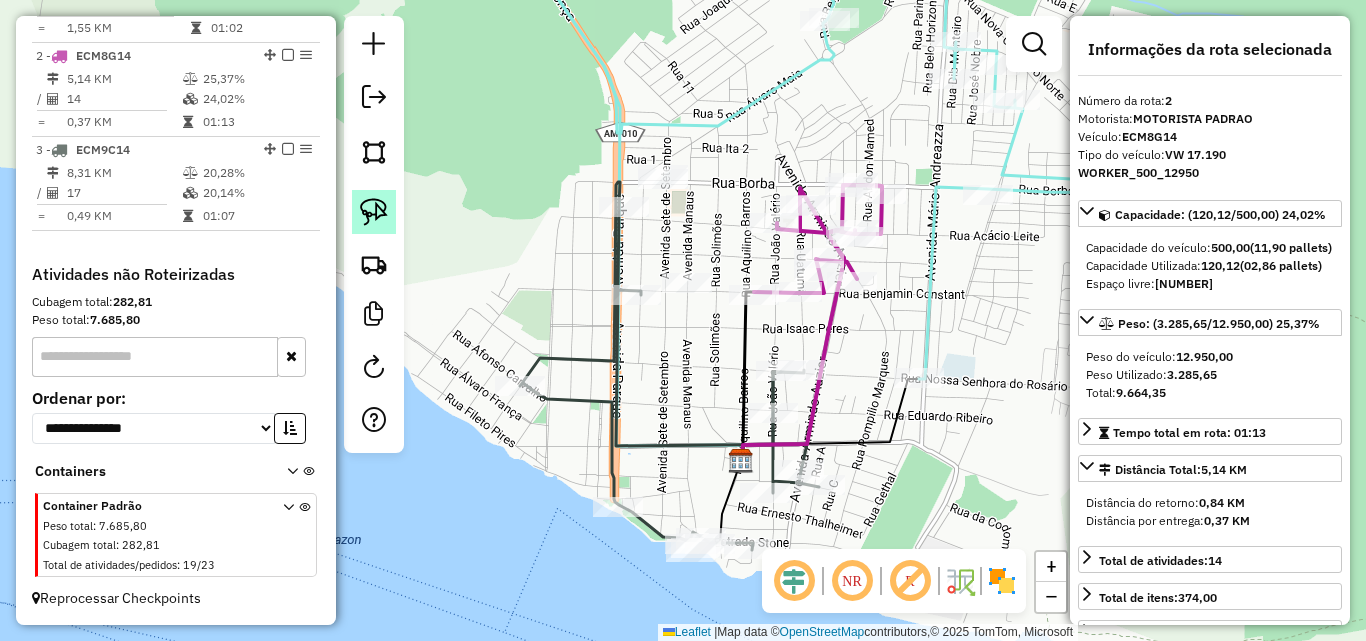 click 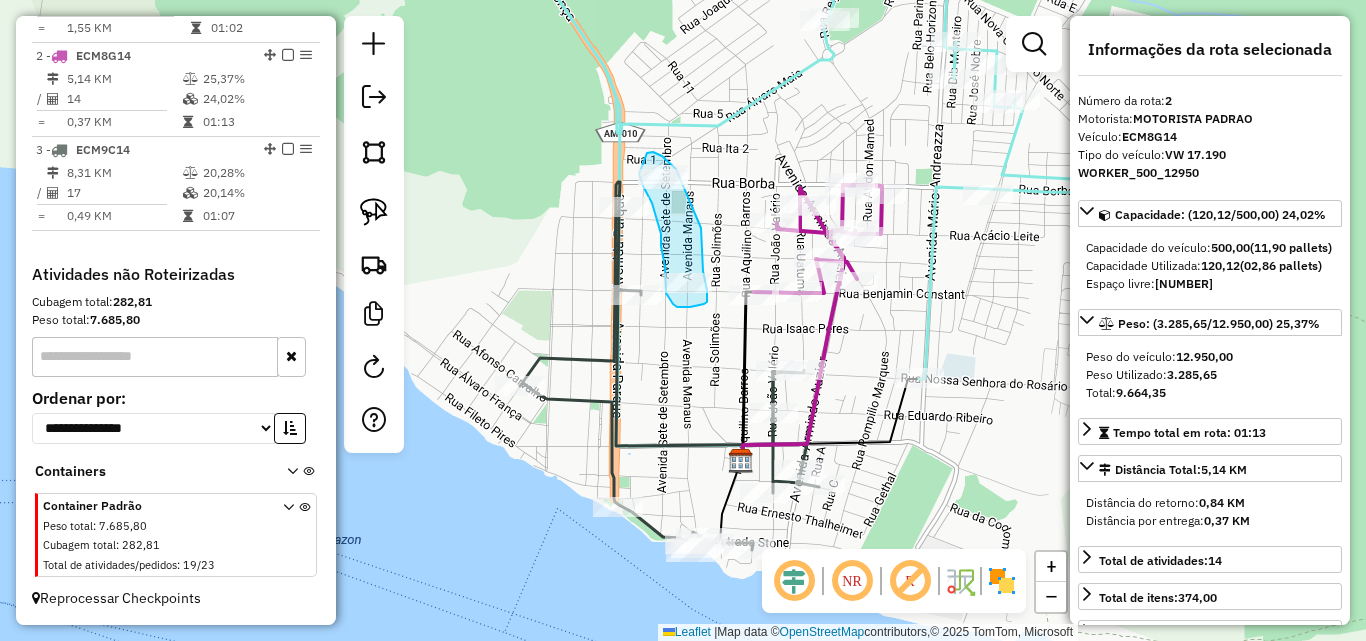 drag, startPoint x: 647, startPoint y: 153, endPoint x: 637, endPoint y: 167, distance: 17.20465 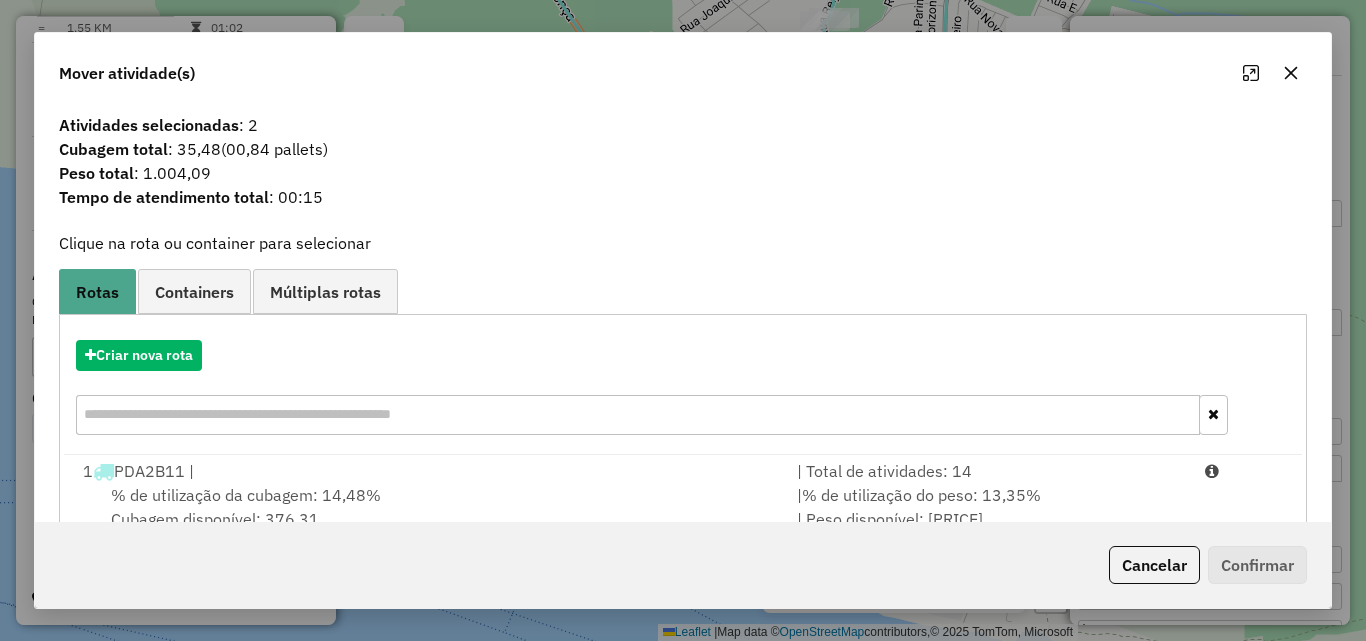 click 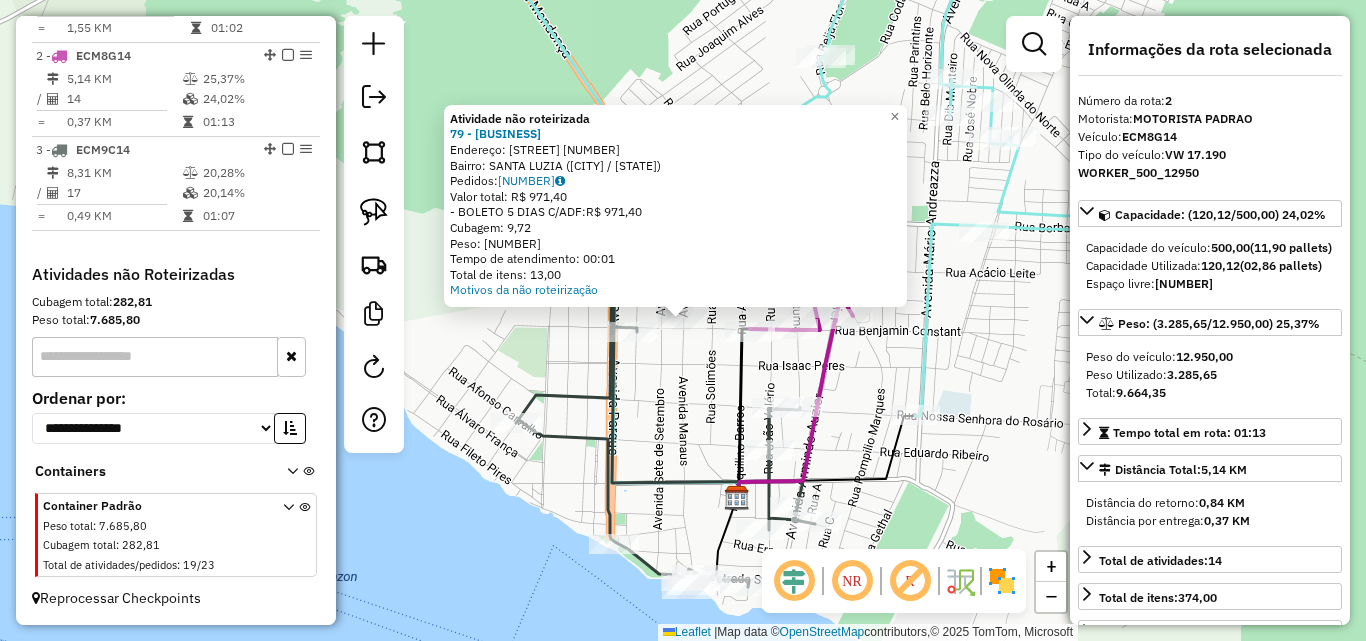 click on "Atividade não roteirizada 79 - [BUSINESS] Endereço: [STREET] [NUMBER] Bairro: [NEIGHBORHOOD] ([CITY] / [STATE]) Pedidos: 01026155 Valor total: R$ 971,40 - BOLETO 5 DIAS C/ADF: R$ 971,40 Cubagem: 9,72 Peso: 244,58 Tempo de atendimento: 00:01 Total de itens: 13,00 Motivos da não roteirização × Janela de atendimento Grade de atendimento Capacidade Transportadoras Veículos Cliente Pedidos Rotas Selecione os dias de semana para filtrar as janelas de atendimento Seg Ter Qua Qui Sex Sáb Dom Informe o período da janela de atendimento: De: Até: Filtrar exatamente a janela do cliente Considerar janela de atendimento padrão Selecione os dias de semana para filtrar as grades de atendimento Seg Ter Qua Qui Sex Sáb Dom Considerar clientes sem dia de atendimento cadastrado Clientes fora do dia de atendimento selecionado Filtrar as atividades entre os valores definidos abaixo: Peso mínimo: Peso máximo: Cubagem mínima: Cubagem máxima: De: Até: De:" 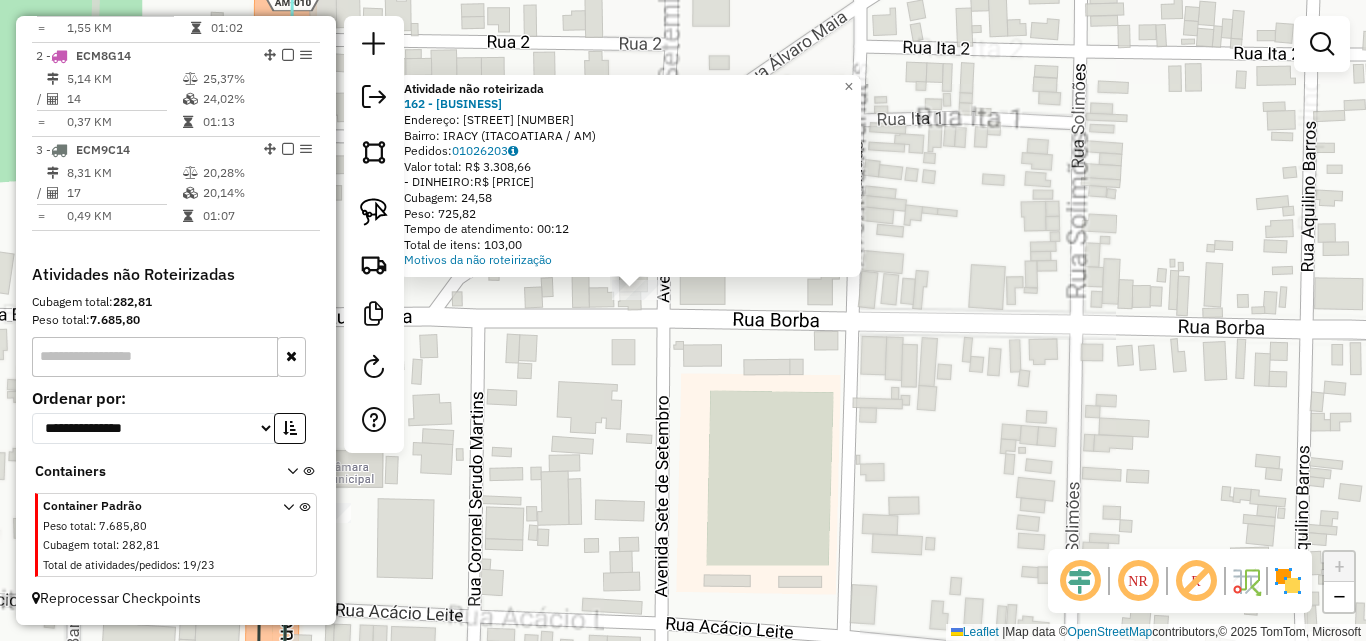 click on "Atividade não roteirizada [NUMBER] - MERCADINHO MASSAKO B Endereço: Borba [NUMBER] Bairro: IRACY ([CITY] / [STATE]) Pedidos: [NUMBER] Valor total: R$ [PRICE] - DINHEIRO: R$ [PRICE] Cubagem: [NUMBER] Peso: [NUMBER] Tempo de atendimento: 00:12 Total de itens: [NUMBER] Motivos da não roteirização × Janela de atendimento Grade de atendimento Capacidade Transportadoras Veículos Cliente Pedidos Rotas Selecione os dias de semana para filtrar as janelas de atendimento Seg Ter Qua Qui Sex Sáb Dom Informe o período da janela de atendimento: De: Até: Filtrar exatamente a janela do cliente Considerar janela de atendimento padrão Selecione os dias de semana para filtrar as grades de atendimento Seg Ter Qua Qui Sex Sáb Dom Considerar clientes sem dia de atendimento cadastrado Clientes fora do dia de atendimento selecionado Filtrar as atividades entre os valores definidos abaixo: Peso mínimo: Peso máximo: Cubagem mínima: Cubagem máxima: De: Até: De: De:" 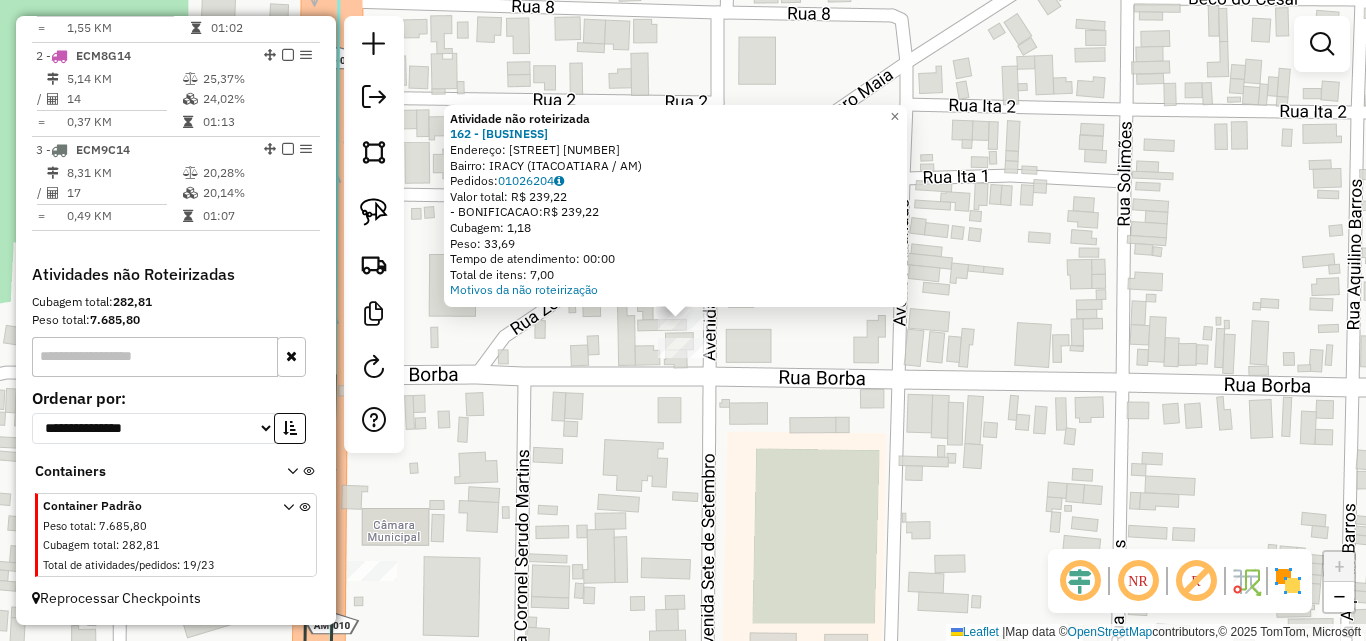 click on "Atividade não roteirizada [NUMBER] - [NAME] [LAST] B Endereço: Borba [NUMBER] Bairro: IRACY ([CITY] / [STATE]) Pedidos: [NUMBER] Valor total: R$ [PRICE] -BONIFICACAO: R$ [PRICE] Cubagem: [NUMBER] Peso: [NUMBER] Tempo de atendimento: 00:00 Total de itens: [NUMBER] Motivos da não roteirização × Janela de atendimento Grade de atendimento Capacidade Transportadoras Veículos Cliente Pedidos Rotas Selecione os dias de semana para filtrar as janelas de atendimento Seg Ter Qua Qui Sex Sáb Dom Informe o período da janela de atendimento: De: Até: Filtrar exatamente a janela do cliente Considerar janela de atendimento padrão Selecione os dias de semana para filtrar as grades de atendimento Seg Ter Qua Qui Sex Sáb Dom Considerar clientes sem dia de atendimento cadastrado Clientes fora do dia de atendimento selecionado Filtrar as atividades entre os valores definidos abaixo: Peso mínimo: Peso máximo: Cubagem mínima: Cubagem máxima: De: Até: De: Até:" 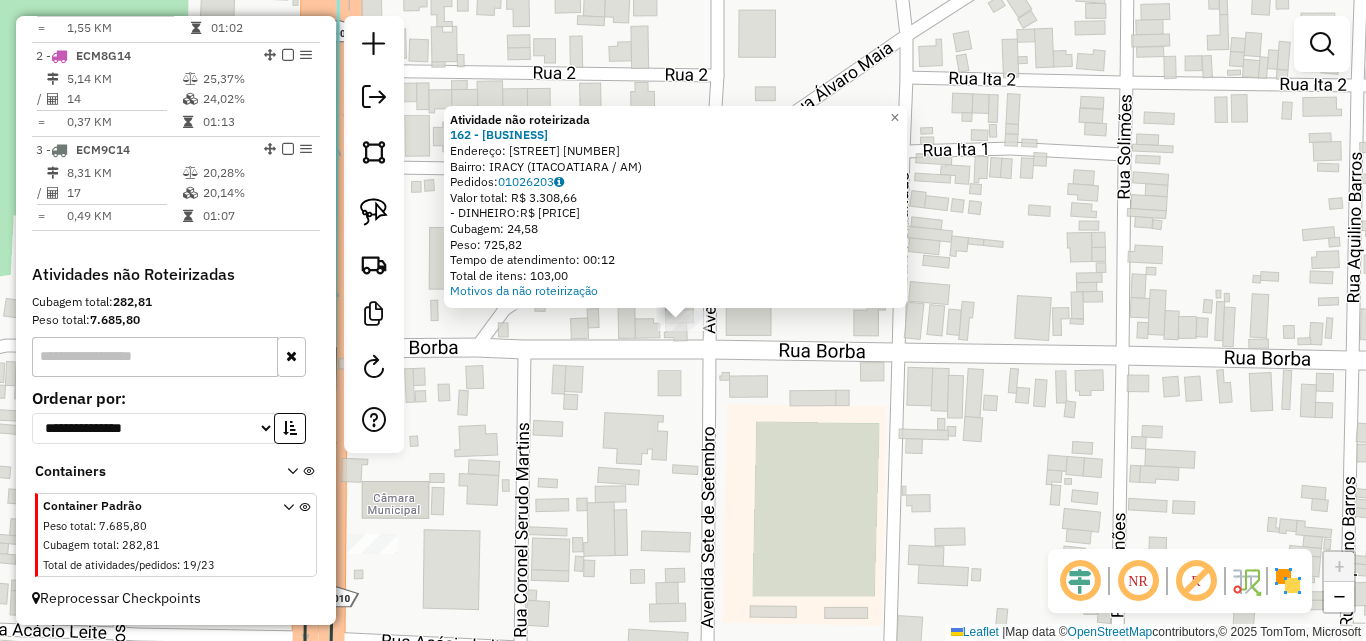 click on "Atividade não roteirizada [NUMBER] - MERCADINHO MASSAKO B Endereço: Borba [NUMBER] Bairro: IRACY ([CITY] / [STATE]) Pedidos: [NUMBER] Valor total: R$ [PRICE] - DINHEIRO: R$ [PRICE] Cubagem: [NUMBER] Peso: [NUMBER] Tempo de atendimento: 00:12 Total de itens: [NUMBER] Motivos da não roteirização × Janela de atendimento Grade de atendimento Capacidade Transportadoras Veículos Cliente Pedidos Rotas Selecione os dias de semana para filtrar as janelas de atendimento Seg Ter Qua Qui Sex Sáb Dom Informe o período da janela de atendimento: De: Até: Filtrar exatamente a janela do cliente Considerar janela de atendimento padrão Selecione os dias de semana para filtrar as grades de atendimento Seg Ter Qua Qui Sex Sáb Dom Considerar clientes sem dia de atendimento cadastrado Clientes fora do dia de atendimento selecionado Filtrar as atividades entre os valores definidos abaixo: Peso mínimo: Peso máximo: Cubagem mínima: Cubagem máxima: De: Até: De: De:" 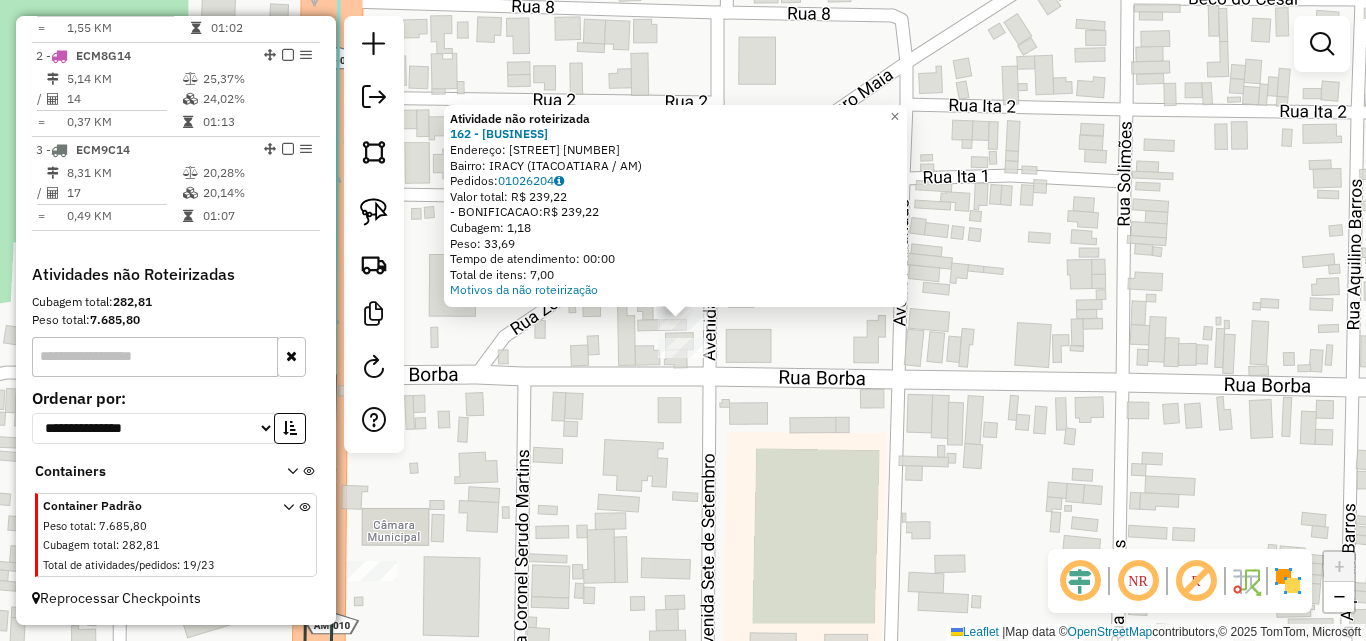 click on "Atividade não roteirizada [NUMBER] - [NAME] [LAST] B Endereço: Borba [NUMBER] Bairro: IRACY ([CITY] / [STATE]) Pedidos: [NUMBER] Valor total: R$ [PRICE] -BONIFICACAO: R$ [PRICE] Cubagem: [NUMBER] Peso: [NUMBER] Tempo de atendimento: 00:00 Total de itens: [NUMBER] Motivos da não roteirização × Janela de atendimento Grade de atendimento Capacidade Transportadoras Veículos Cliente Pedidos Rotas Selecione os dias de semana para filtrar as janelas de atendimento Seg Ter Qua Qui Sex Sáb Dom Informe o período da janela de atendimento: De: Até: Filtrar exatamente a janela do cliente Considerar janela de atendimento padrão Selecione os dias de semana para filtrar as grades de atendimento Seg Ter Qua Qui Sex Sáb Dom Considerar clientes sem dia de atendimento cadastrado Clientes fora do dia de atendimento selecionado Filtrar as atividades entre os valores definidos abaixo: Peso mínimo: Peso máximo: Cubagem mínima: Cubagem máxima: De: Até: De: Até:" 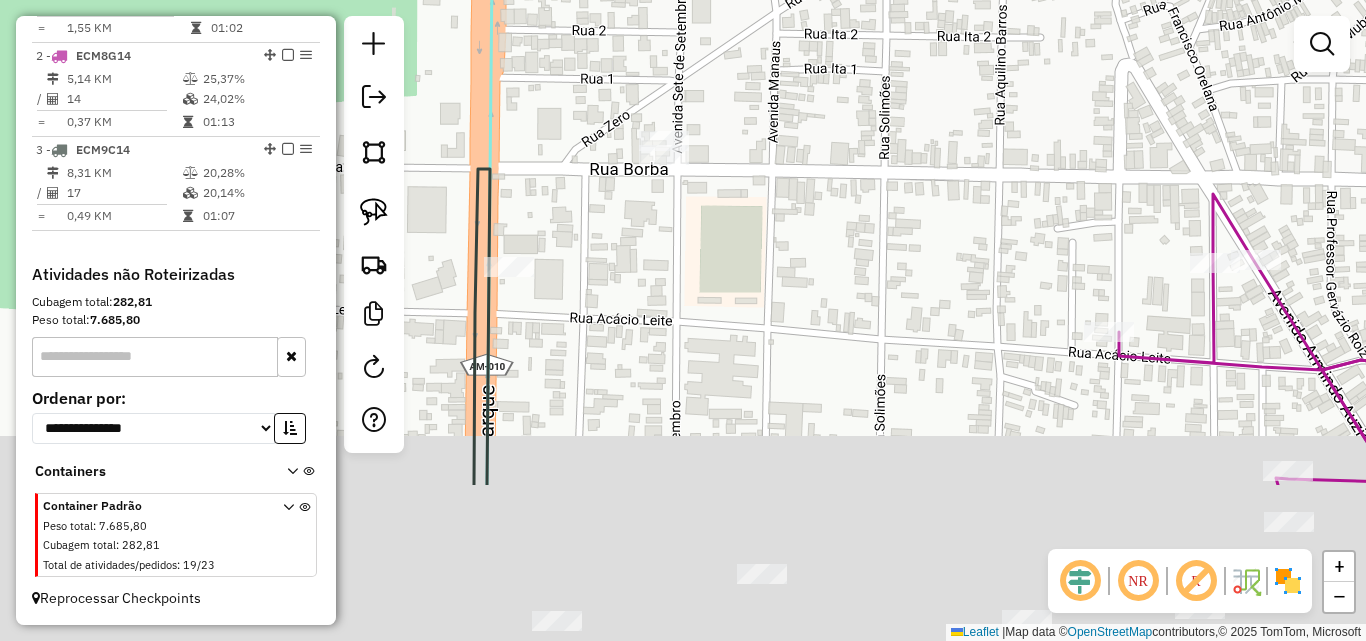 drag, startPoint x: 800, startPoint y: 499, endPoint x: 765, endPoint y: 234, distance: 267.30133 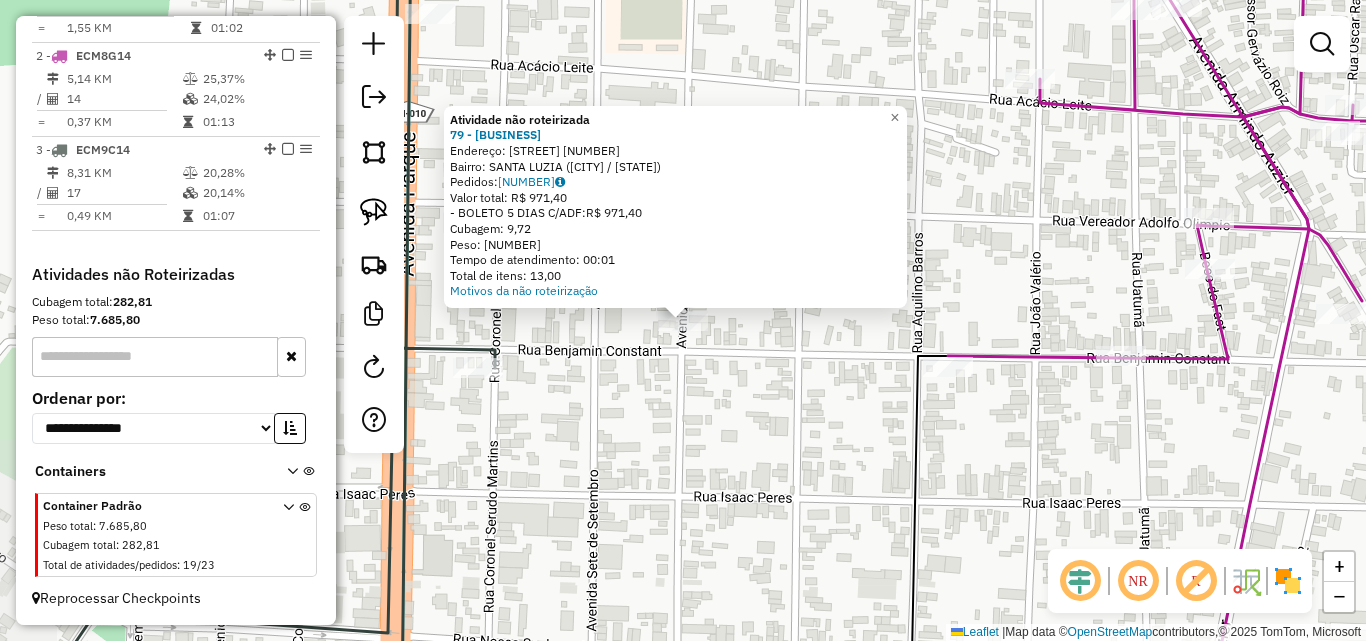click on "Atividade não roteirizada 79 - [BUSINESS] Endereço: [STREET] [NUMBER] Bairro: [NEIGHBORHOOD] ([CITY] / [STATE]) Pedidos: 01026155 Valor total: R$ 971,40 - BOLETO 5 DIAS C/ADF: R$ 971,40 Cubagem: 9,72 Peso: 244,58 Tempo de atendimento: 00:01 Total de itens: 13,00 Motivos da não roteirização × Janela de atendimento Grade de atendimento Capacidade Transportadoras Veículos Cliente Pedidos Rotas Selecione os dias de semana para filtrar as janelas de atendimento Seg Ter Qua Qui Sex Sáb Dom Informe o período da janela de atendimento: De: Até: Filtrar exatamente a janela do cliente Considerar janela de atendimento padrão Selecione os dias de semana para filtrar as grades de atendimento Seg Ter Qua Qui Sex Sáb Dom Considerar clientes sem dia de atendimento cadastrado Clientes fora do dia de atendimento selecionado Filtrar as atividades entre os valores definidos abaixo: Peso mínimo: Peso máximo: Cubagem mínima: Cubagem máxima: De: Até: De:" 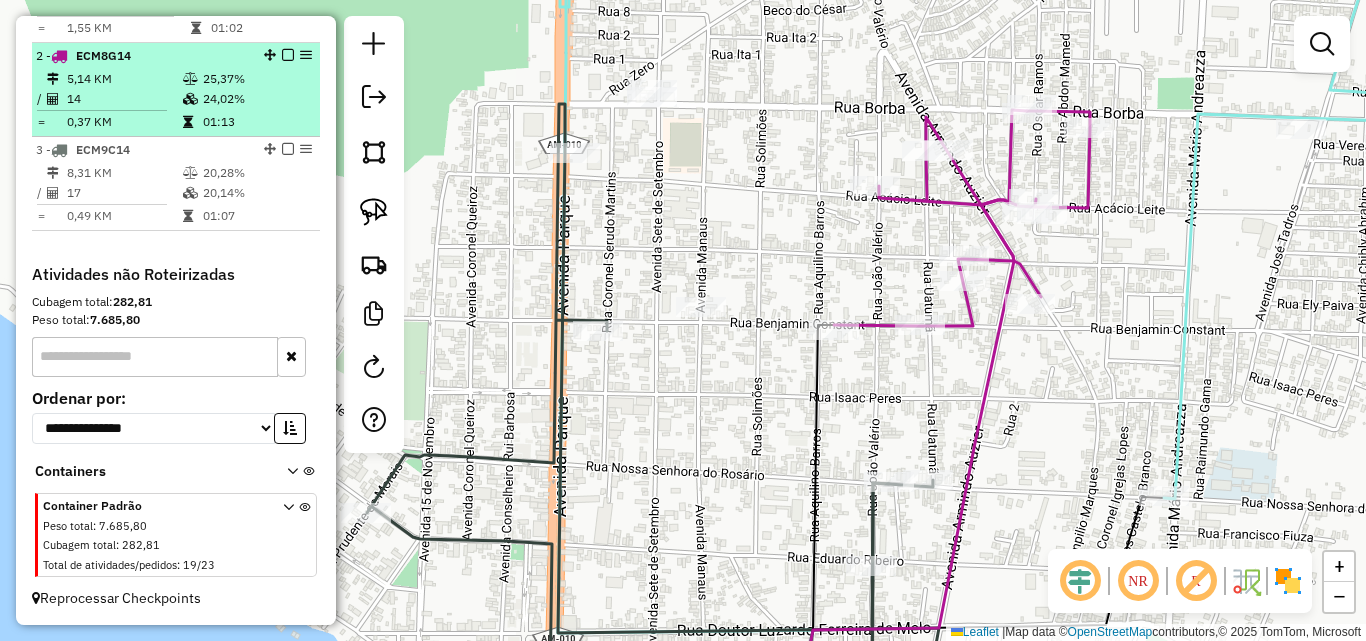 click on "5,14 KM" at bounding box center (124, 79) 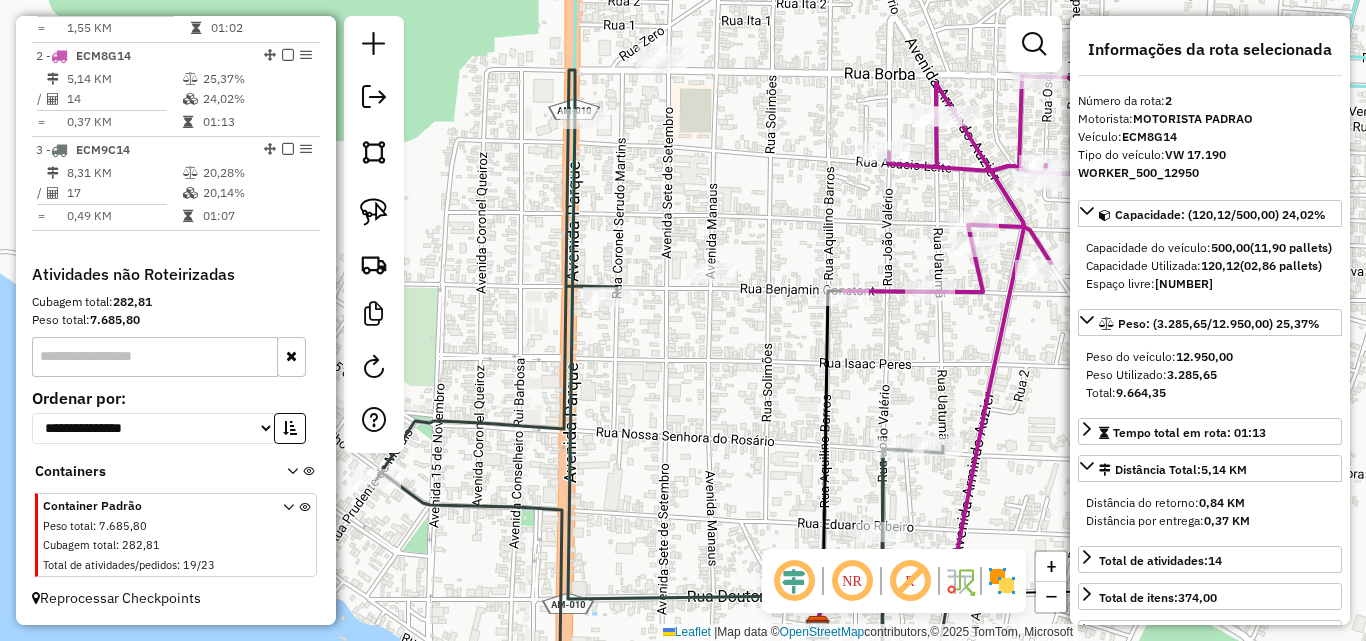 drag, startPoint x: 500, startPoint y: 197, endPoint x: 779, endPoint y: 229, distance: 280.82913 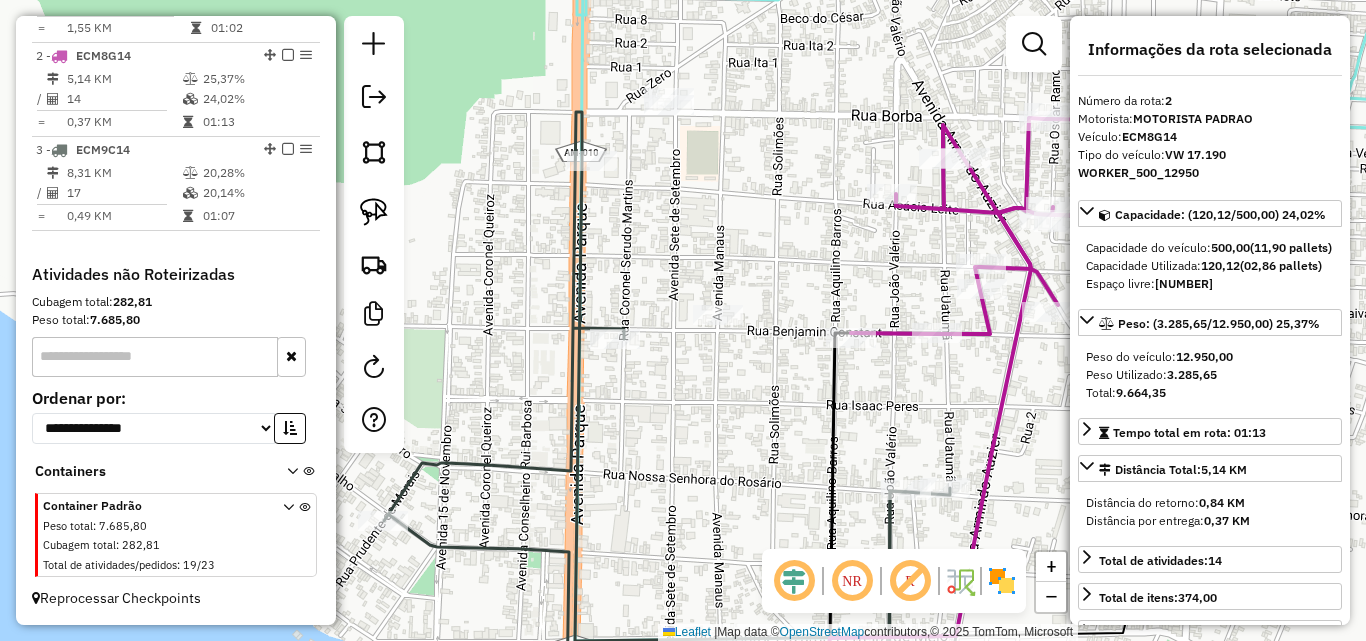 drag, startPoint x: 785, startPoint y: 208, endPoint x: 790, endPoint y: 249, distance: 41.303753 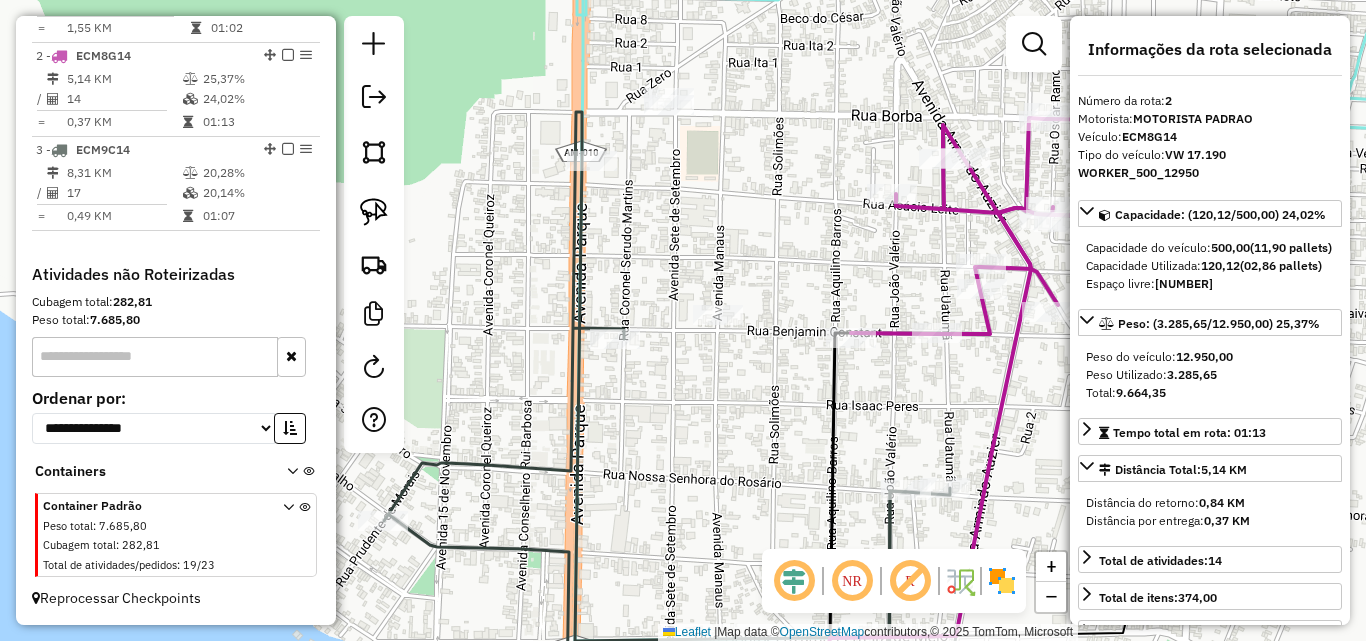 drag, startPoint x: 370, startPoint y: 217, endPoint x: 434, endPoint y: 165, distance: 82.46211 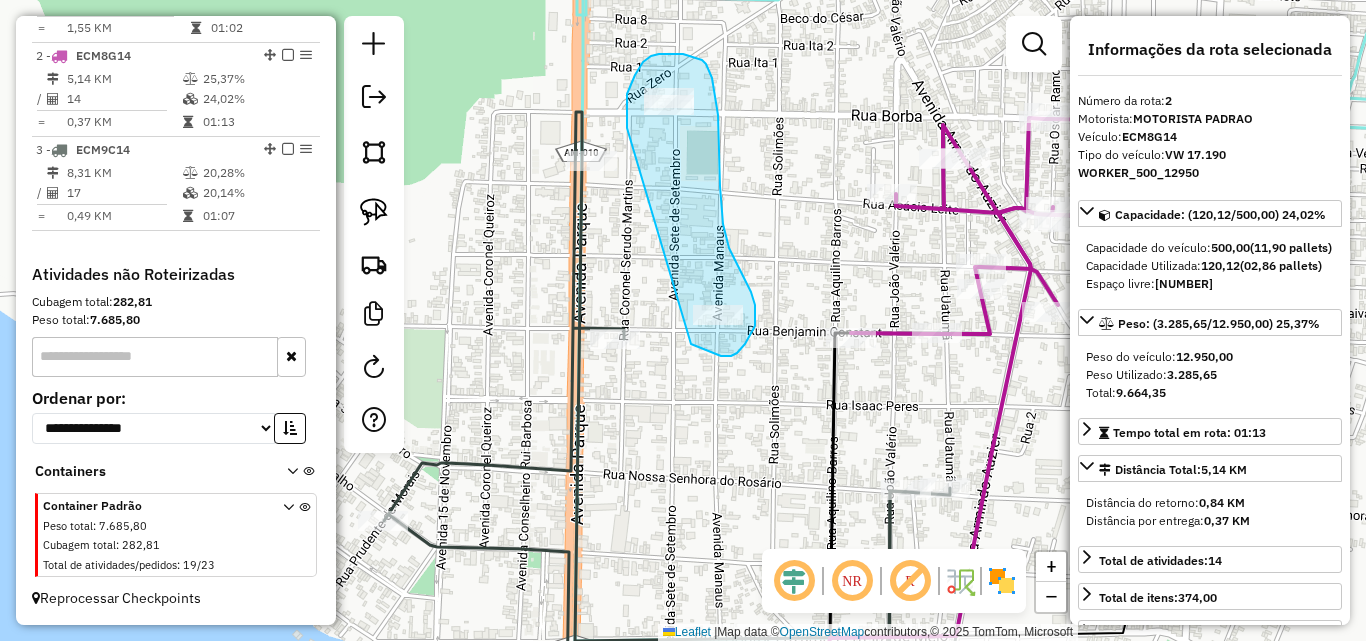 drag, startPoint x: 627, startPoint y: 128, endPoint x: 684, endPoint y: 344, distance: 223.39427 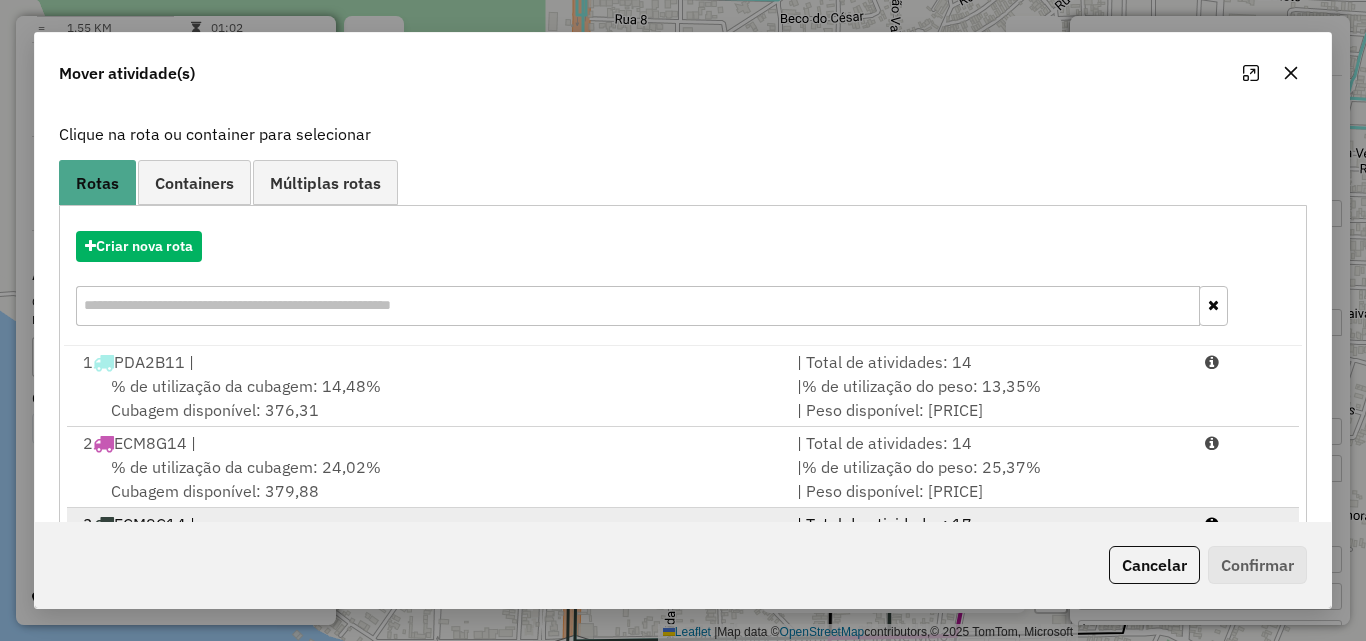 scroll, scrollTop: 210, scrollLeft: 0, axis: vertical 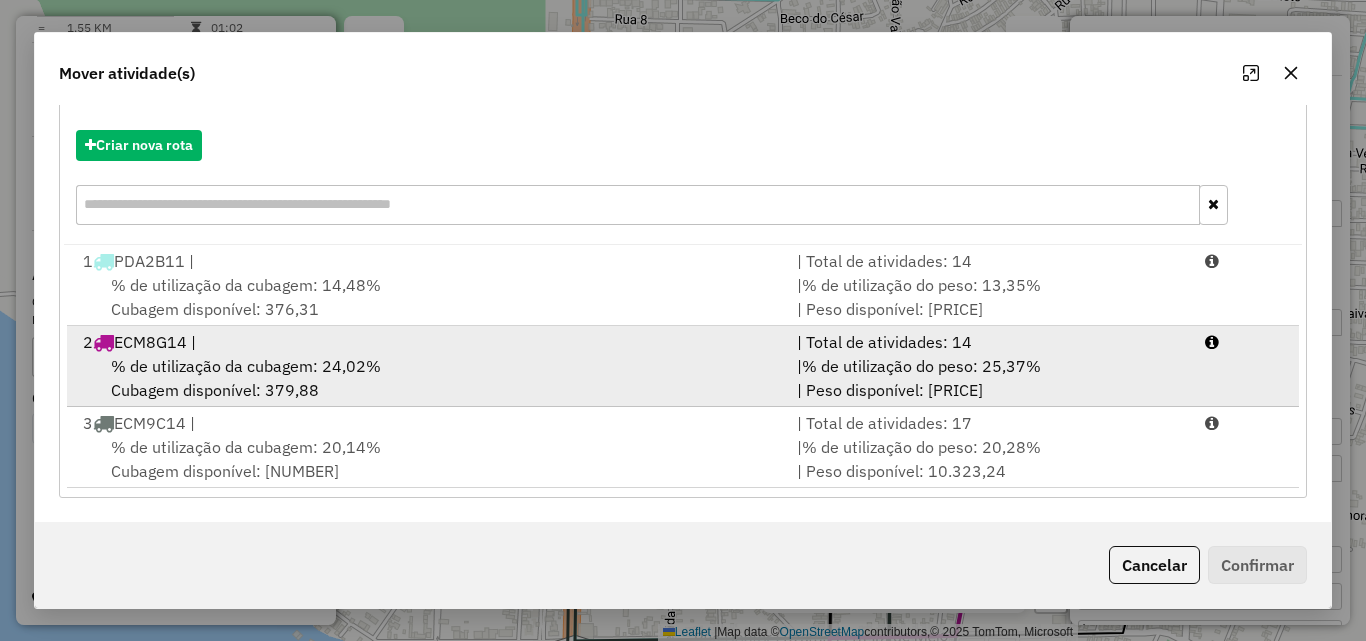 click on "% de utilização da cubagem: 24,02%  Cubagem disponível: 379,88" at bounding box center (428, 378) 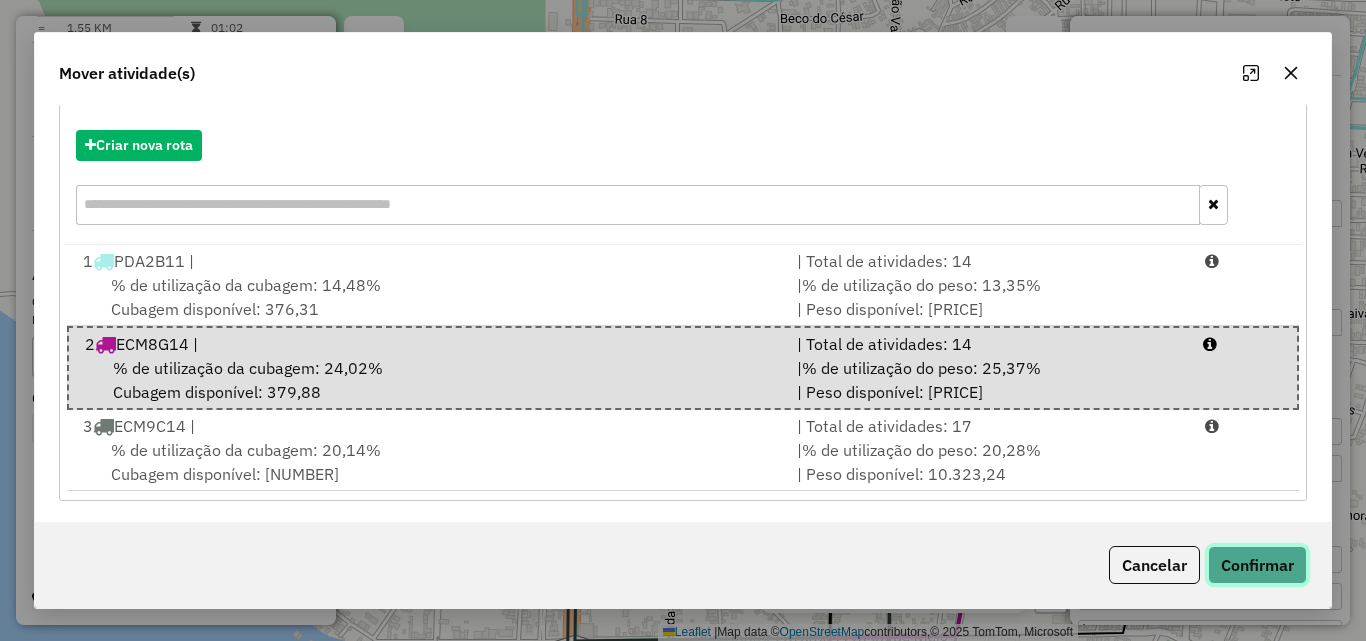 click on "Confirmar" 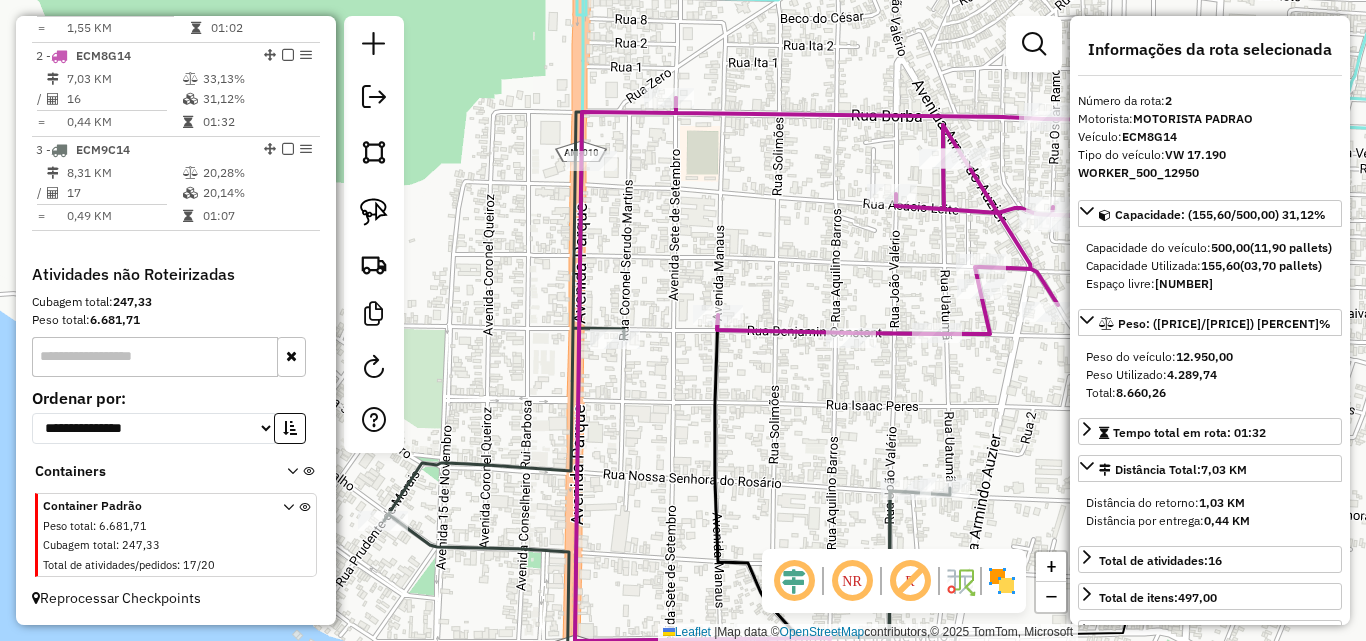 scroll, scrollTop: 0, scrollLeft: 0, axis: both 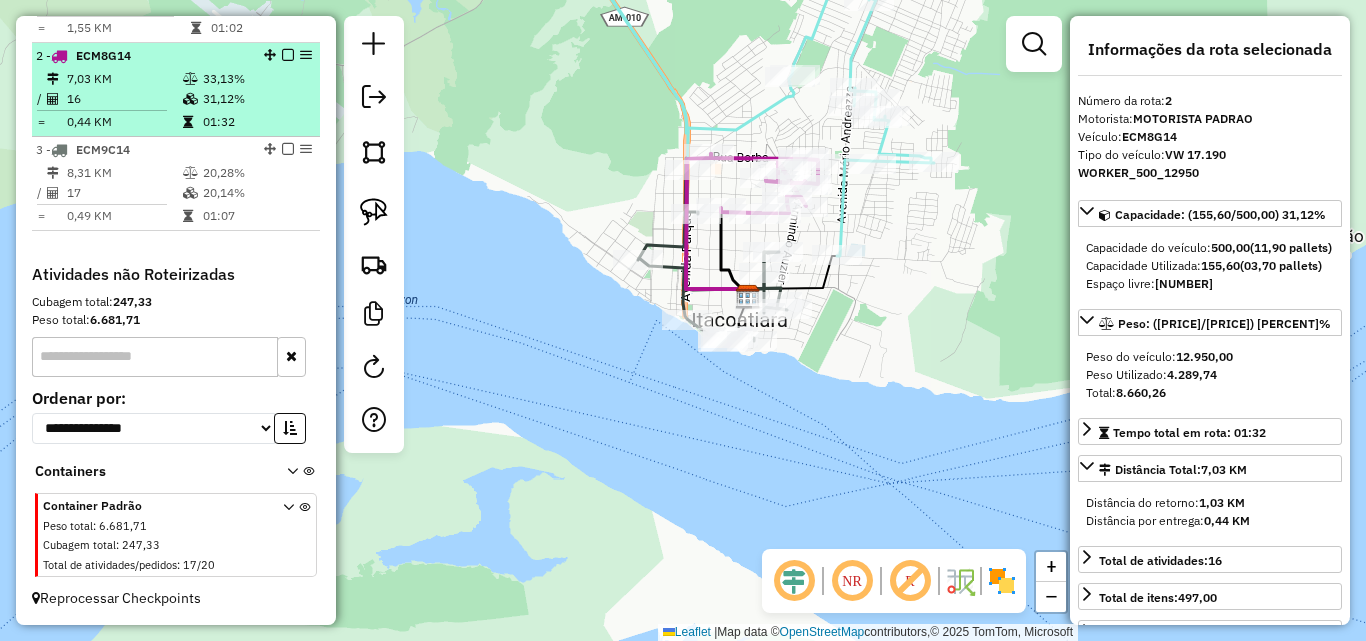 click on "16" at bounding box center [124, 99] 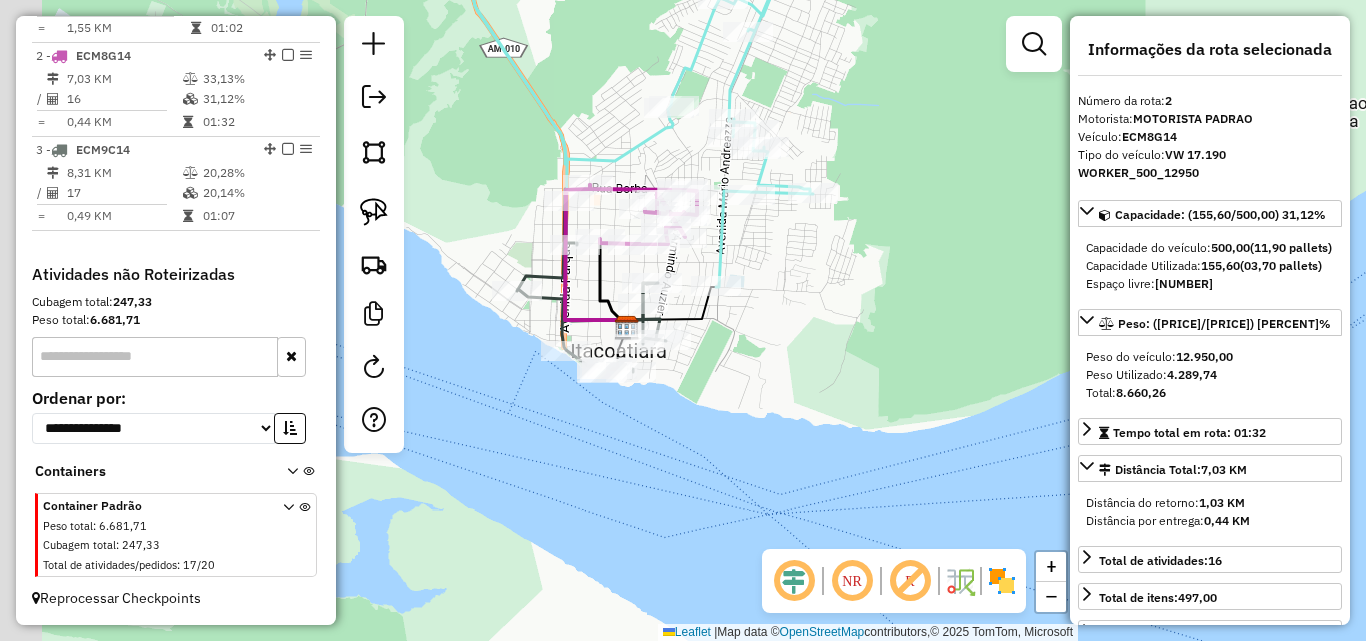 drag, startPoint x: 693, startPoint y: 259, endPoint x: 625, endPoint y: 219, distance: 78.892334 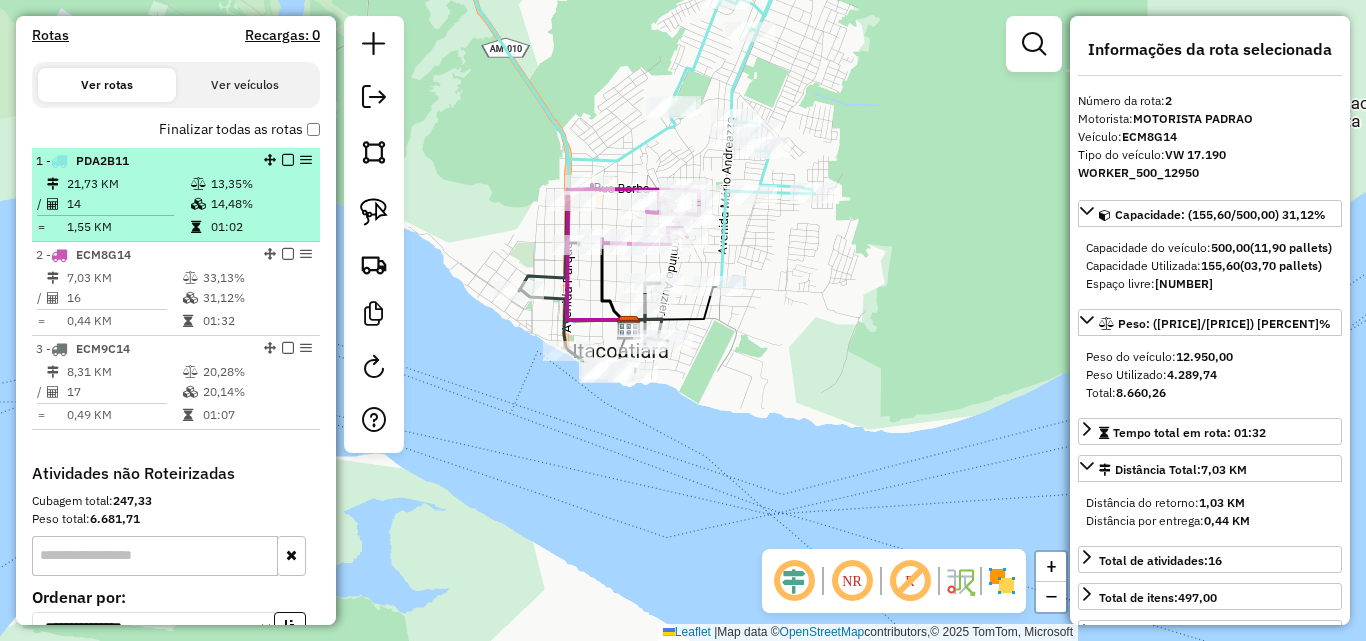 scroll, scrollTop: 641, scrollLeft: 0, axis: vertical 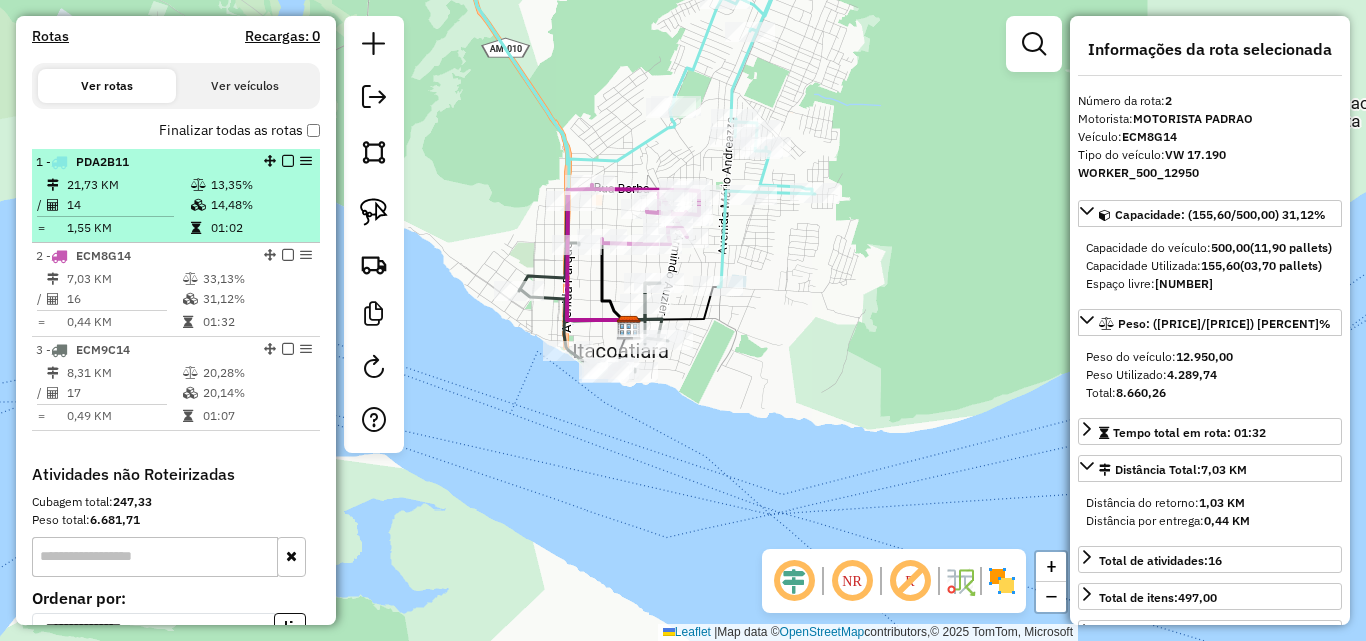 click on "14" at bounding box center [128, 205] 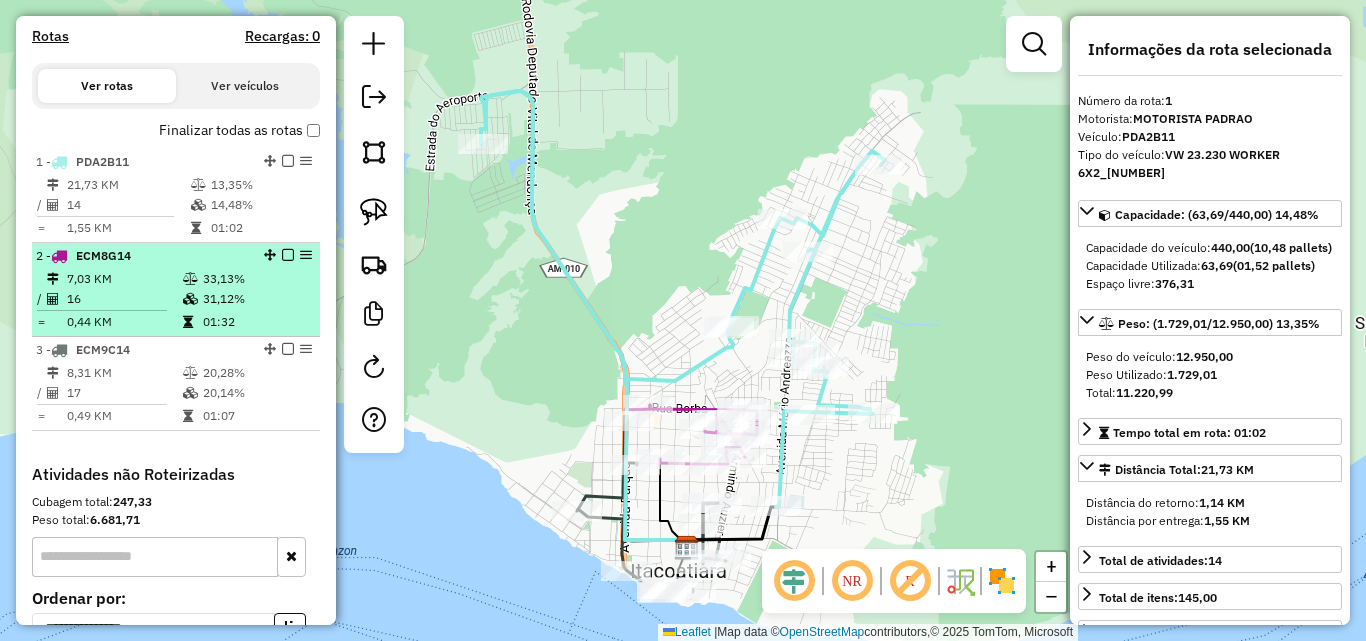 click on "0,44 KM" at bounding box center (124, 322) 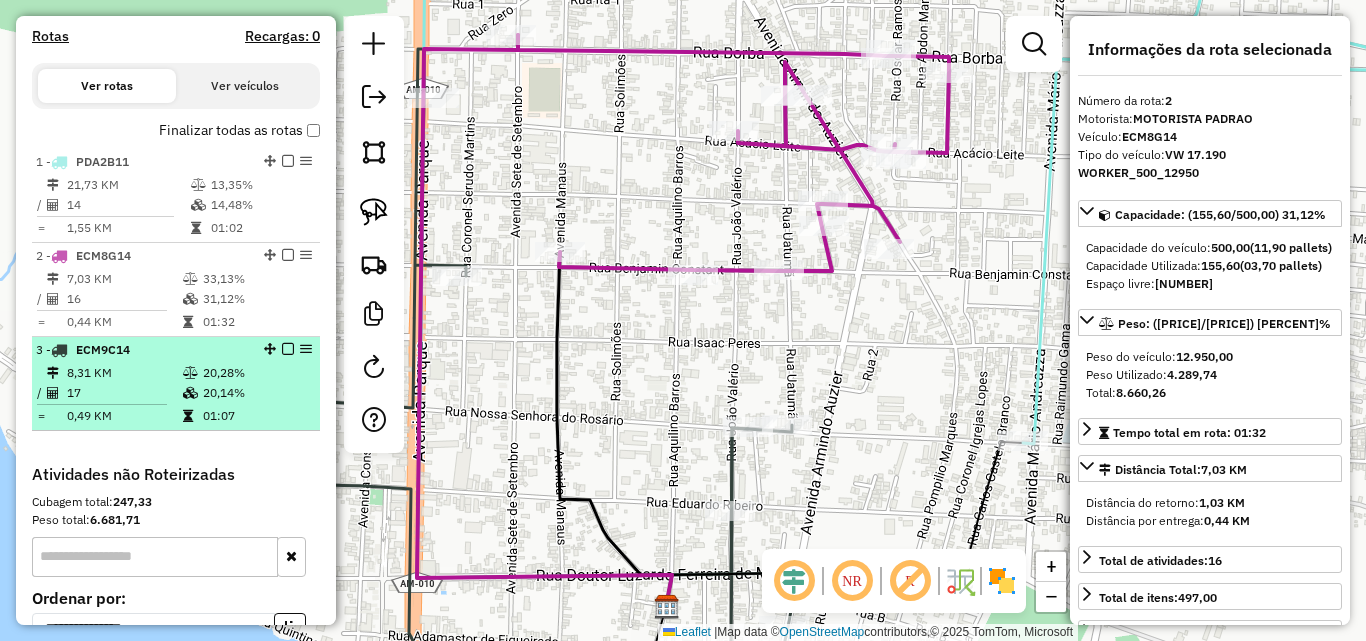 click on "8,31 KM" at bounding box center (124, 373) 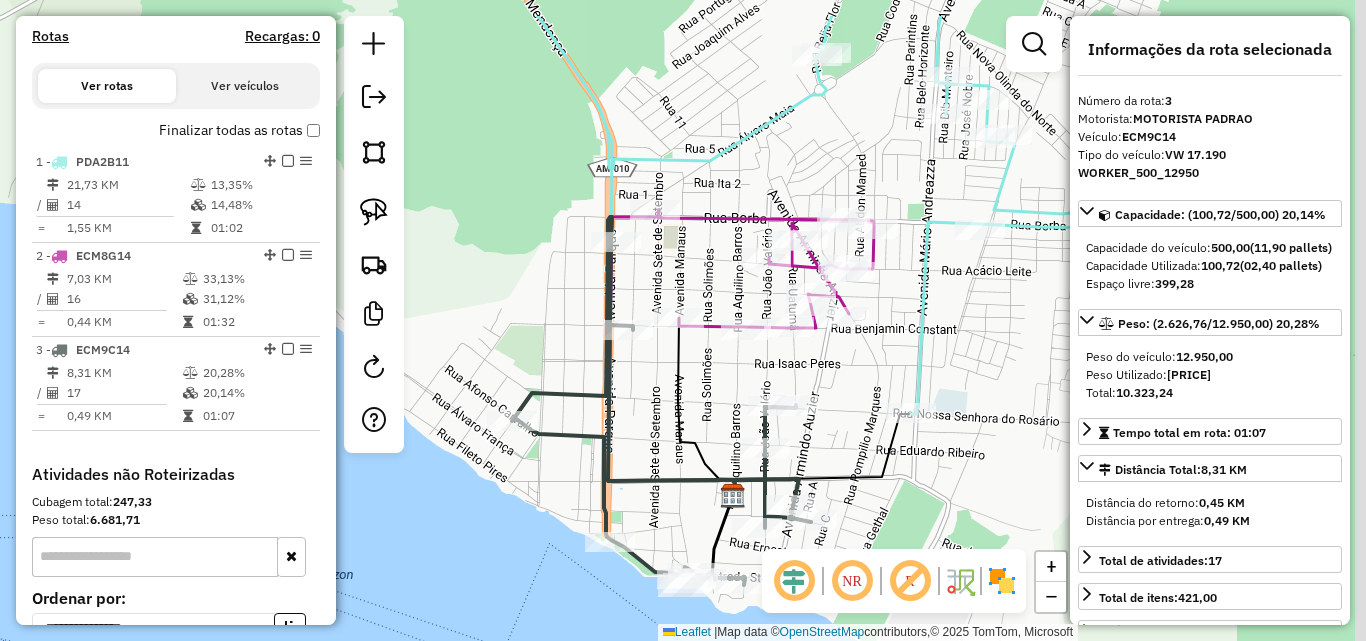 drag, startPoint x: 897, startPoint y: 260, endPoint x: 846, endPoint y: 395, distance: 144.31216 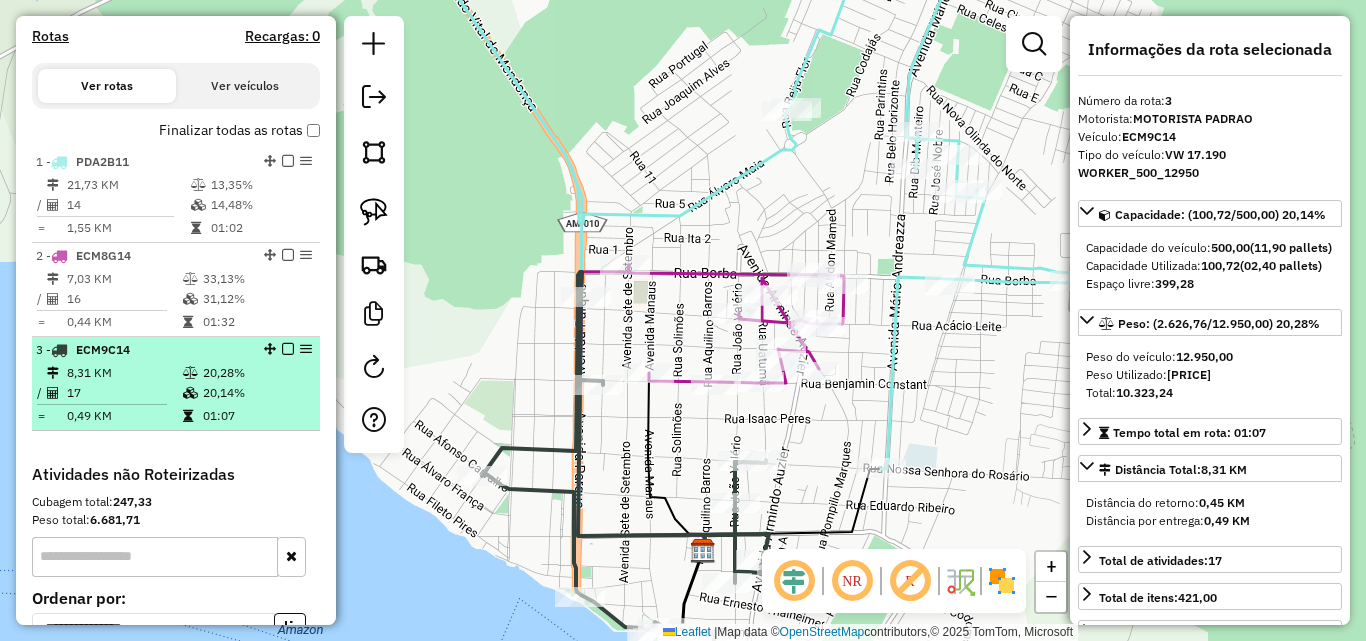 click on "3 -     ECM9C14" at bounding box center (142, 350) 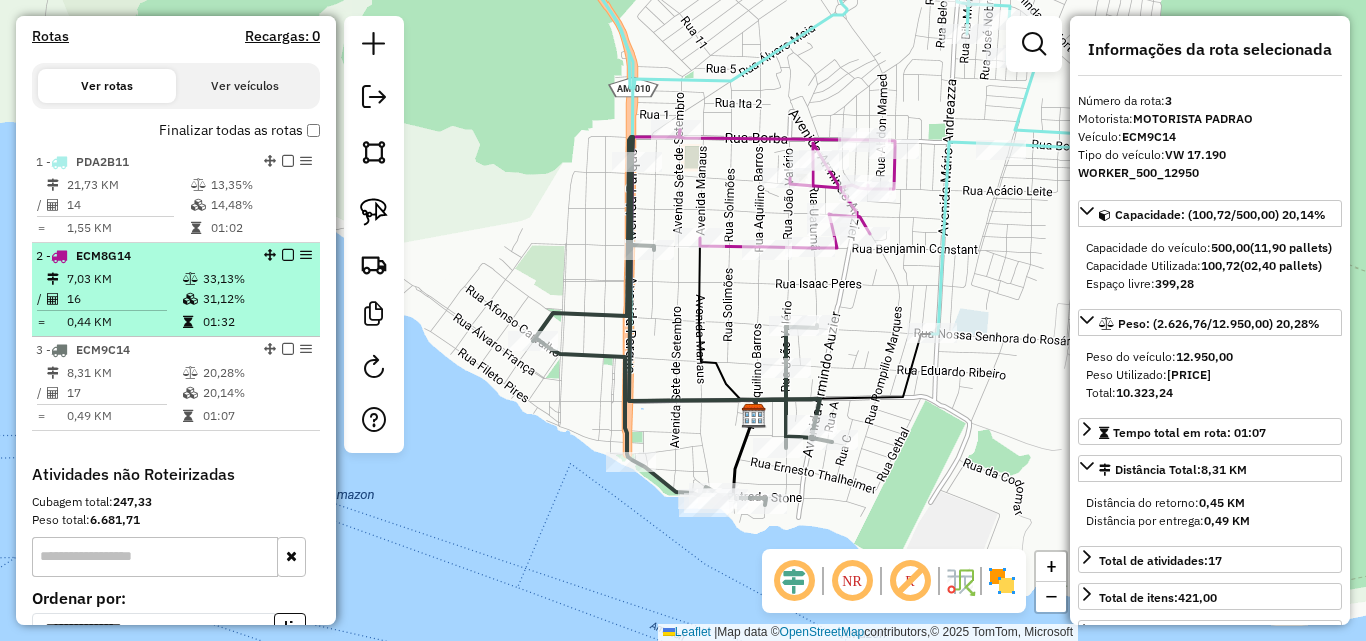 click on "16" at bounding box center [124, 299] 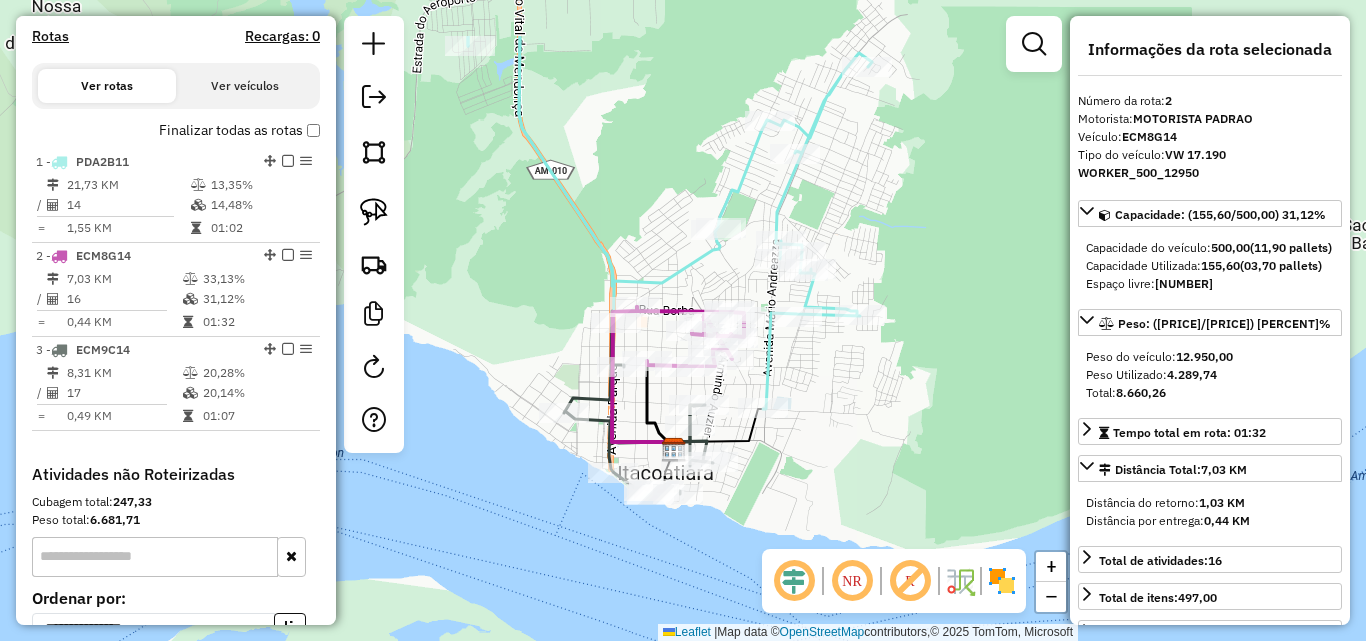 drag, startPoint x: 738, startPoint y: 284, endPoint x: 804, endPoint y: 386, distance: 121.49074 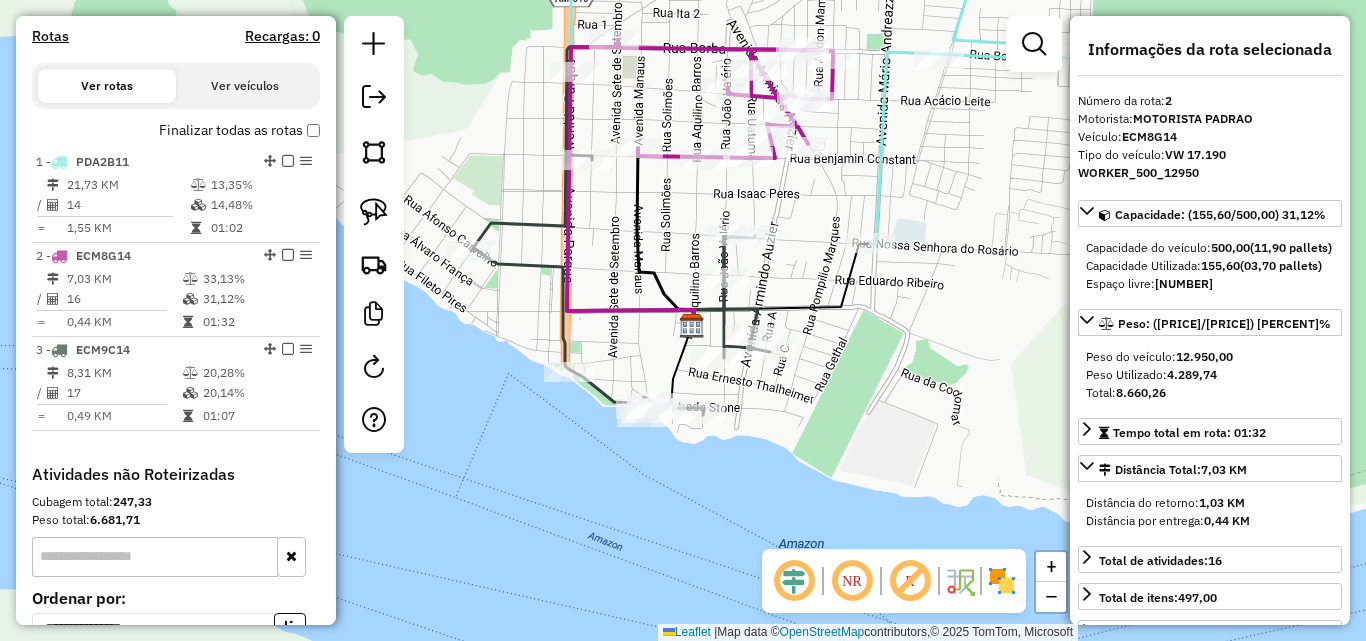 drag, startPoint x: 645, startPoint y: 211, endPoint x: 682, endPoint y: 272, distance: 71.34424 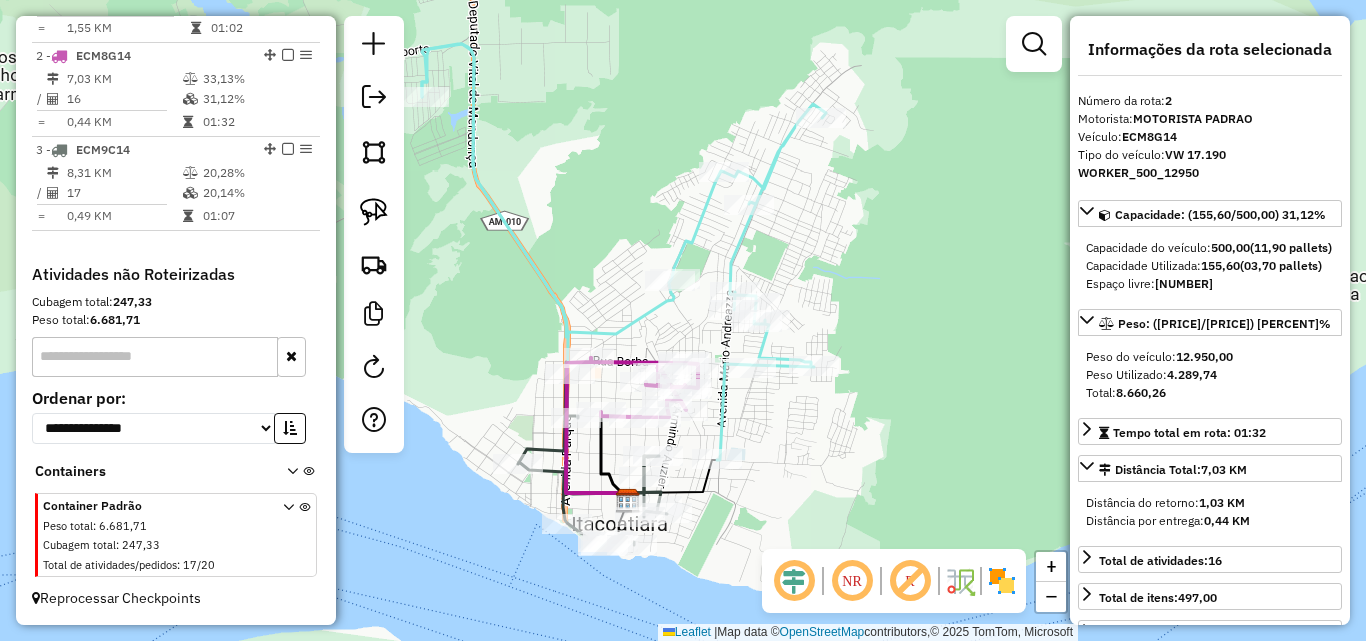 scroll, scrollTop: 541, scrollLeft: 0, axis: vertical 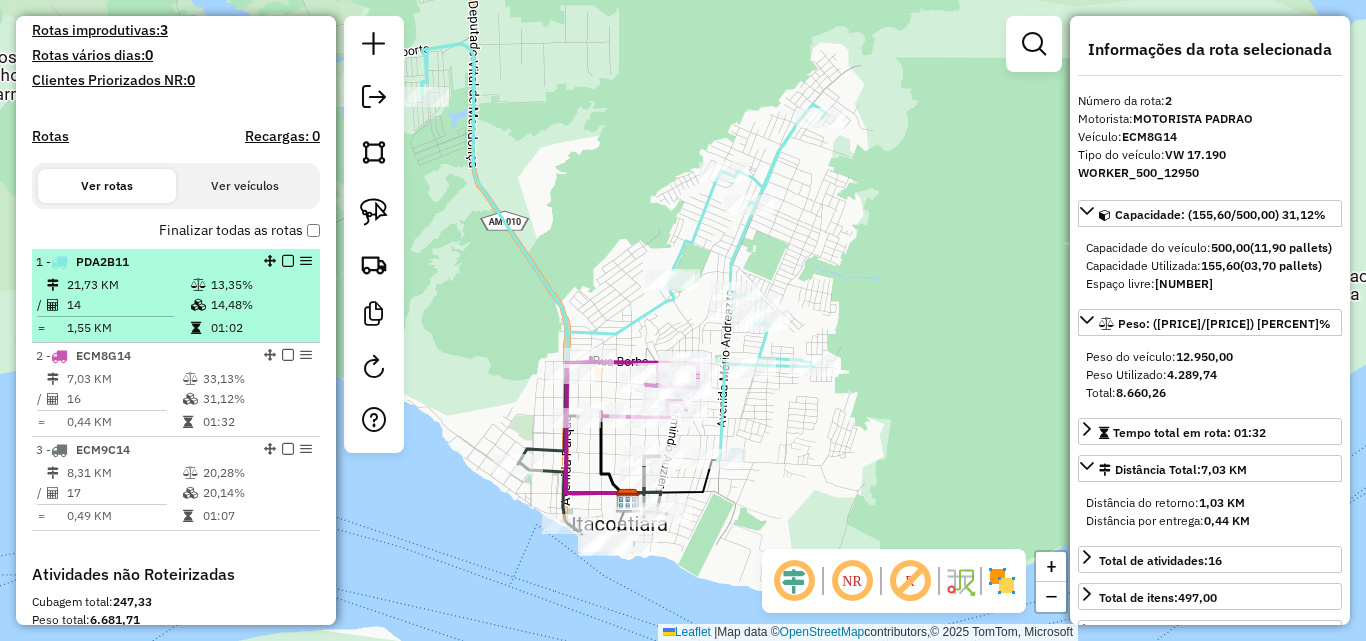 click on "14" at bounding box center (128, 305) 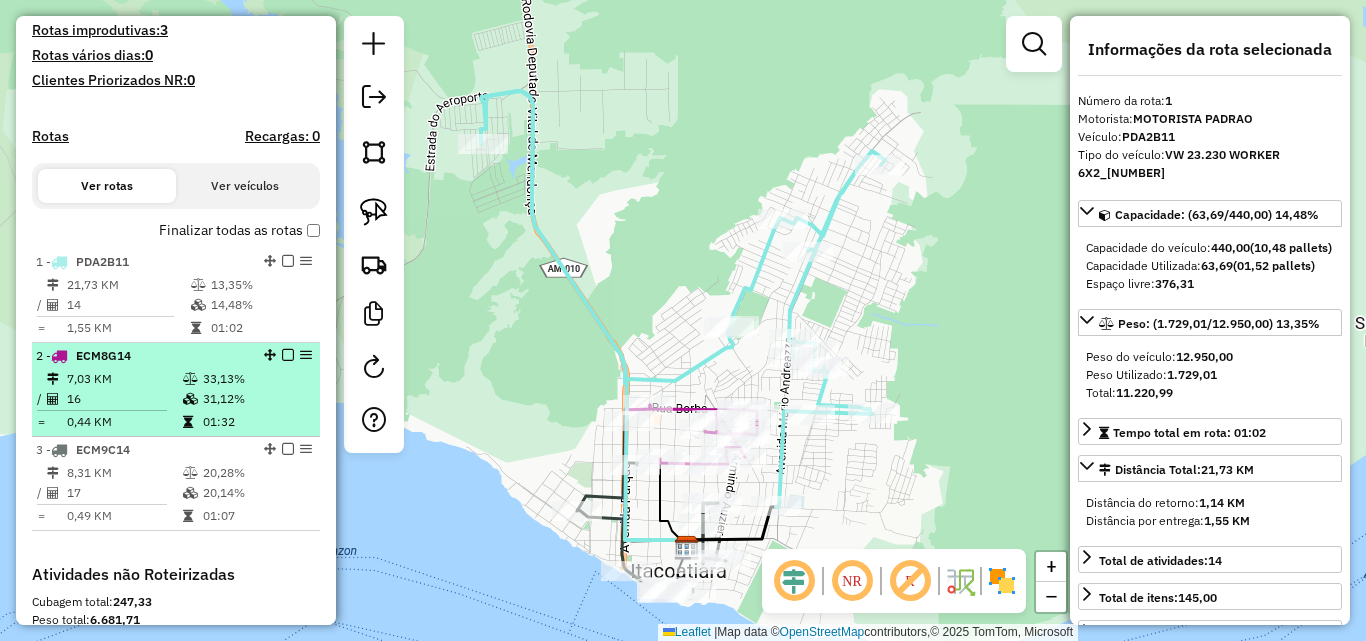 click on "16" at bounding box center (124, 399) 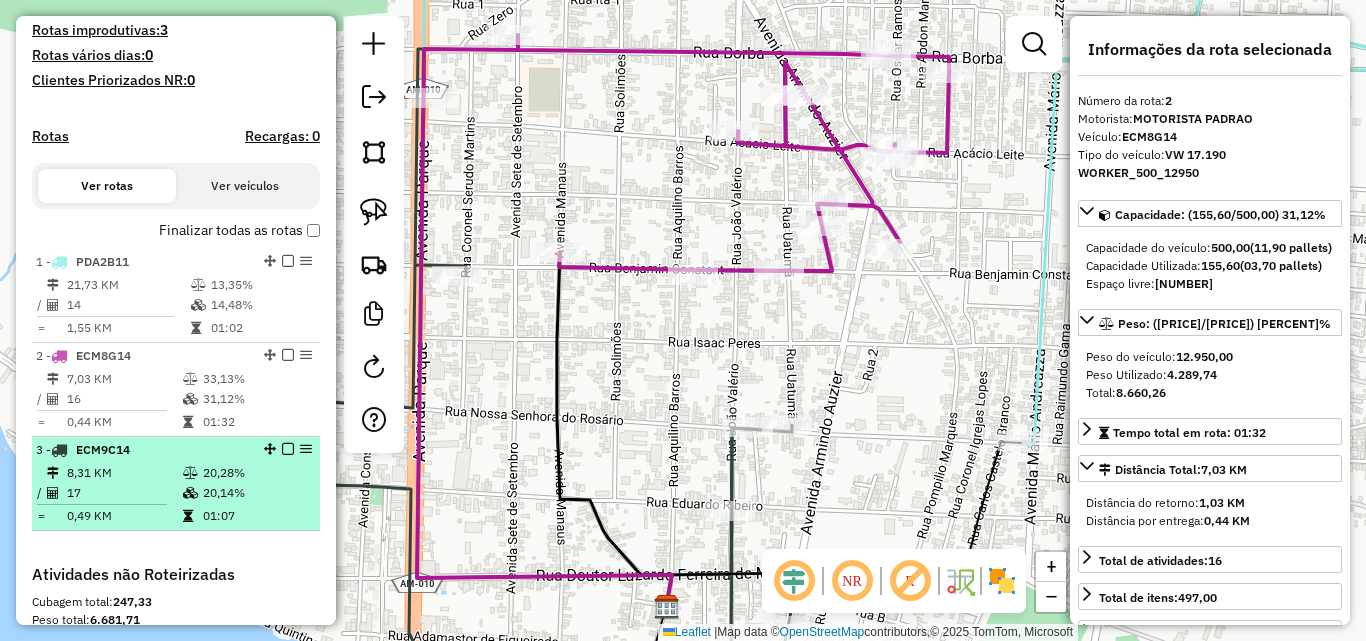 click on "3 -     ECM9C14" at bounding box center [142, 450] 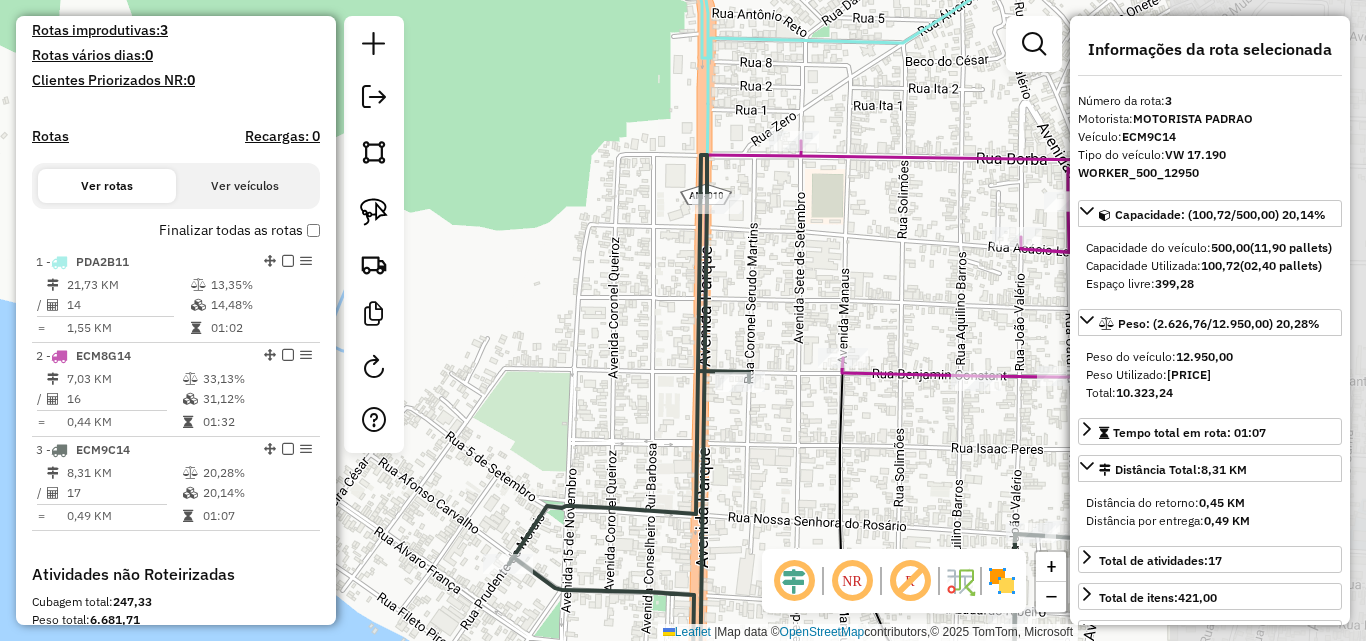 drag, startPoint x: 921, startPoint y: 302, endPoint x: 509, endPoint y: 326, distance: 412.69843 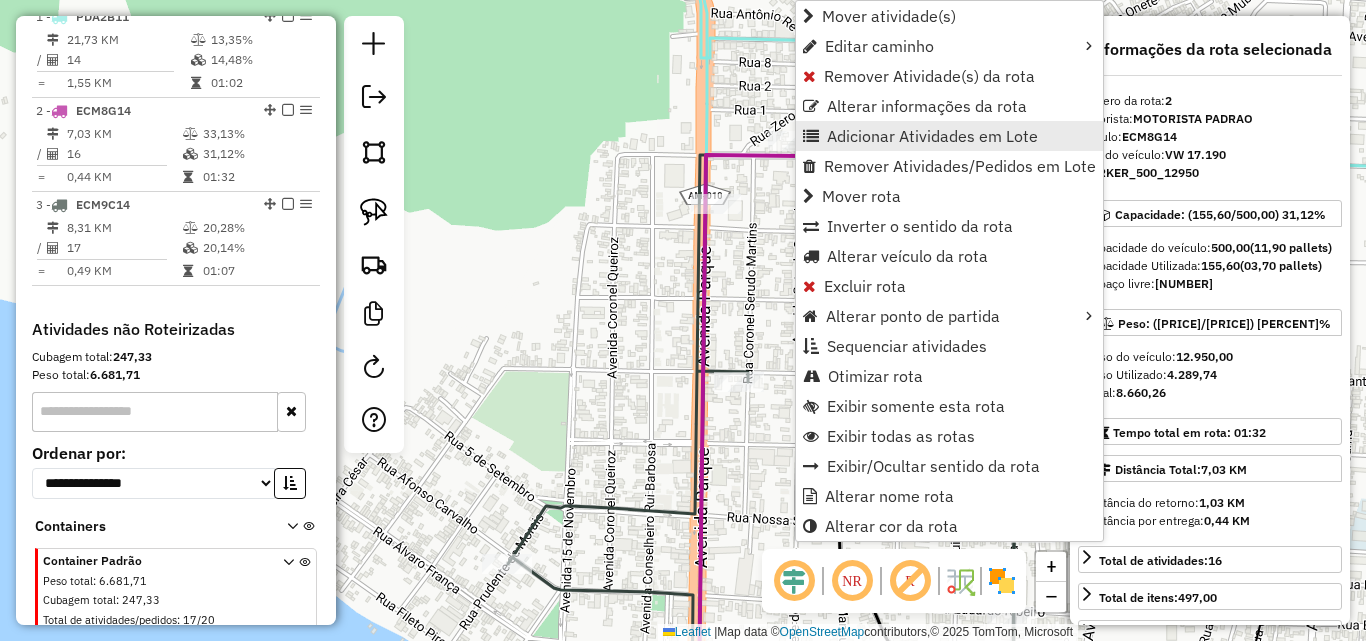 scroll, scrollTop: 841, scrollLeft: 0, axis: vertical 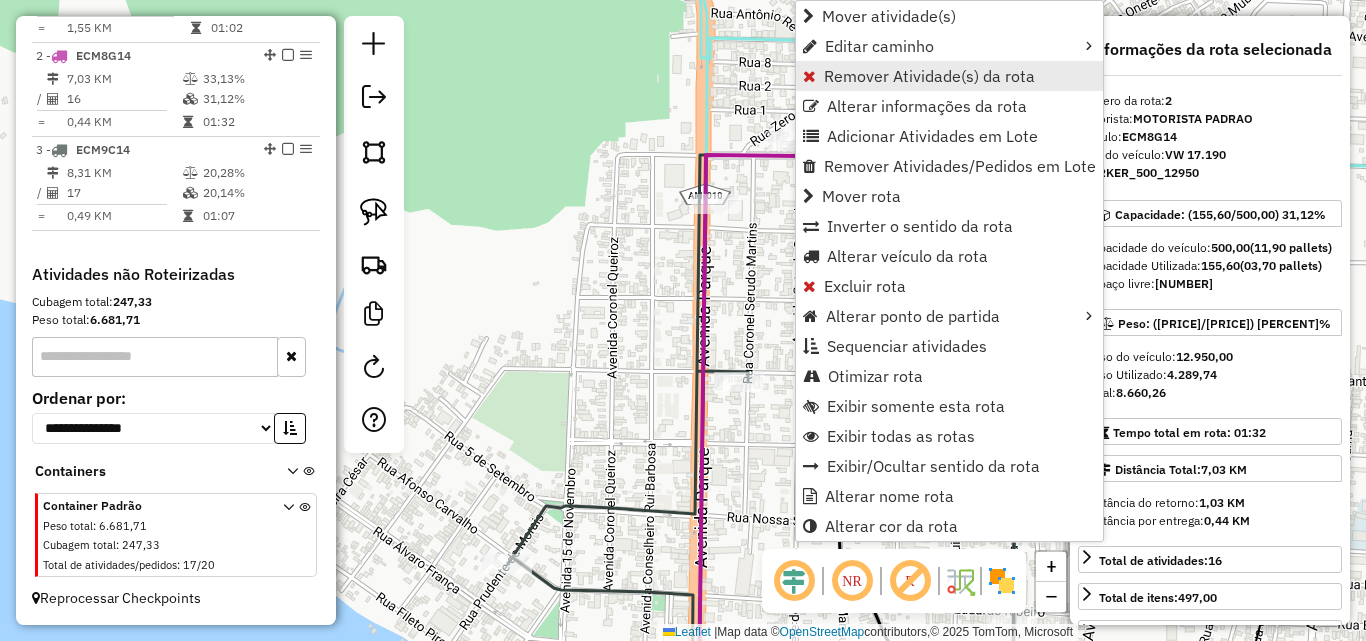 click on "Remover Atividade(s) da rota" at bounding box center (929, 76) 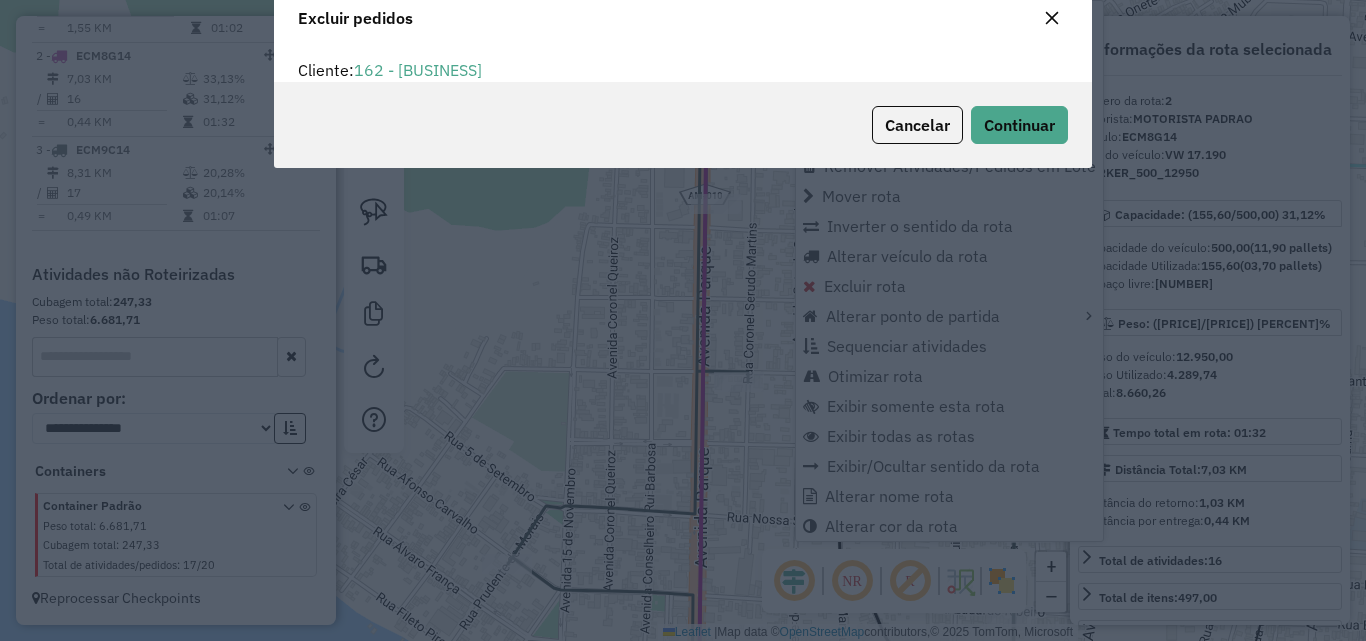 scroll, scrollTop: 82, scrollLeft: 0, axis: vertical 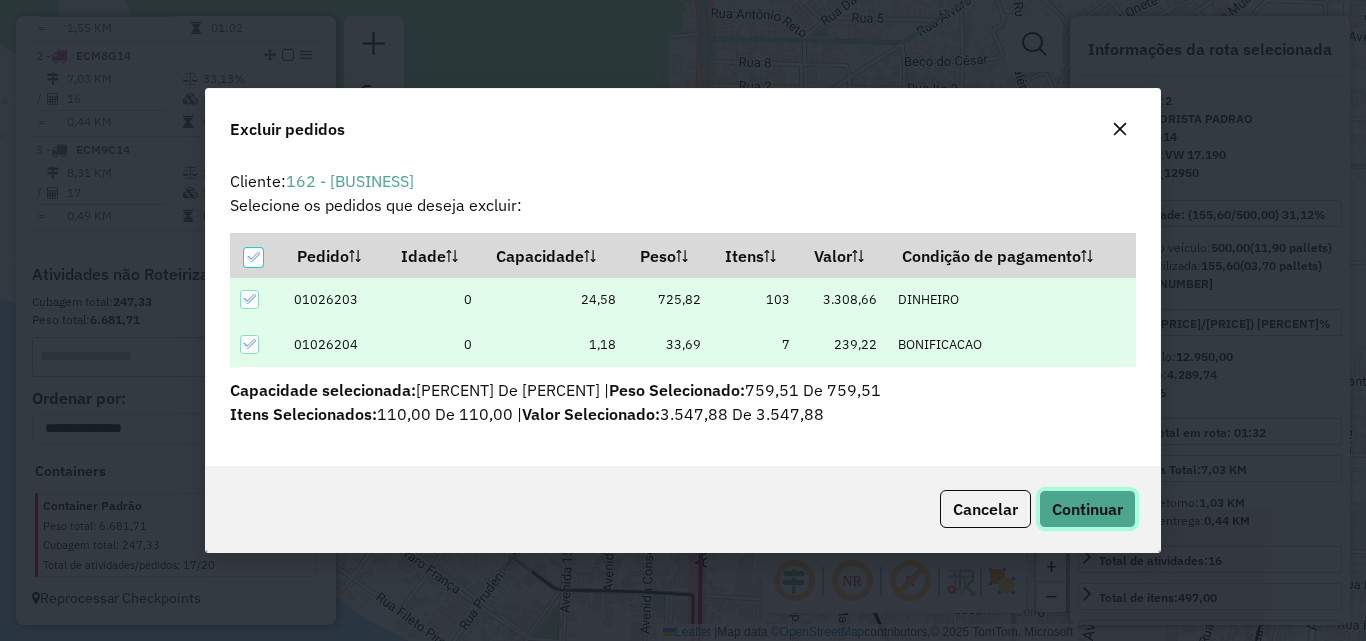 click on "Continuar" 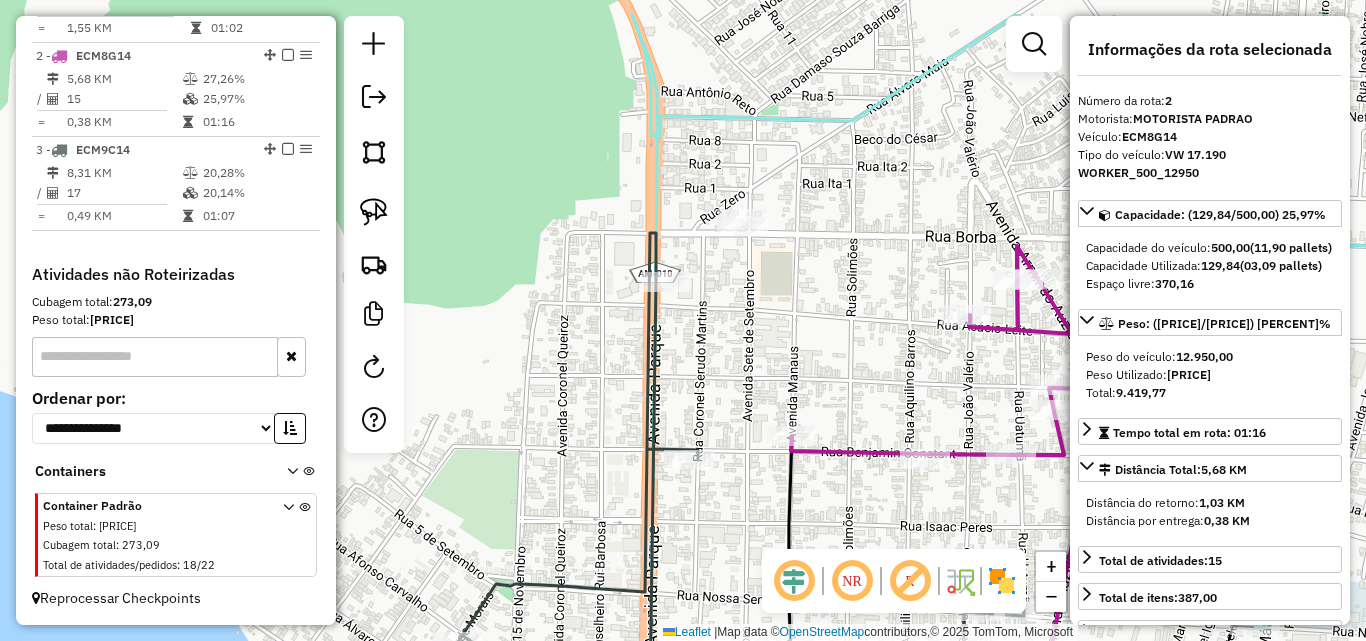 drag, startPoint x: 883, startPoint y: 206, endPoint x: 801, endPoint y: 331, distance: 149.49582 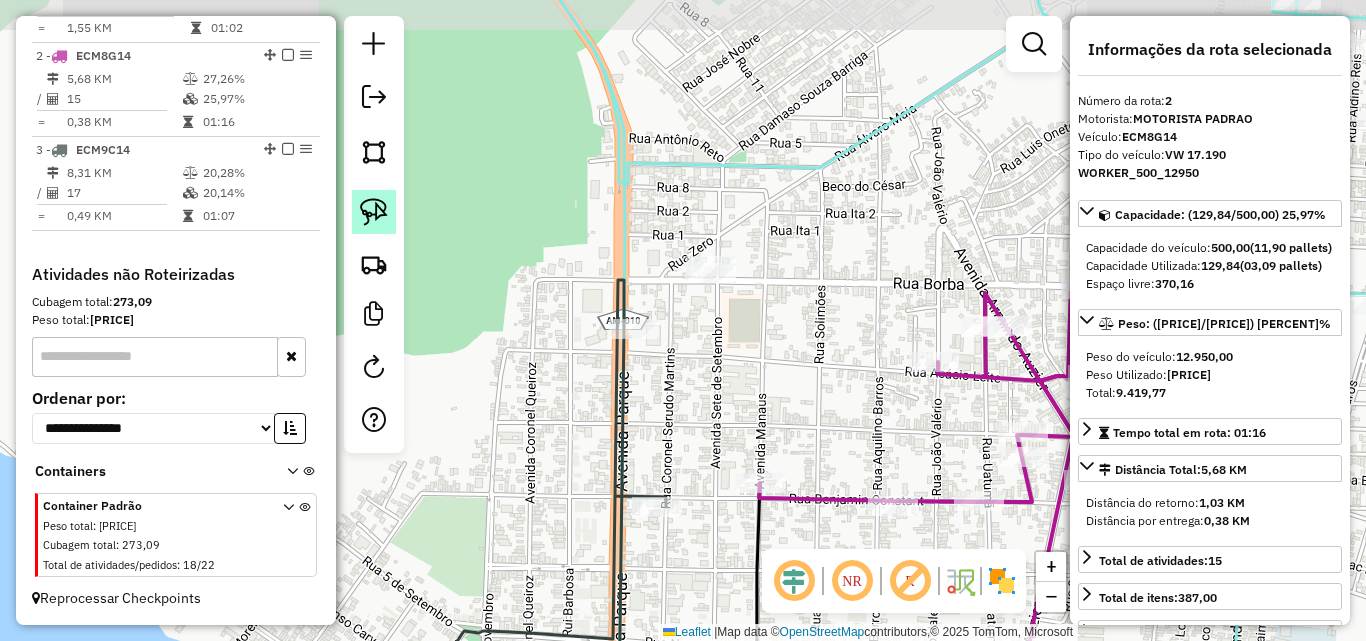 click 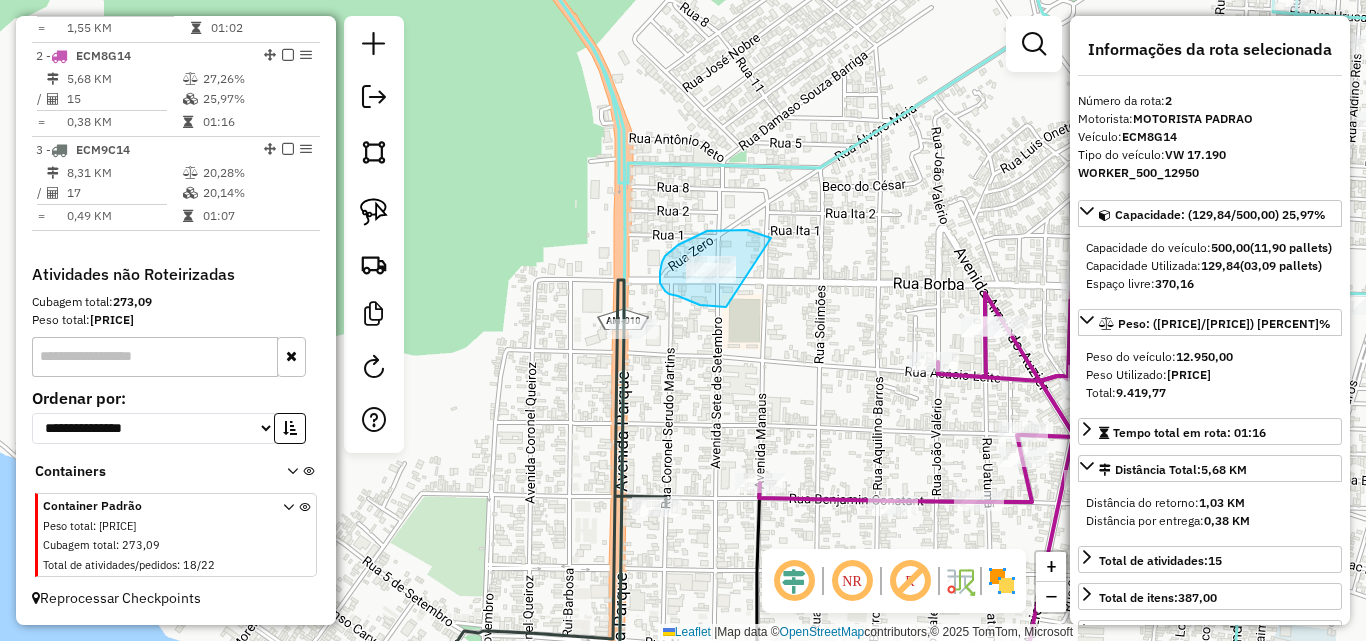 drag, startPoint x: 768, startPoint y: 237, endPoint x: 745, endPoint y: 305, distance: 71.7844 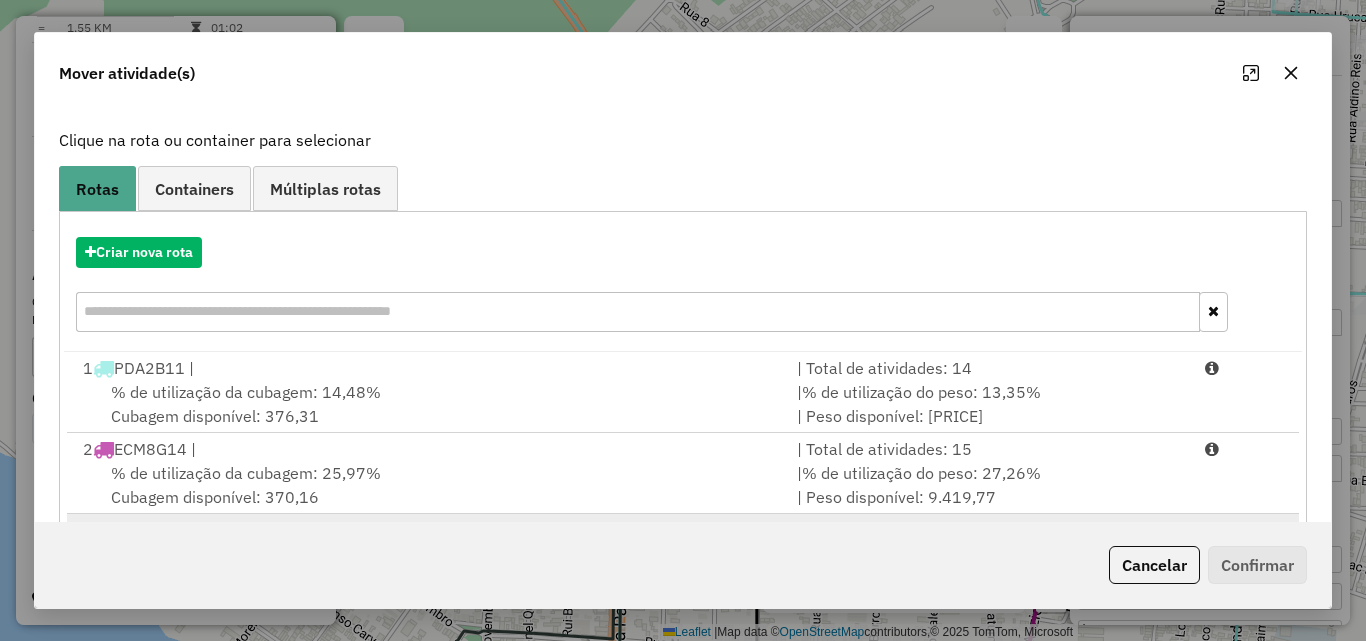 scroll, scrollTop: 210, scrollLeft: 0, axis: vertical 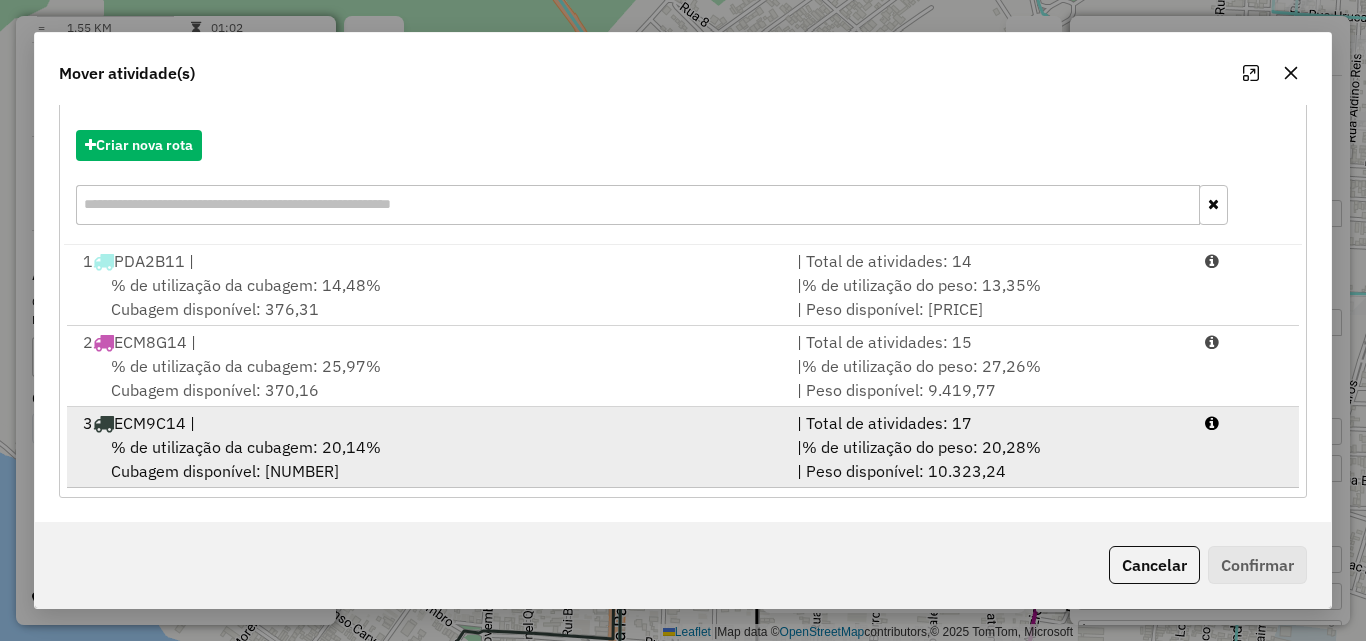click on "[NUMBER] ECM9C14 |" at bounding box center (428, 423) 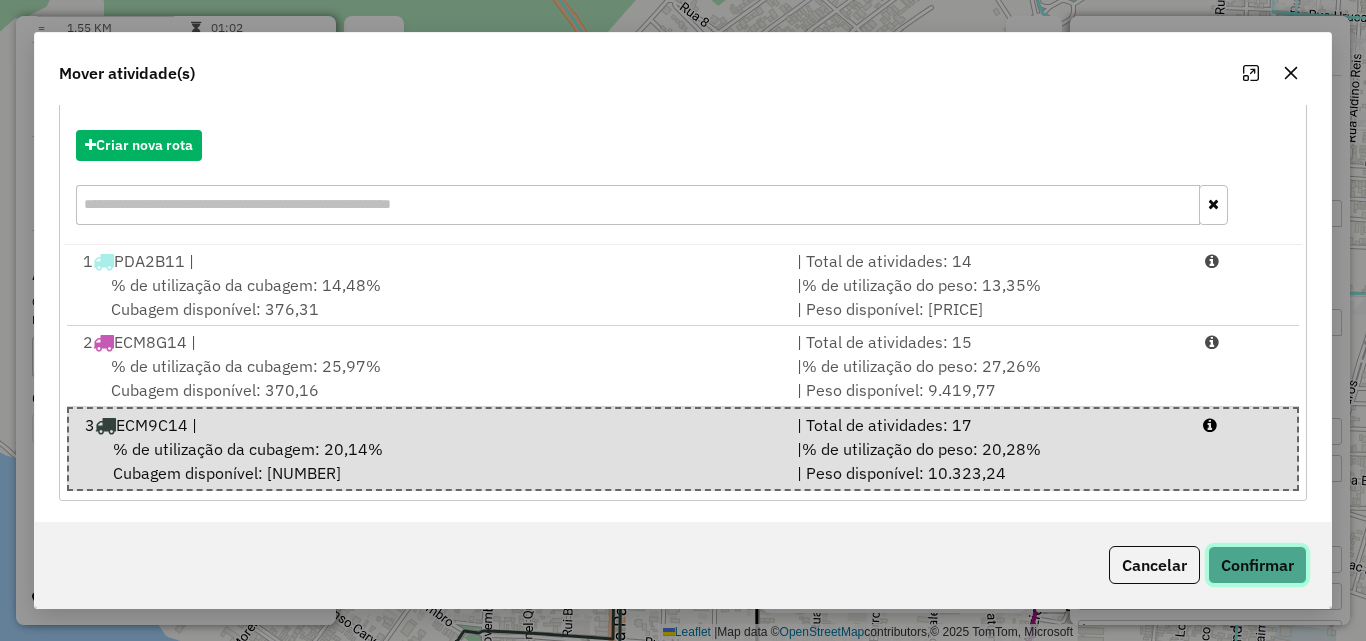 click on "Confirmar" 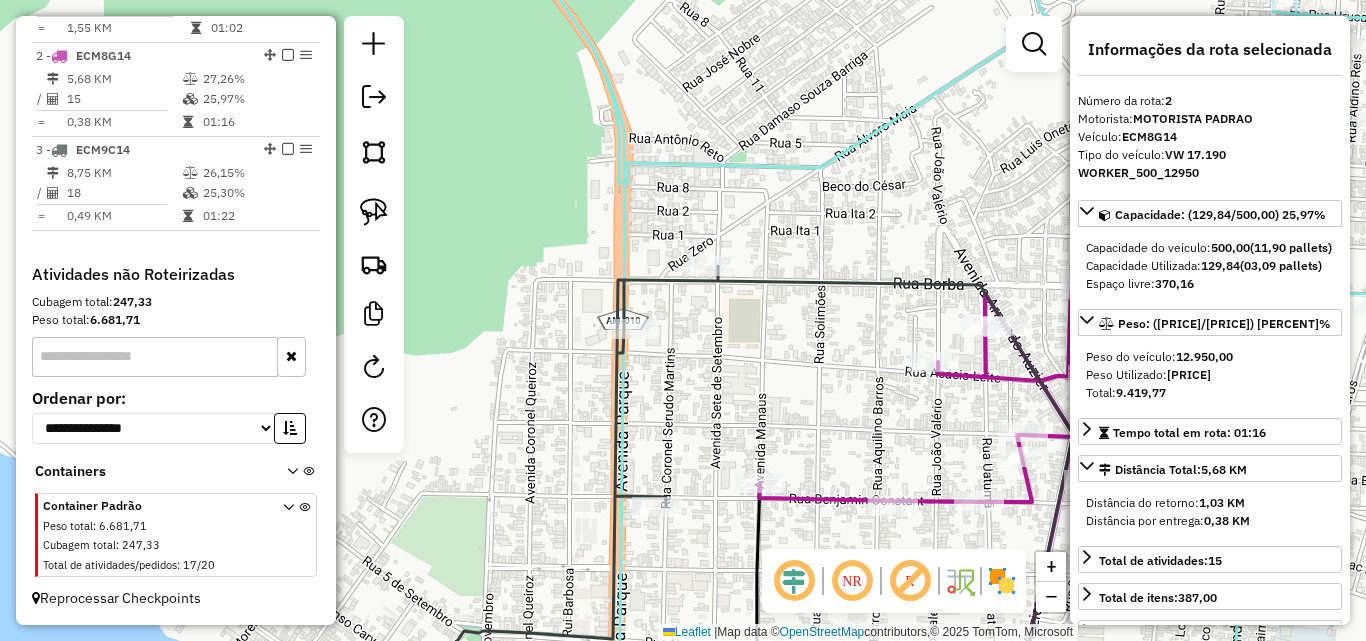 scroll, scrollTop: 0, scrollLeft: 0, axis: both 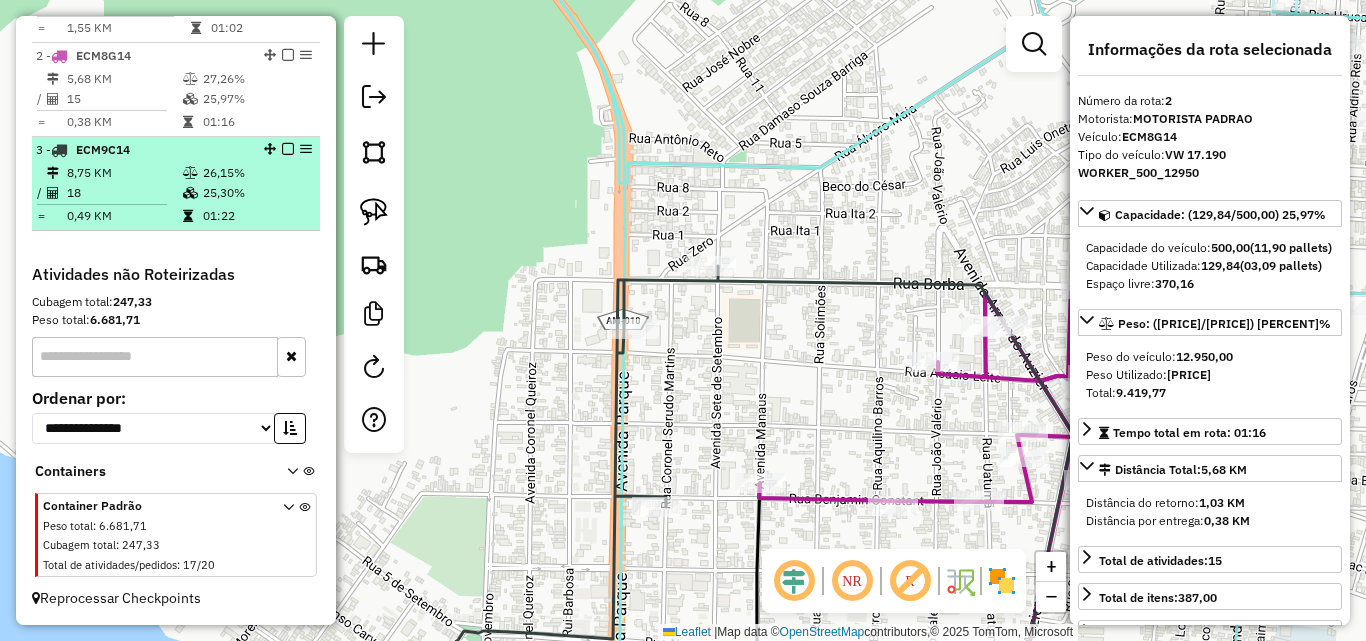 click on "18" at bounding box center (124, 193) 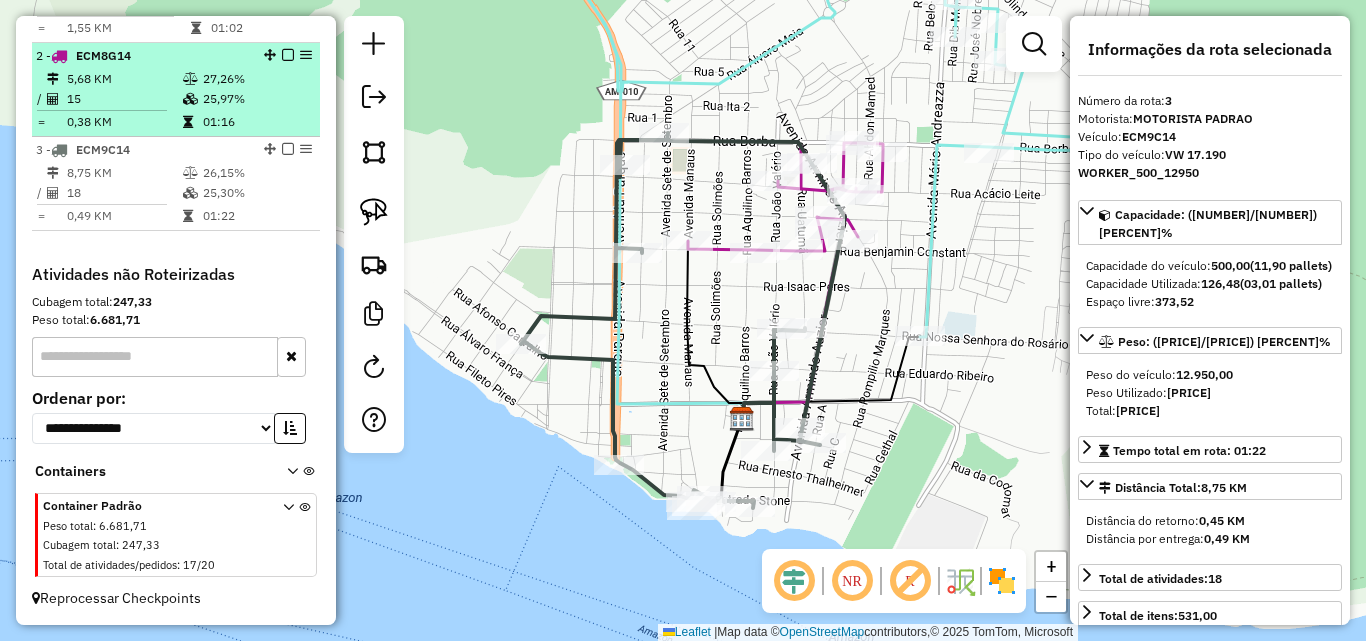click on "15" at bounding box center (124, 99) 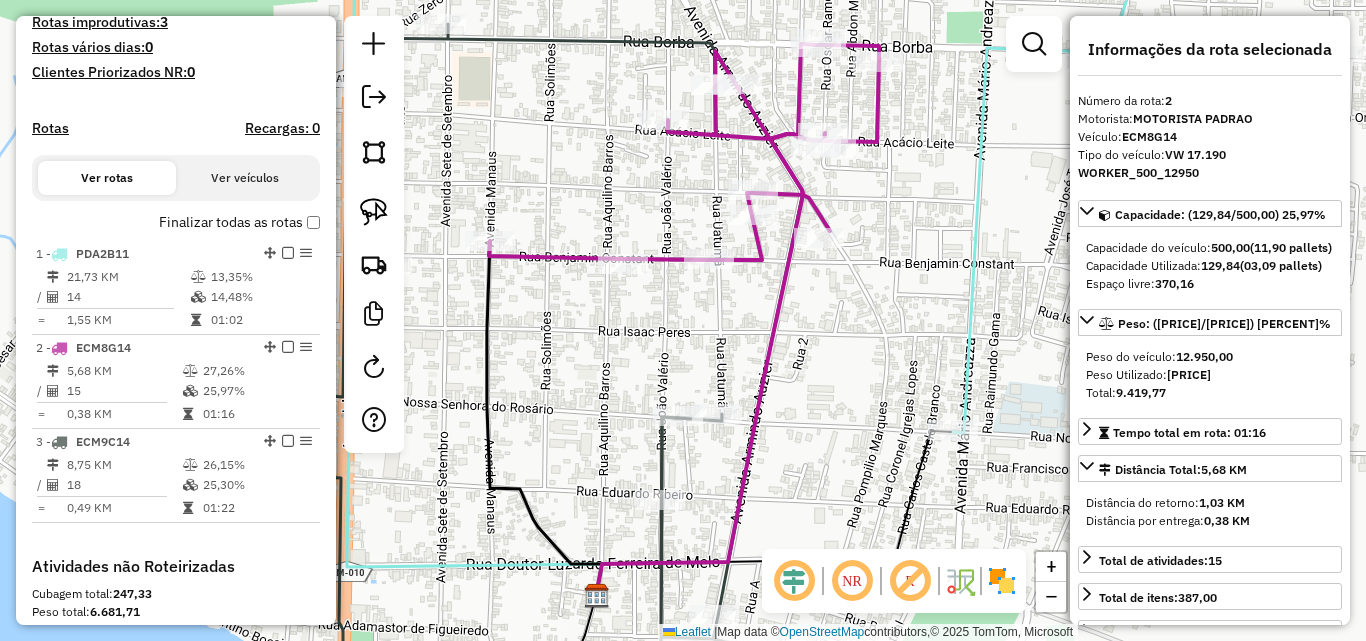 scroll, scrollTop: 541, scrollLeft: 0, axis: vertical 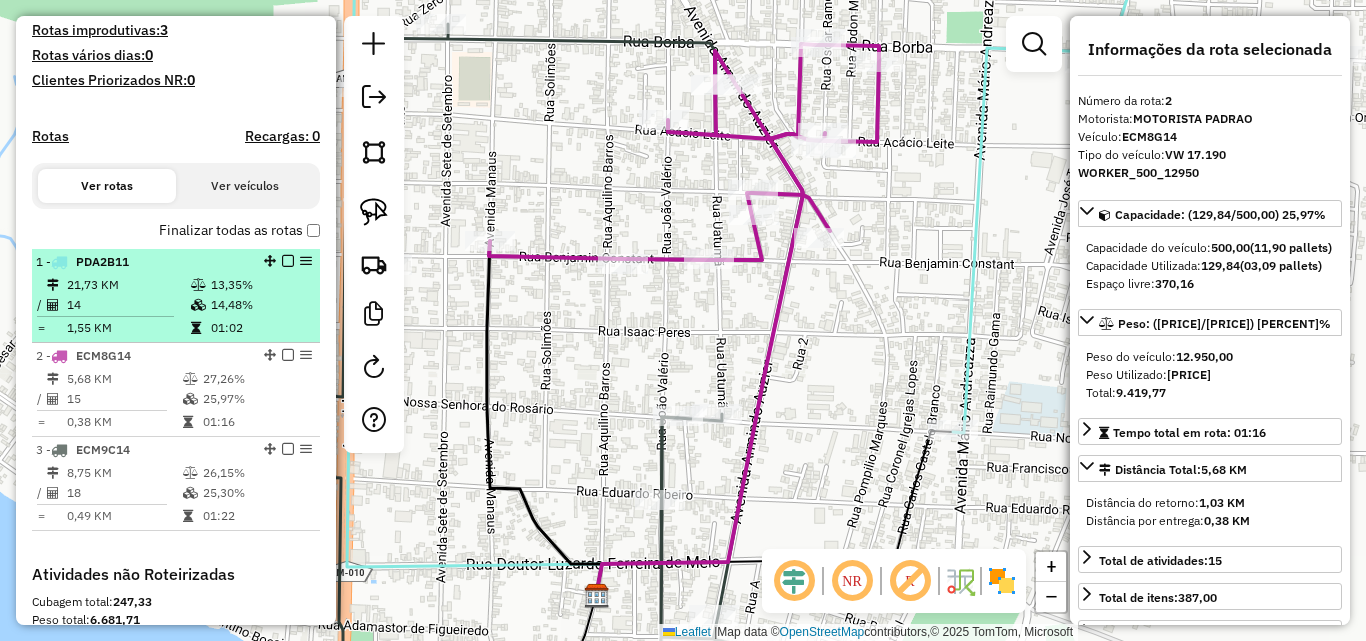 click on "1,55 KM" at bounding box center (128, 328) 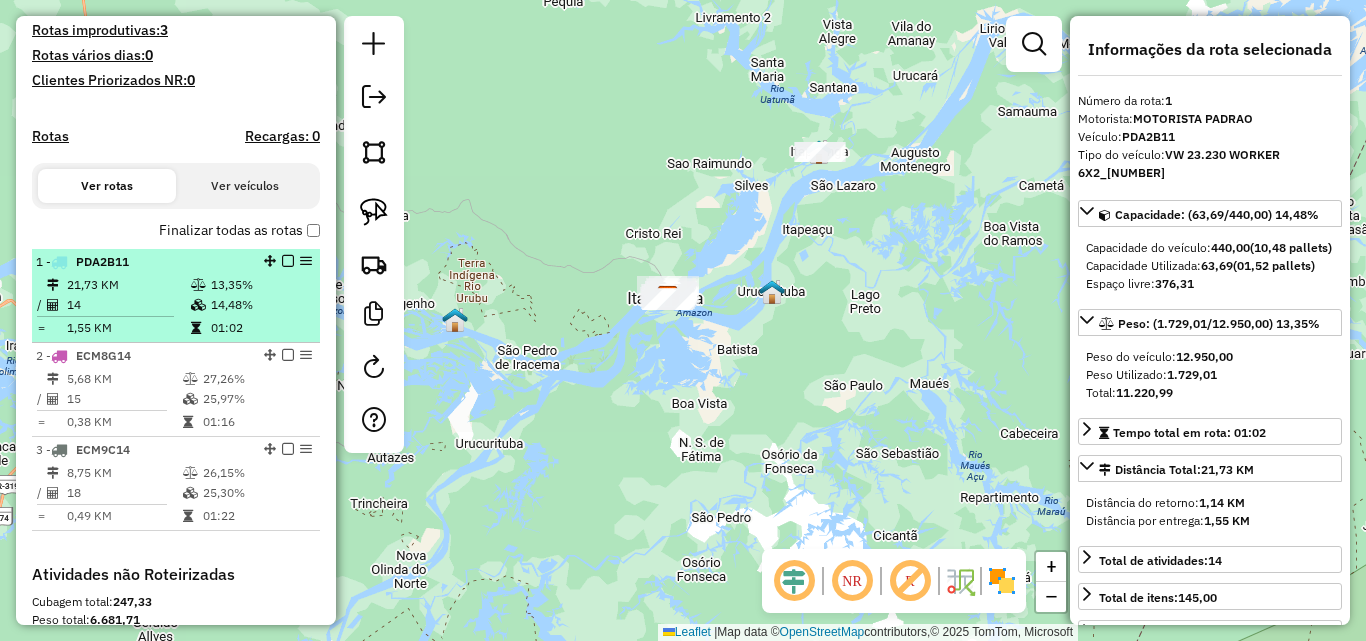 click on "21,73 KM" at bounding box center (128, 285) 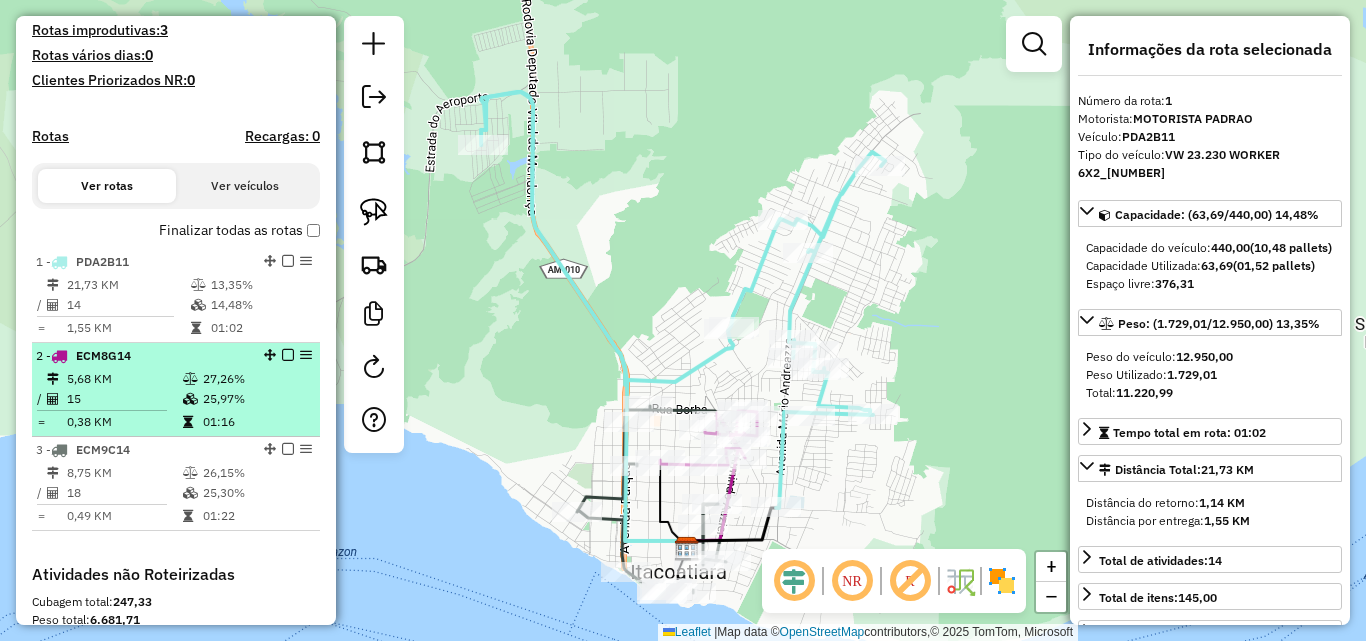 click on "15" at bounding box center (124, 399) 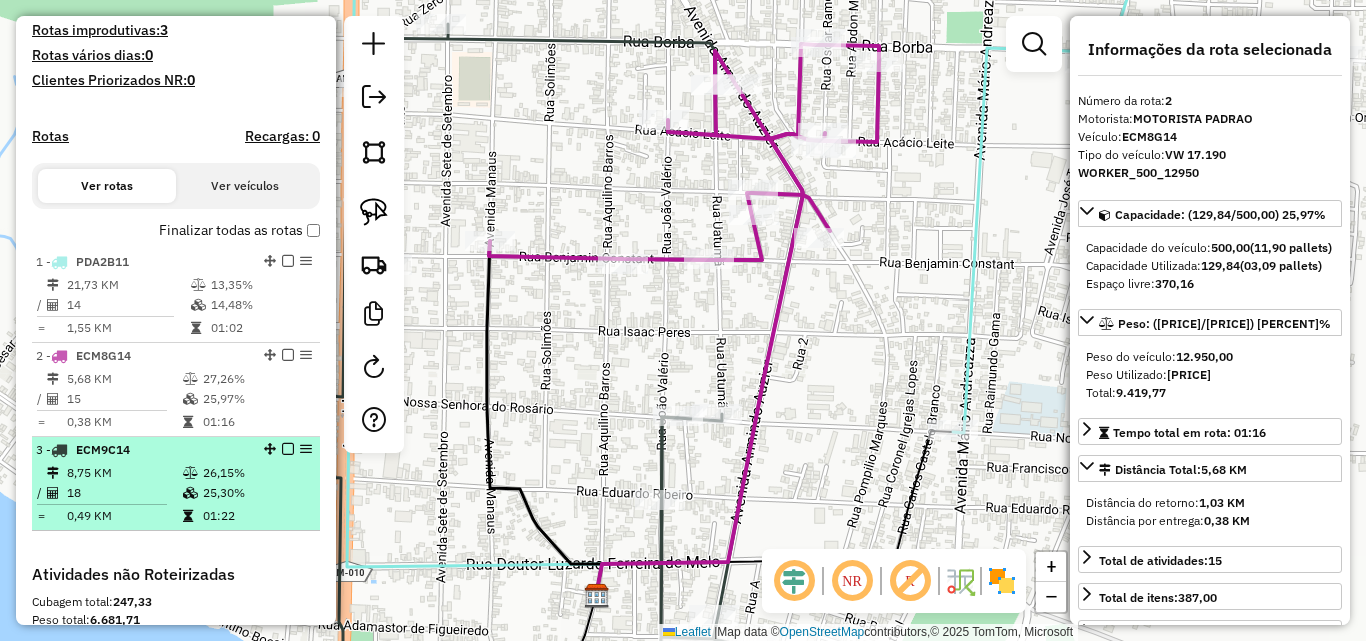 click on "8,75 KM" at bounding box center [124, 473] 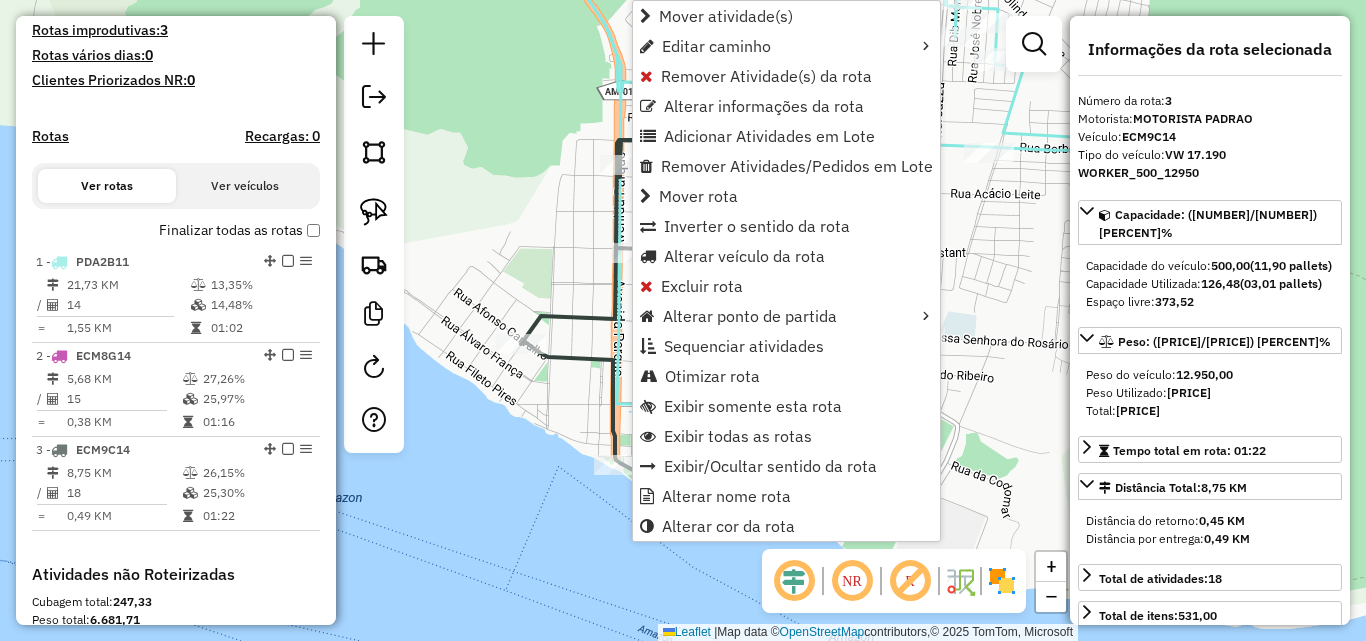 scroll, scrollTop: 841, scrollLeft: 0, axis: vertical 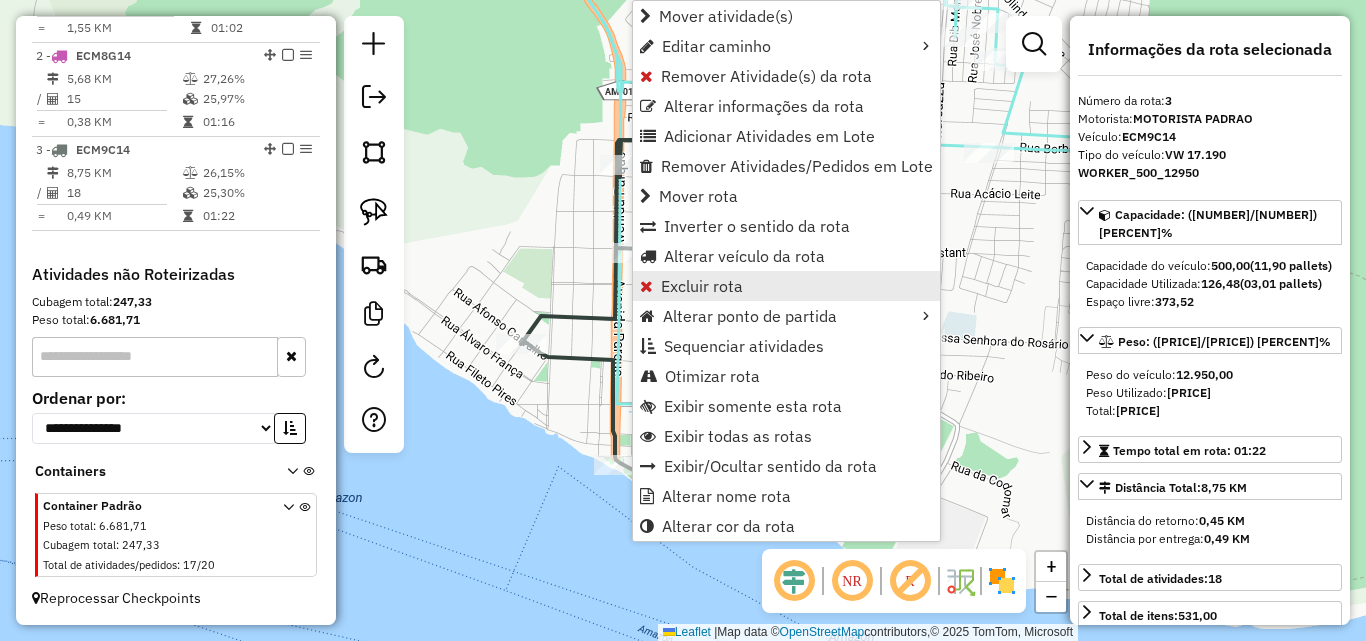 click on "Excluir rota" at bounding box center (702, 286) 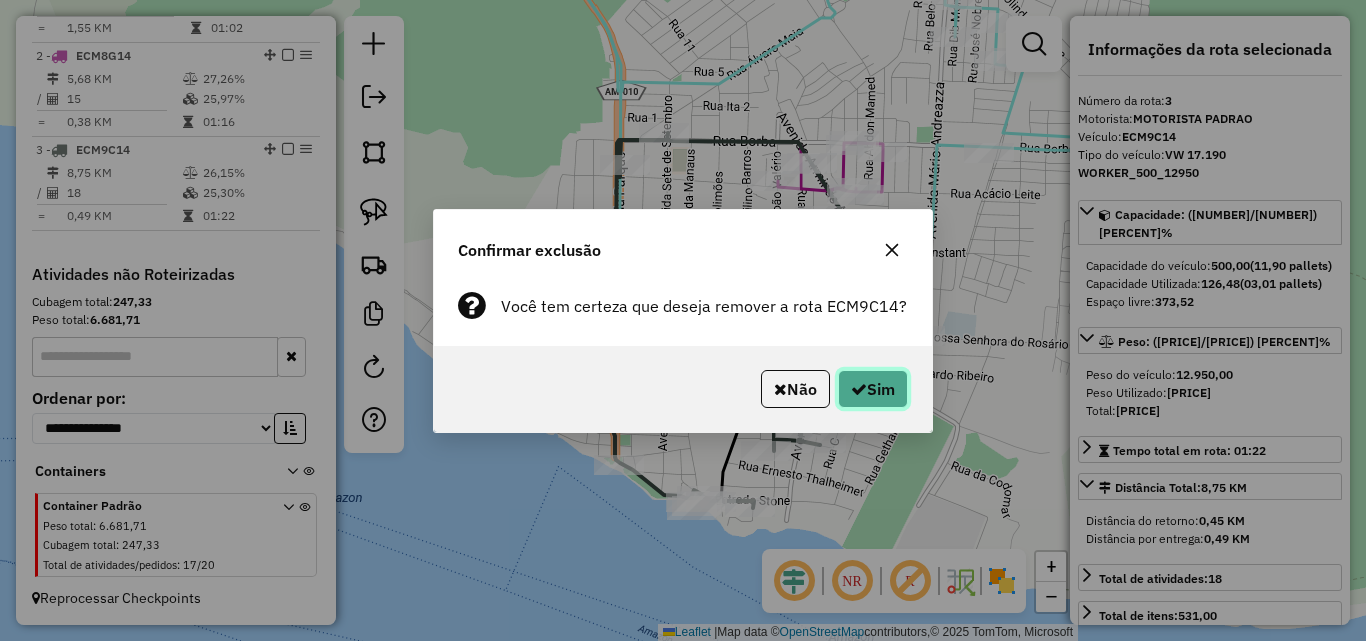 click 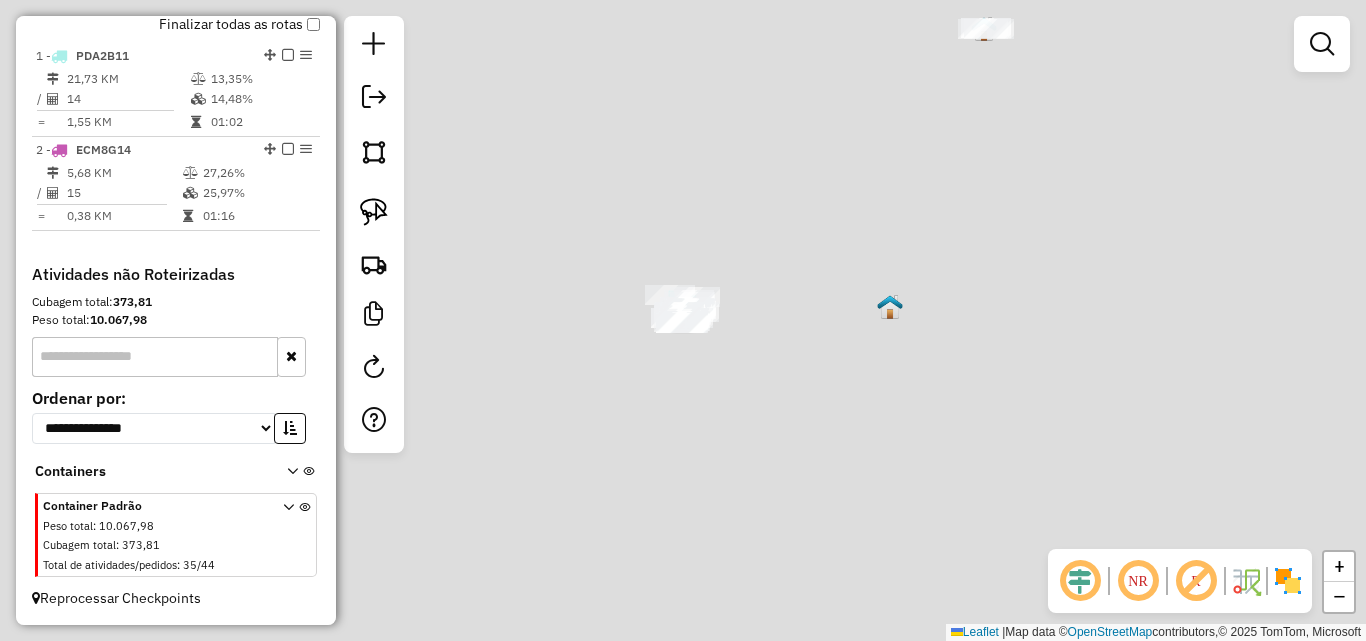scroll, scrollTop: 747, scrollLeft: 0, axis: vertical 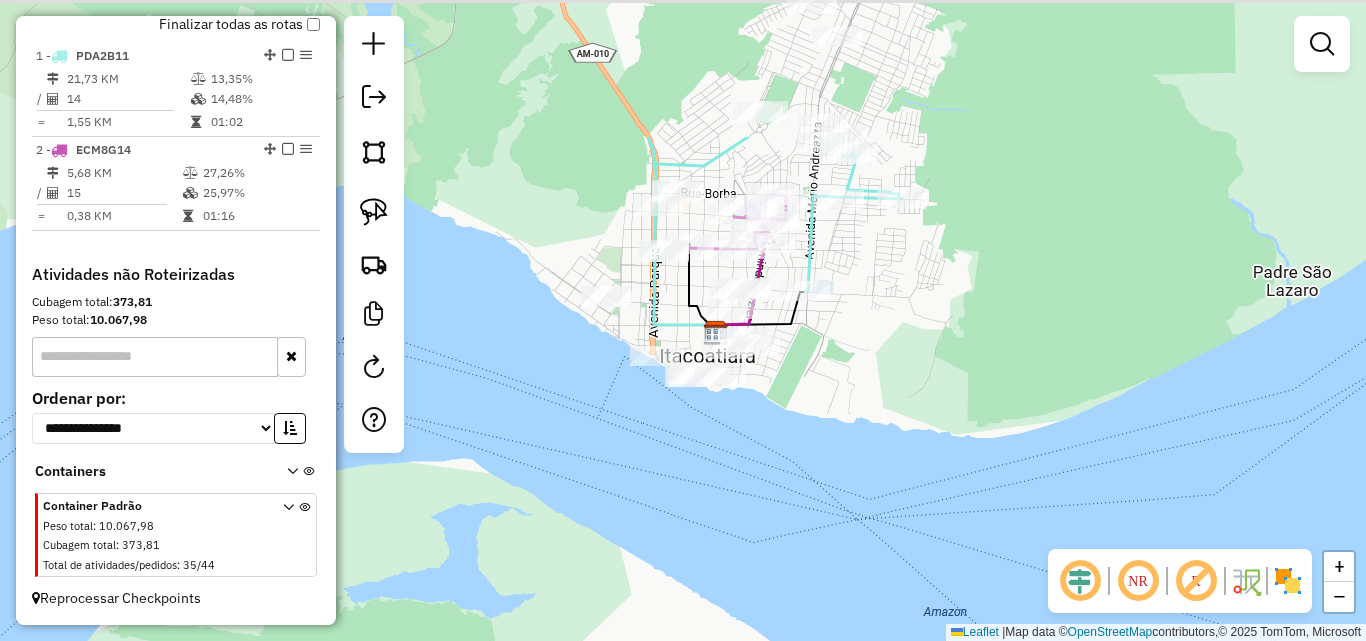 drag, startPoint x: 810, startPoint y: 216, endPoint x: 788, endPoint y: 416, distance: 201.20636 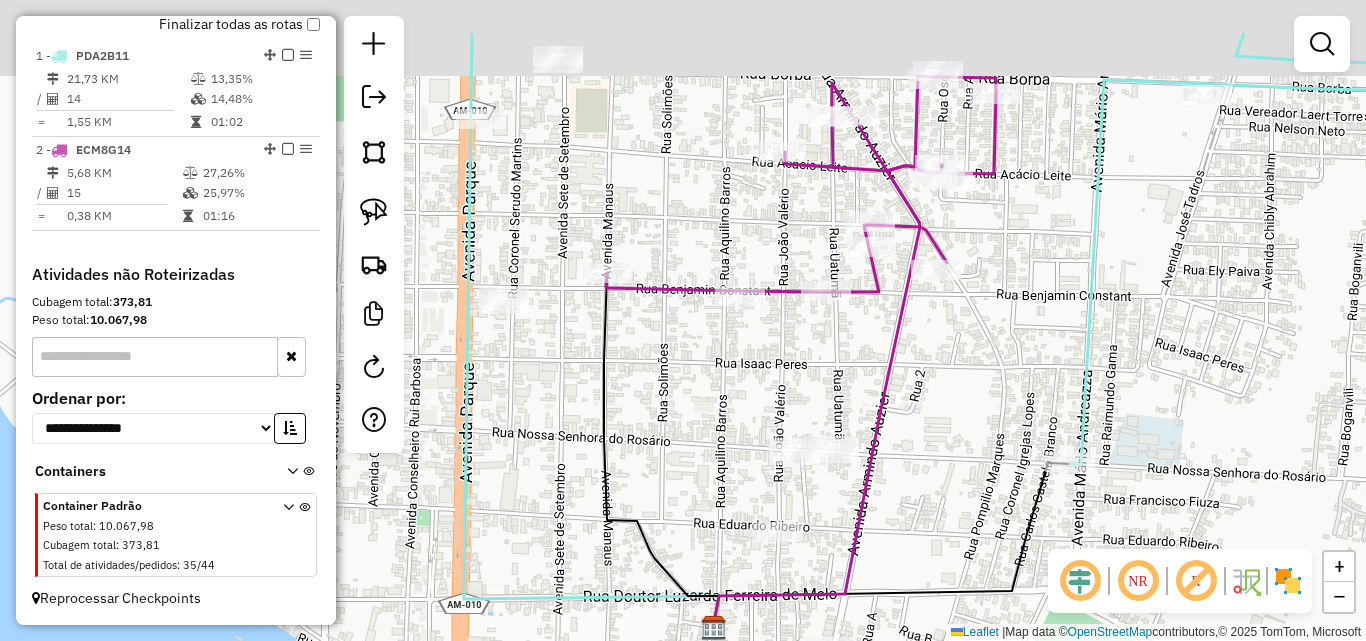 drag, startPoint x: 761, startPoint y: 272, endPoint x: 775, endPoint y: 369, distance: 98.005104 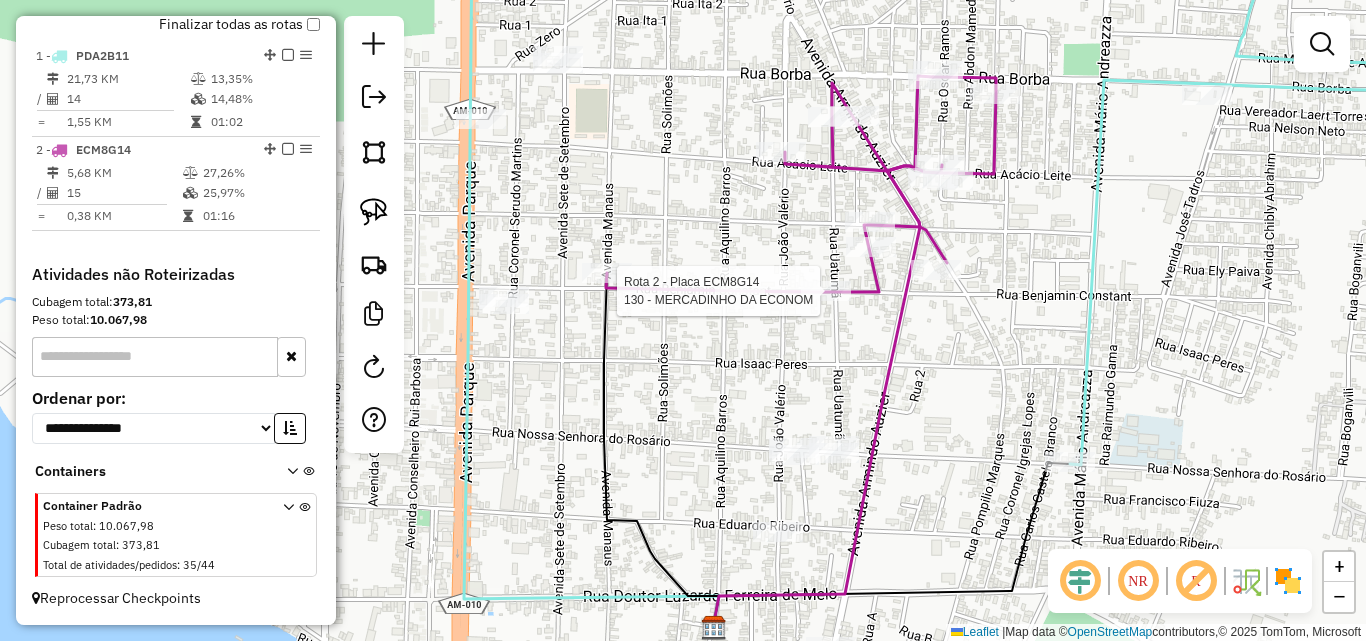 select on "**********" 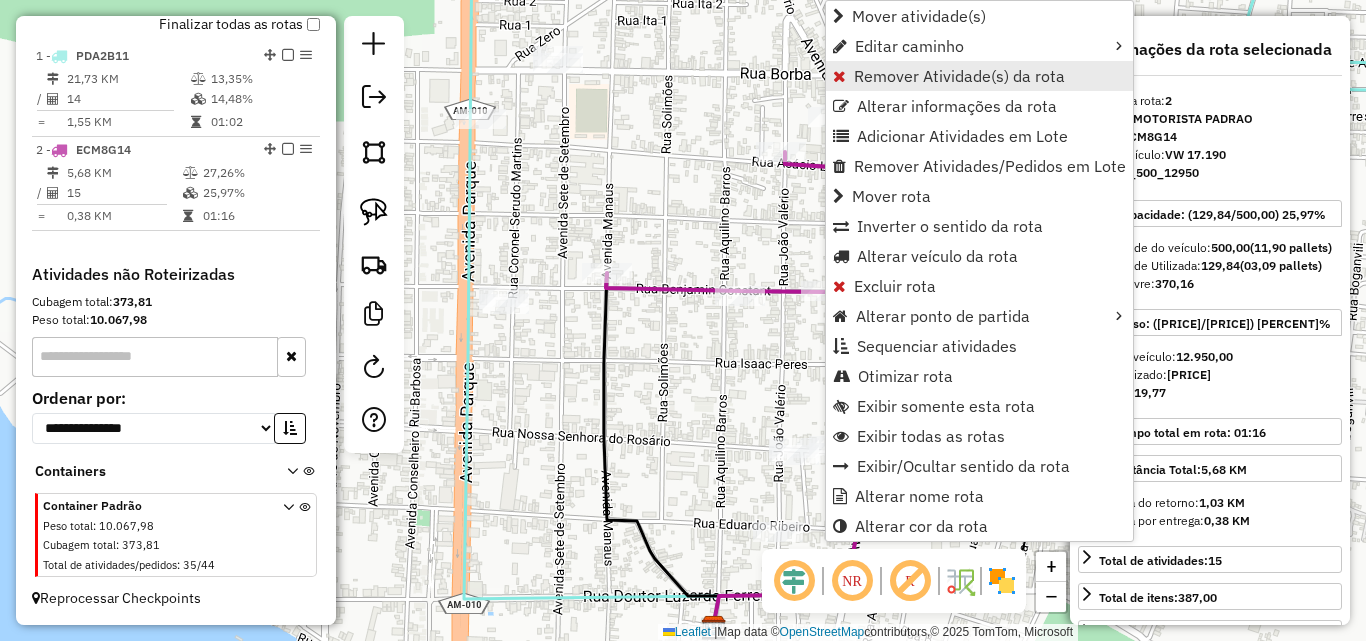 click on "Remover Atividade(s) da rota" at bounding box center (959, 76) 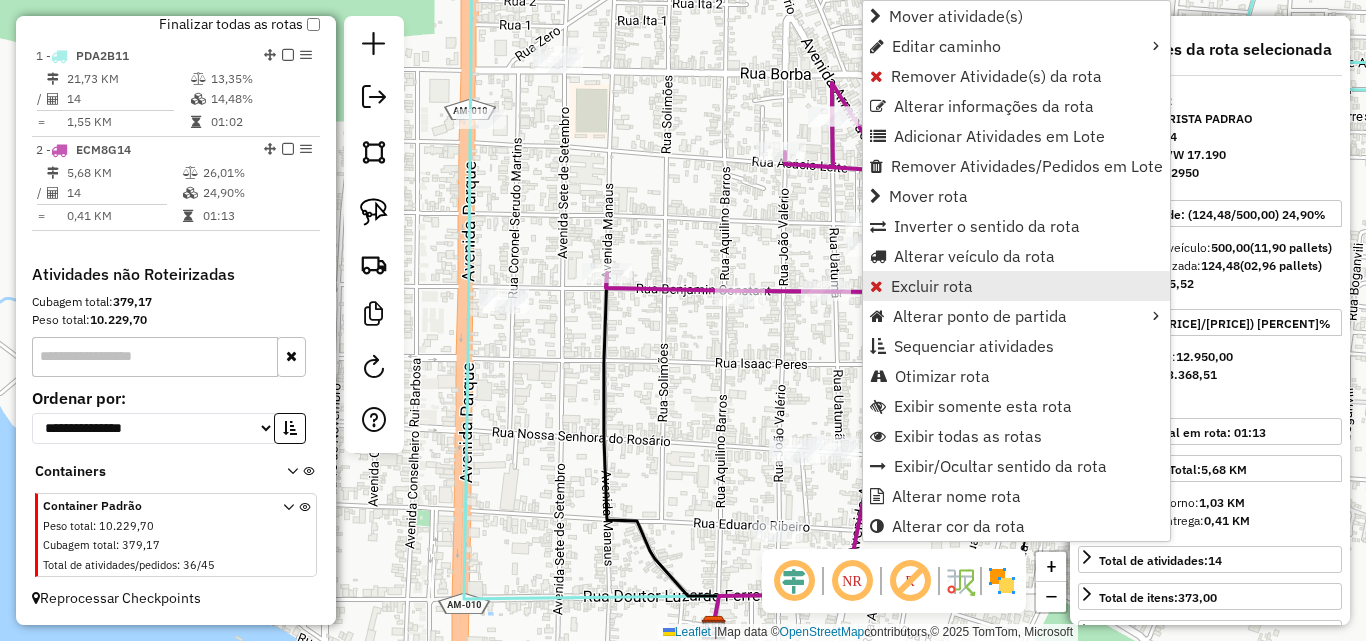 click on "Excluir rota" at bounding box center (932, 286) 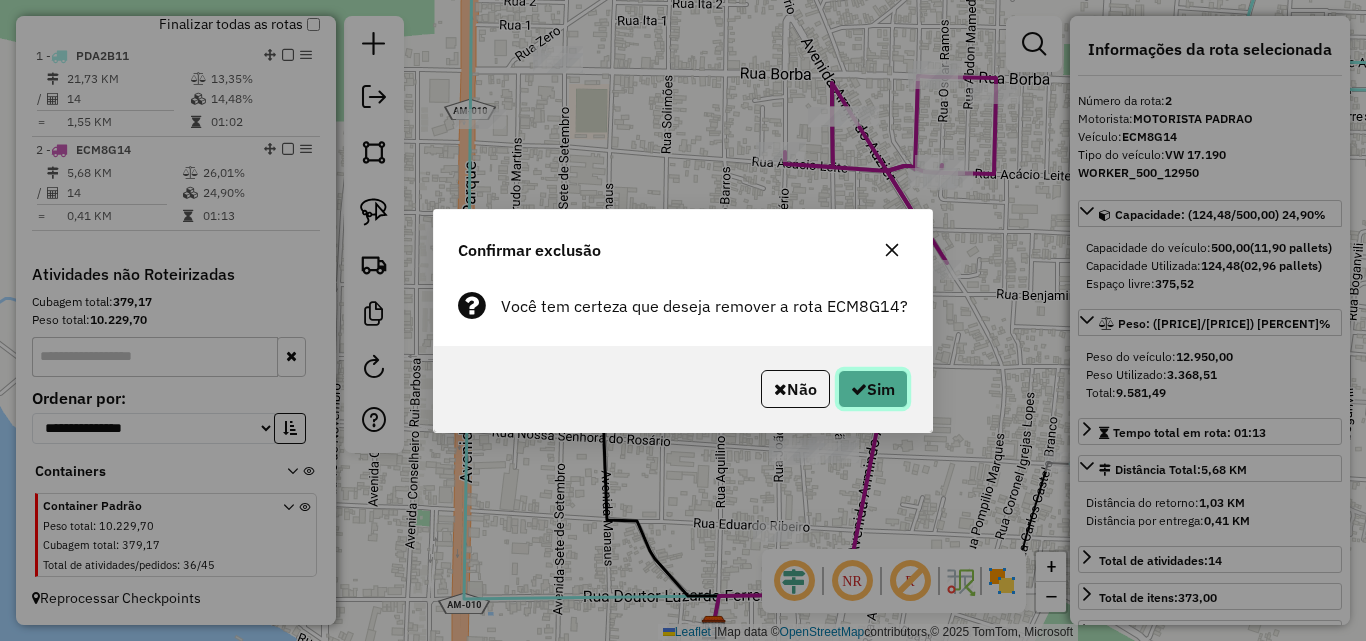 click on "Sim" 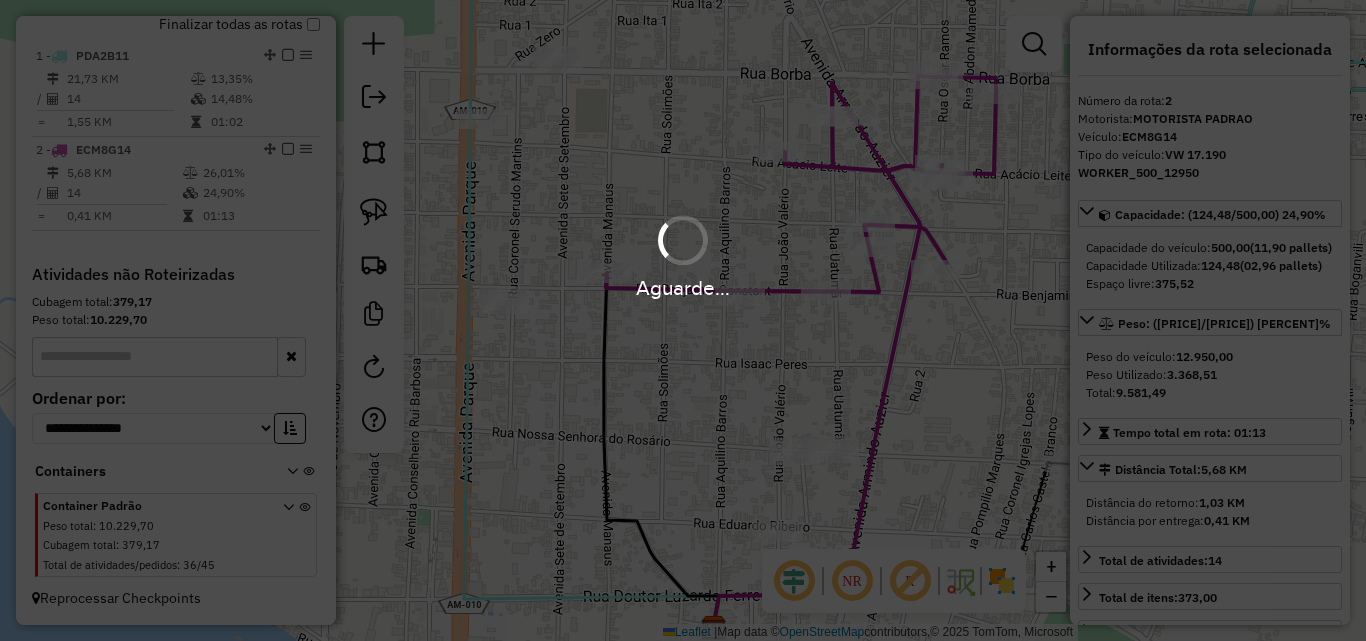 scroll, scrollTop: 613, scrollLeft: 0, axis: vertical 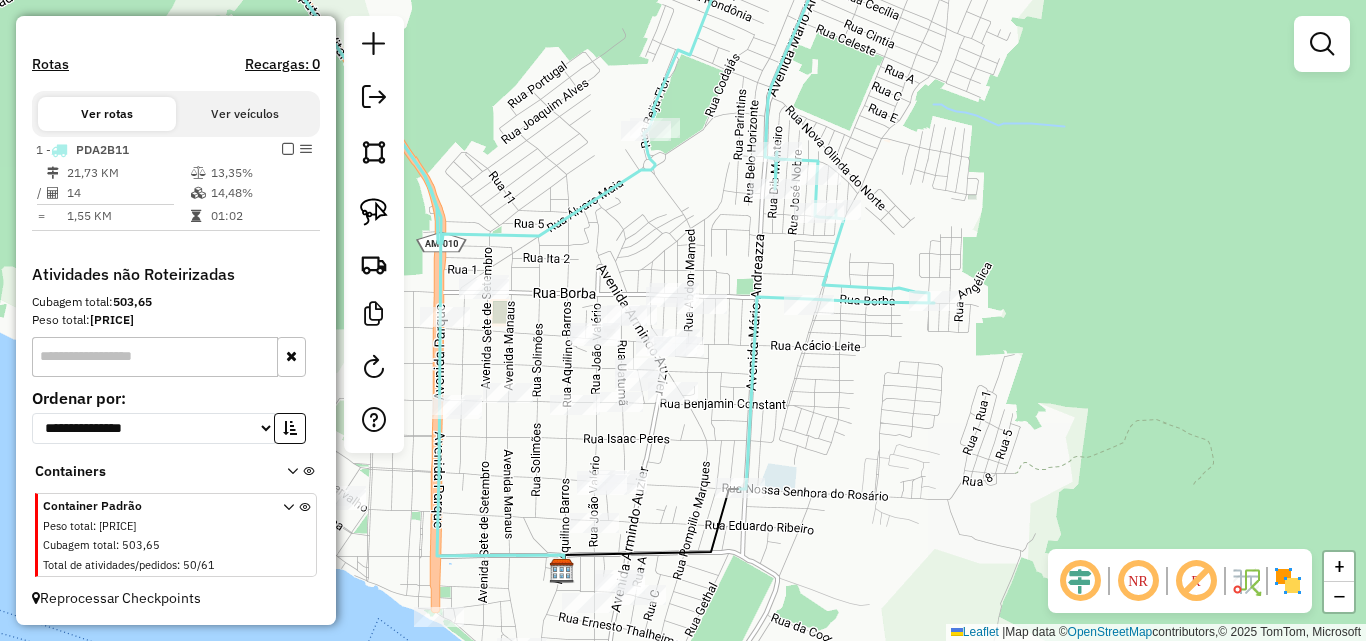 drag, startPoint x: 742, startPoint y: 447, endPoint x: 886, endPoint y: 403, distance: 150.57224 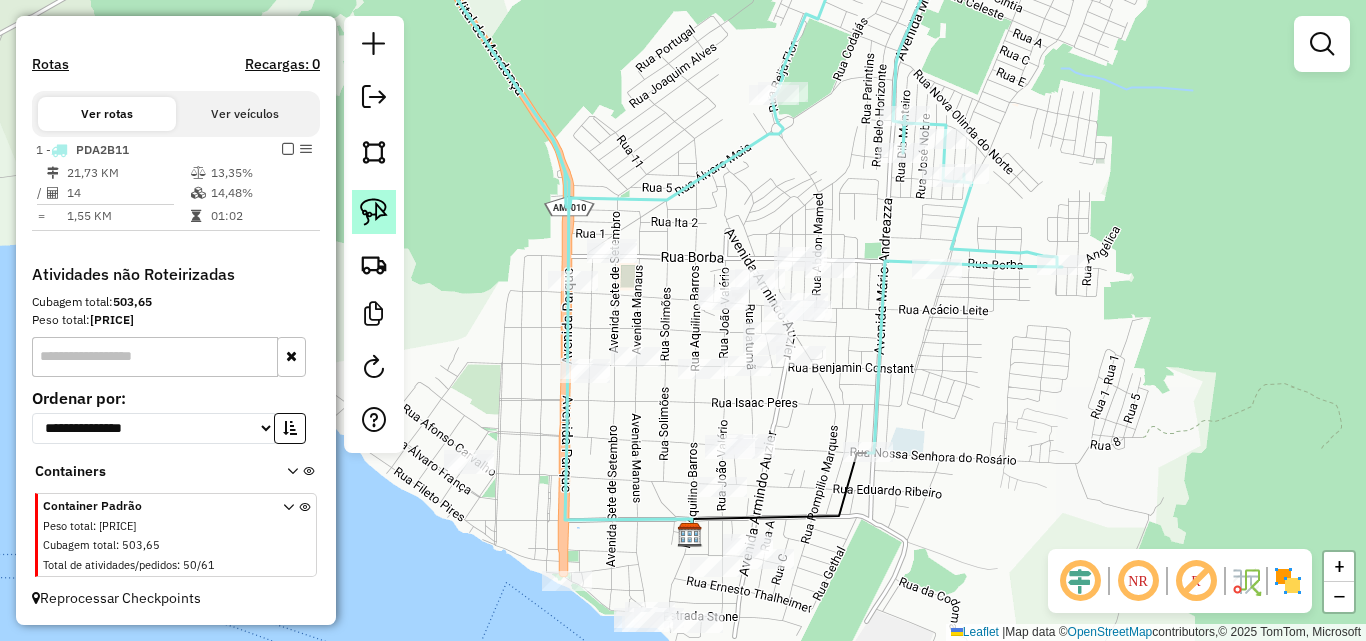 click 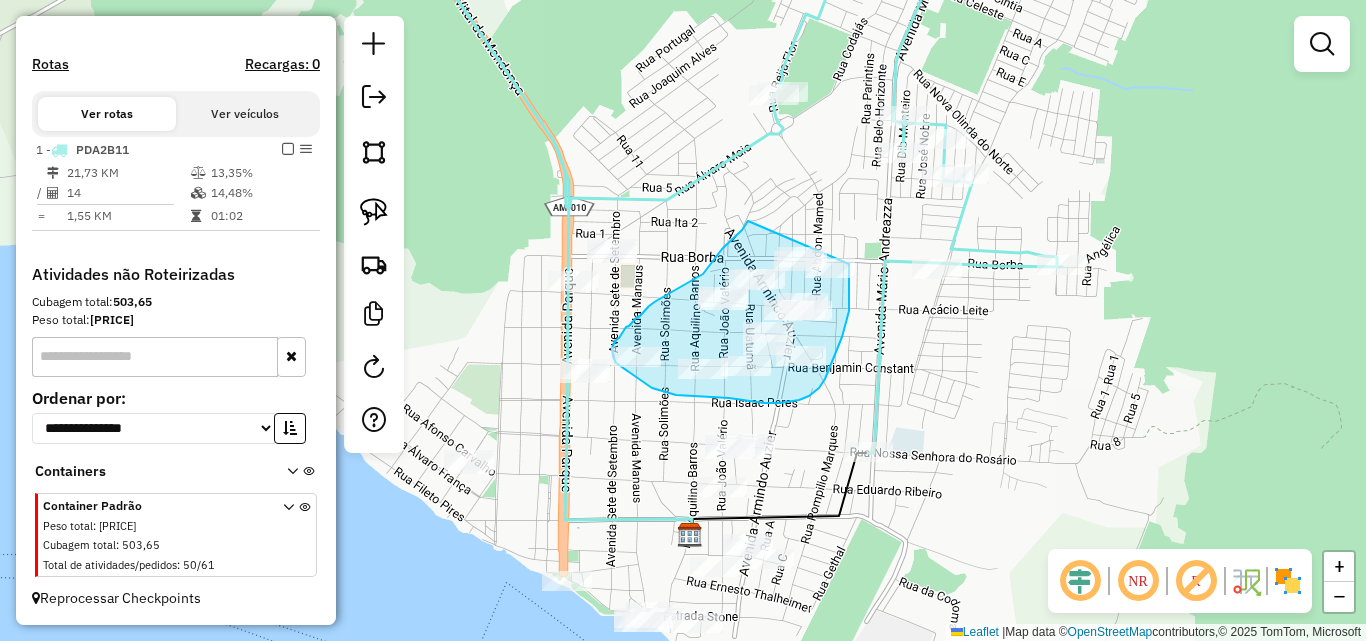 drag, startPoint x: 748, startPoint y: 221, endPoint x: 851, endPoint y: 243, distance: 105.32331 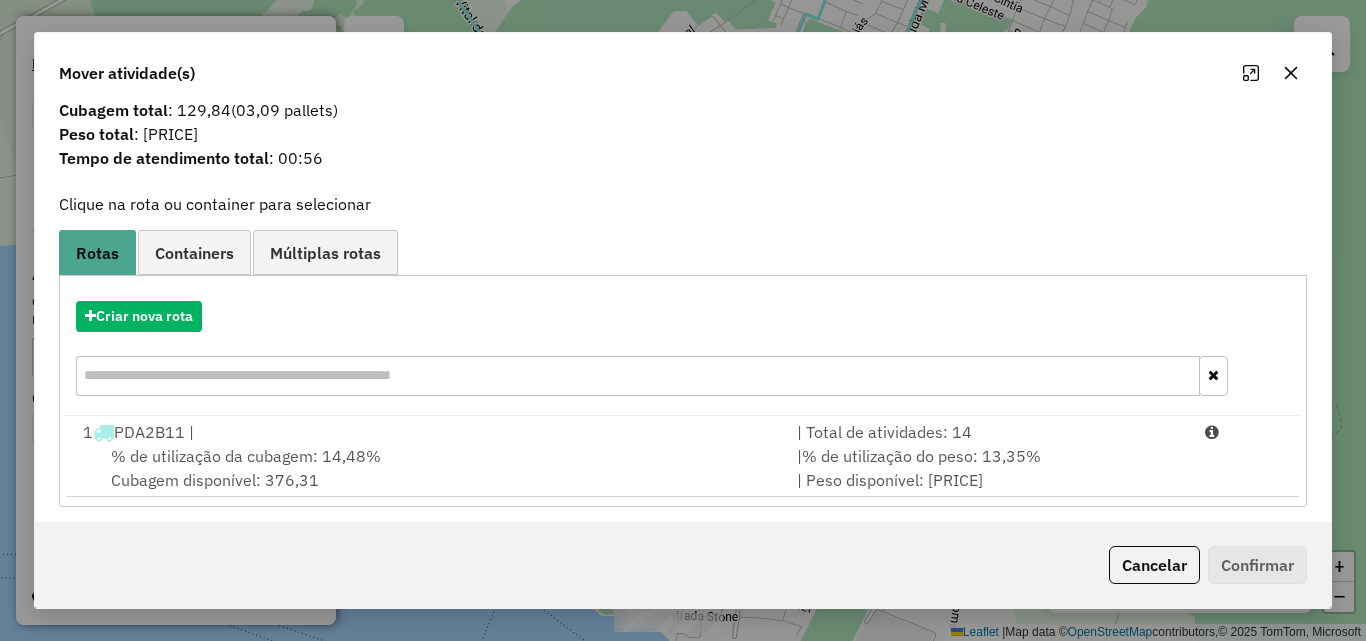 scroll, scrollTop: 48, scrollLeft: 0, axis: vertical 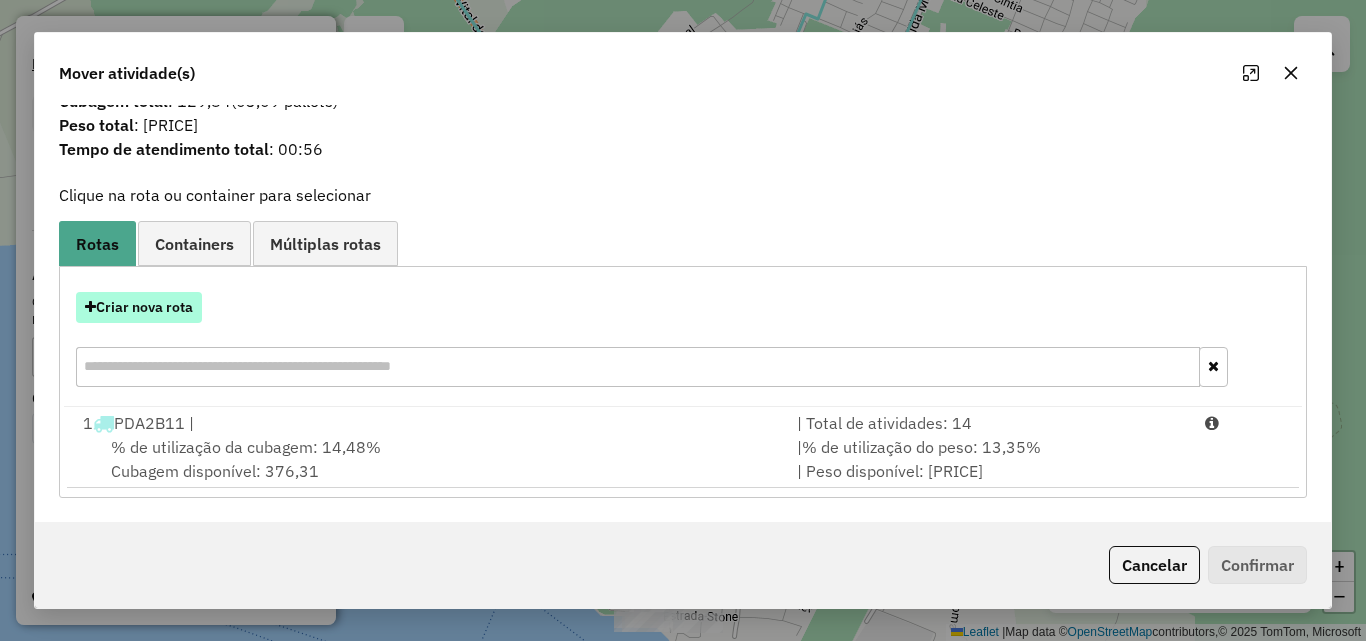 click on "Criar nova rota" at bounding box center [139, 307] 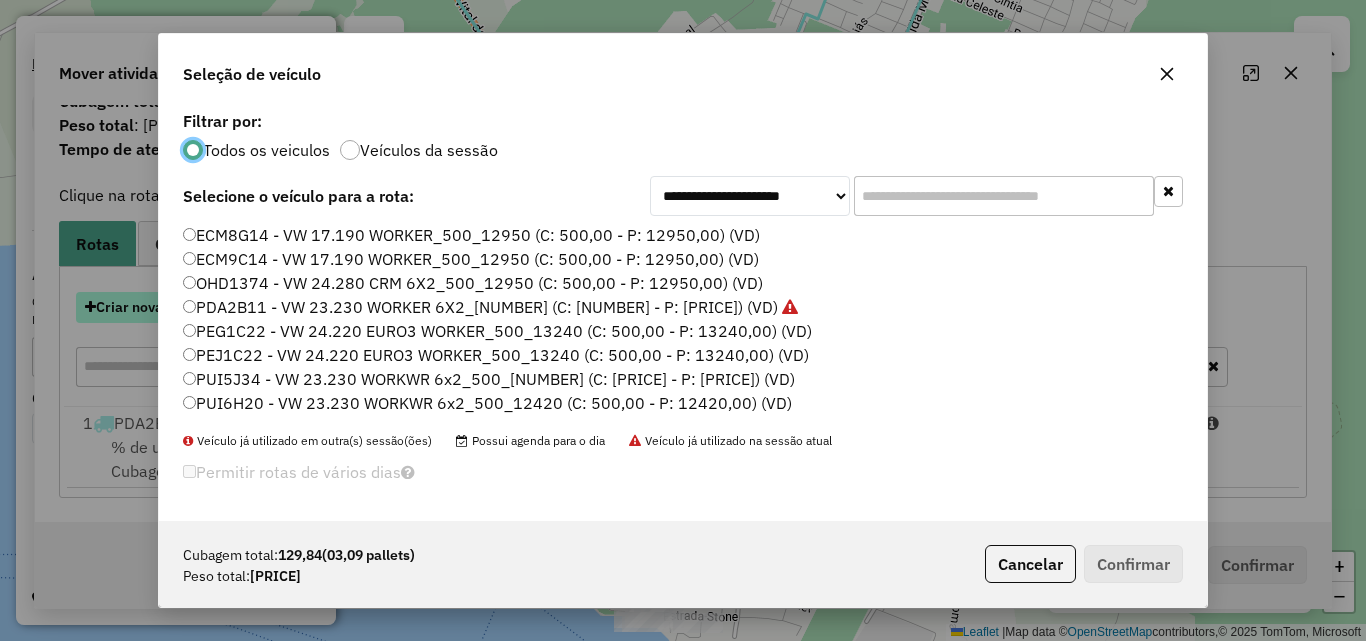 scroll, scrollTop: 11, scrollLeft: 6, axis: both 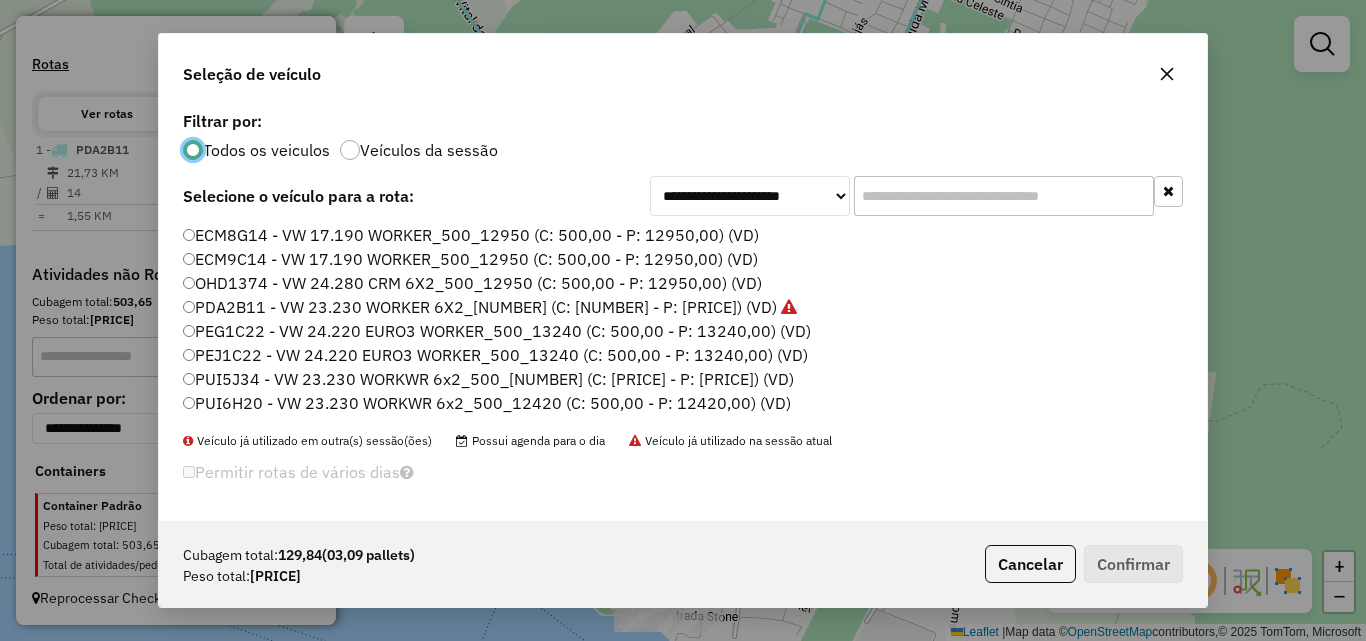 click on "PUI6H20 - VW 23.230 WORKWR 6x2_500_12420 (C: 500,00 - P: 12420,00) (VD)" 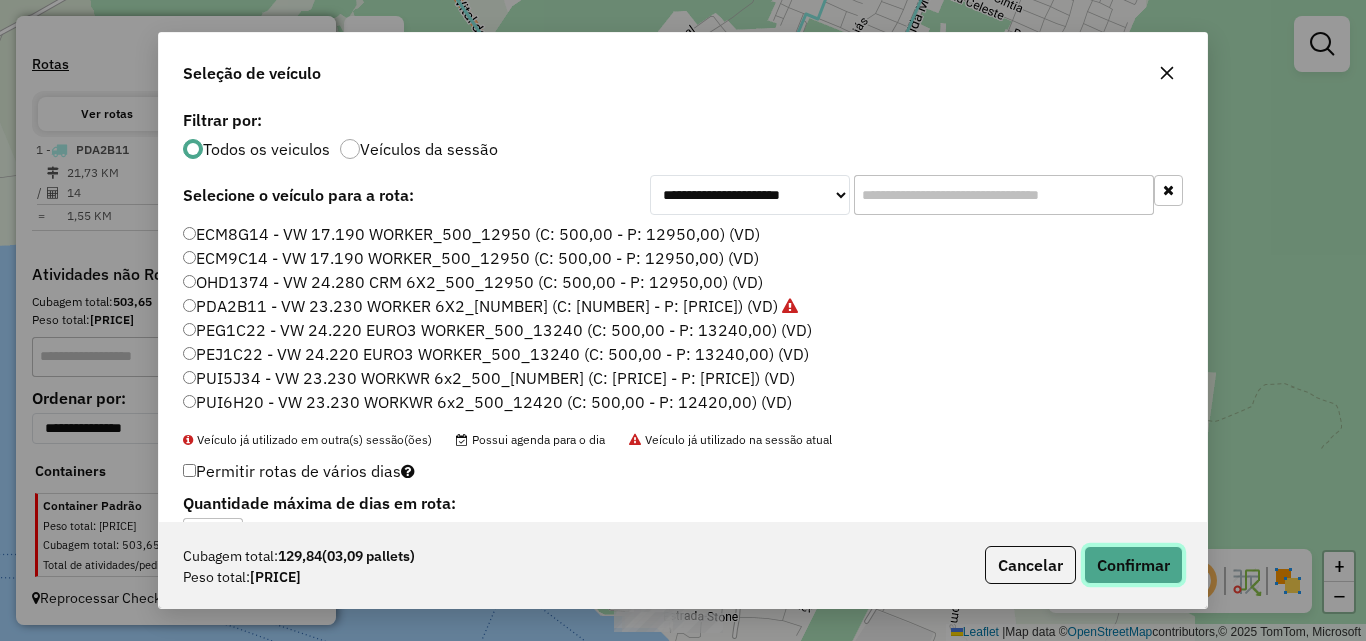 click on "Confirmar" 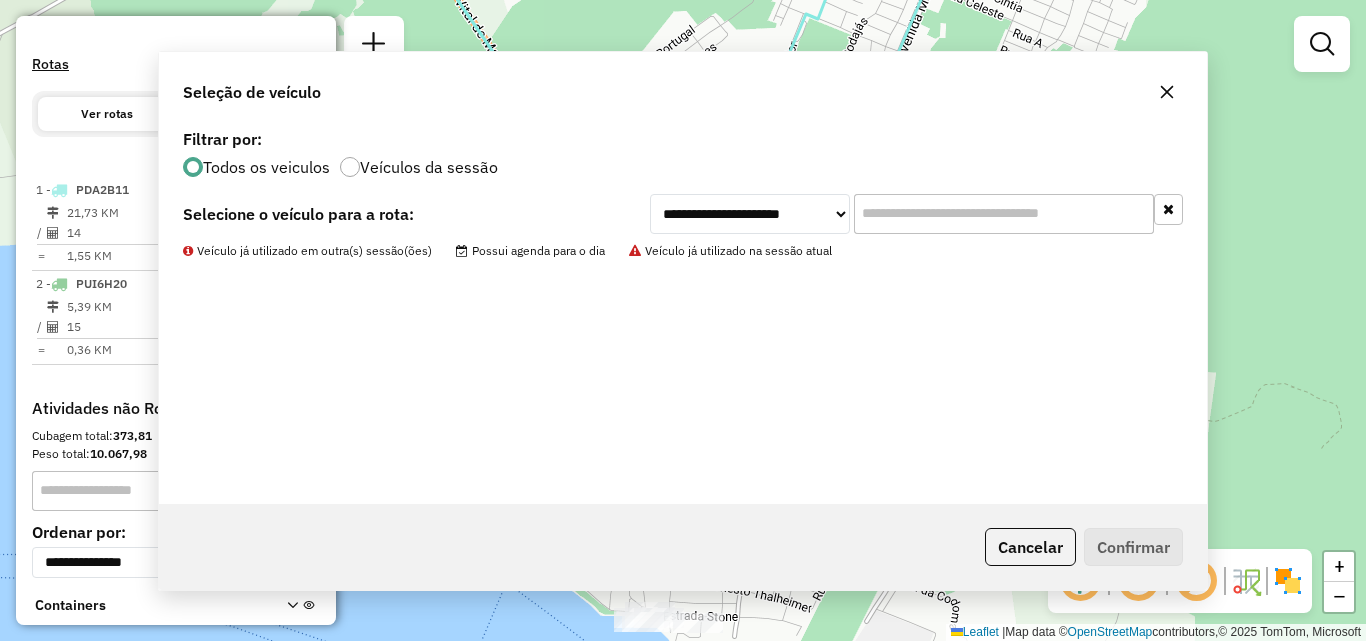 scroll, scrollTop: 747, scrollLeft: 0, axis: vertical 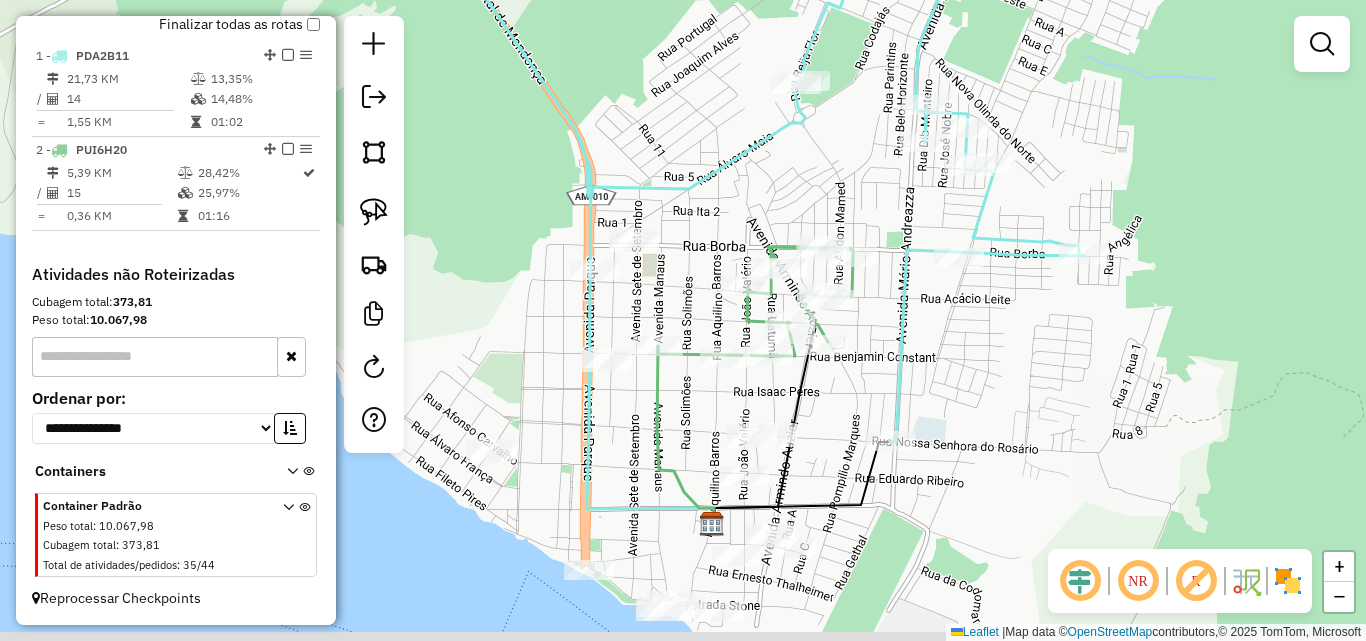 drag, startPoint x: 669, startPoint y: 277, endPoint x: 715, endPoint y: 251, distance: 52.83938 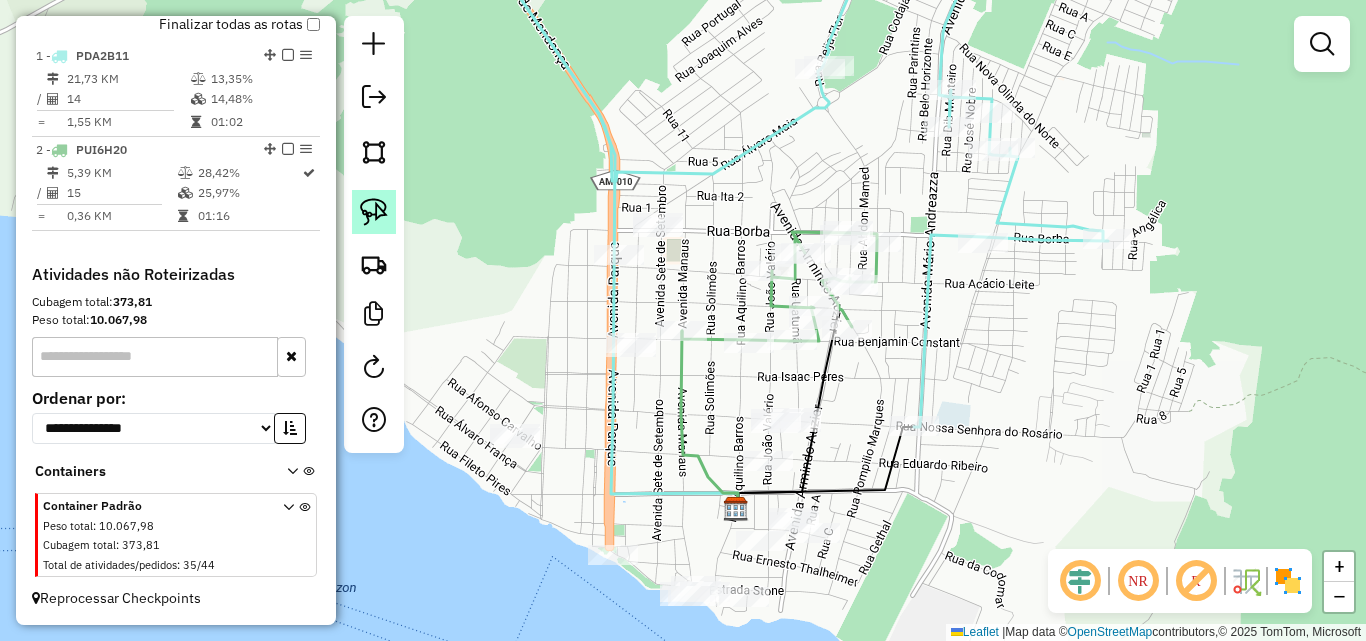click 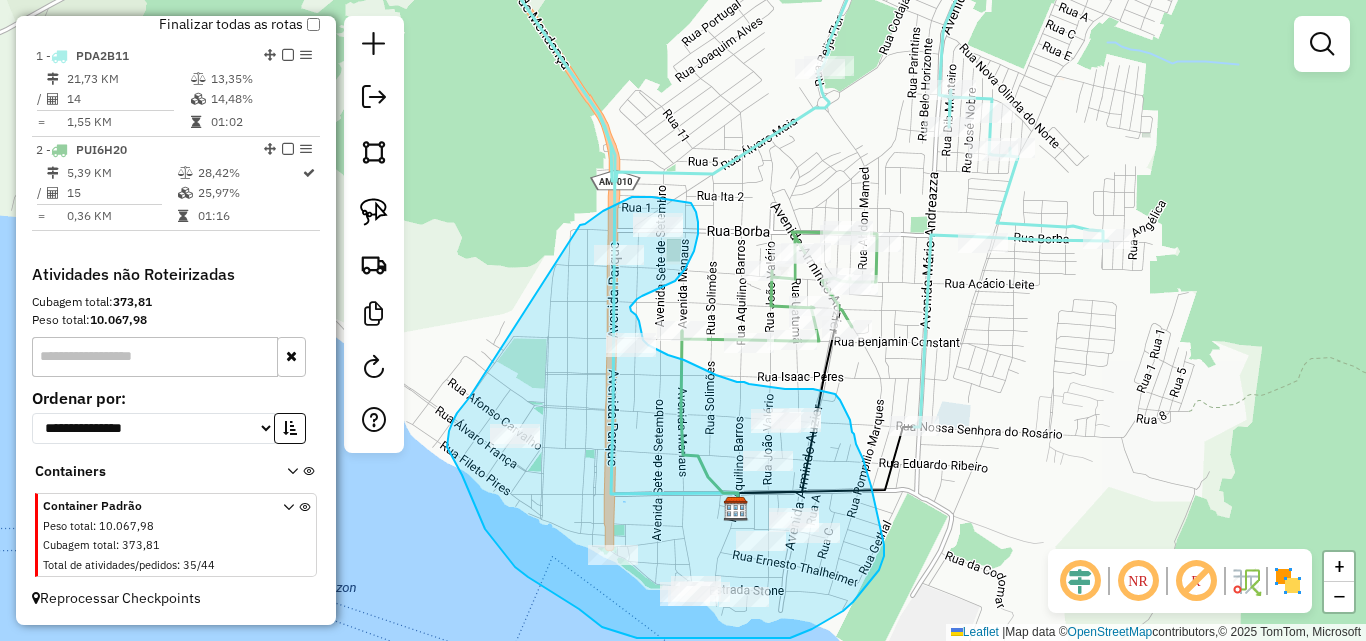 drag, startPoint x: 580, startPoint y: 225, endPoint x: 469, endPoint y: 398, distance: 205.54805 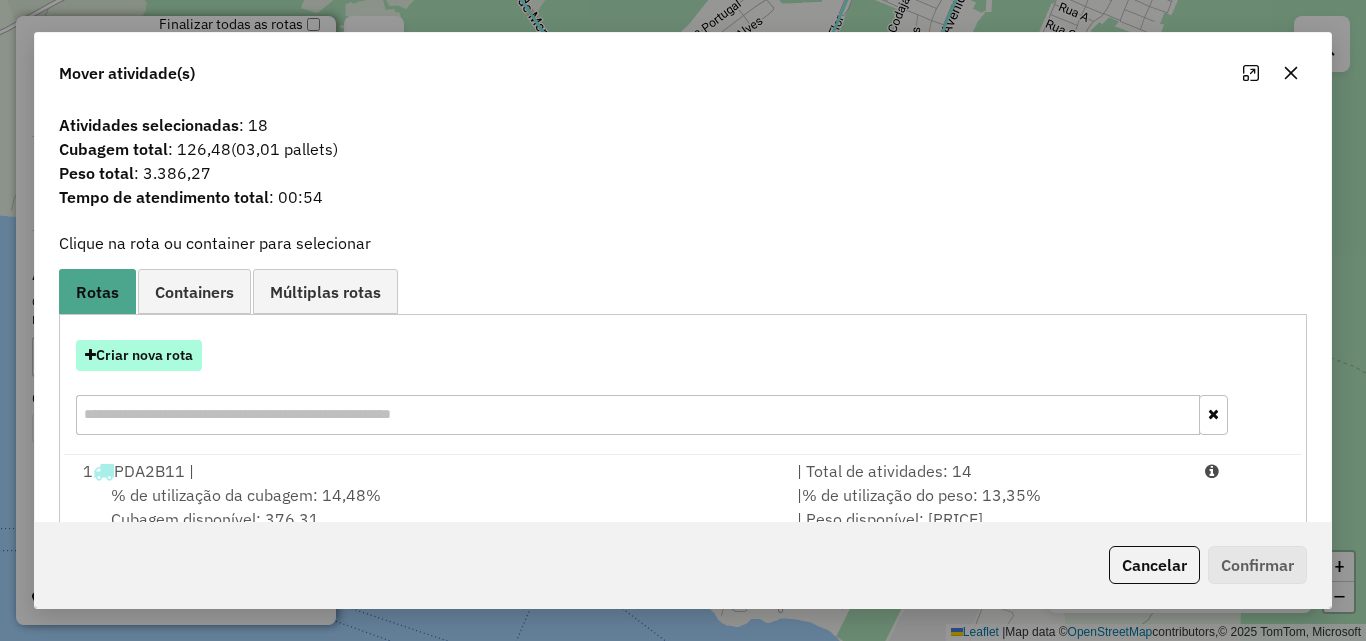 click on "Criar nova rota" at bounding box center [139, 355] 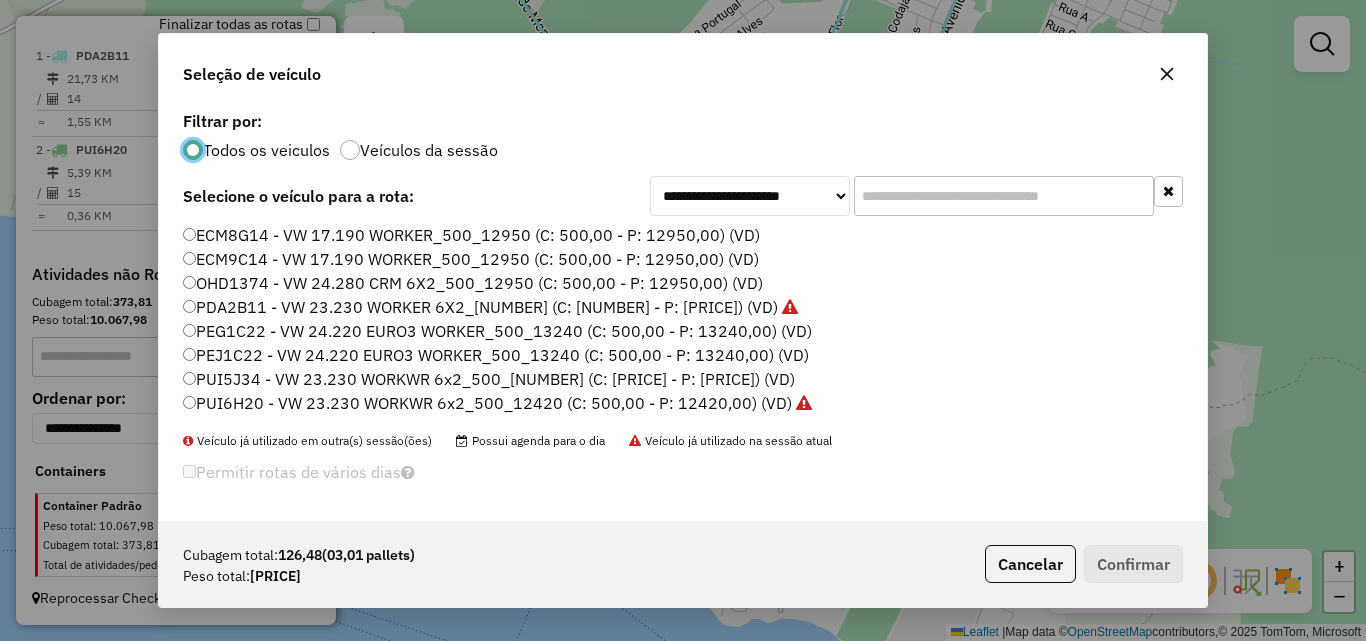 scroll, scrollTop: 11, scrollLeft: 6, axis: both 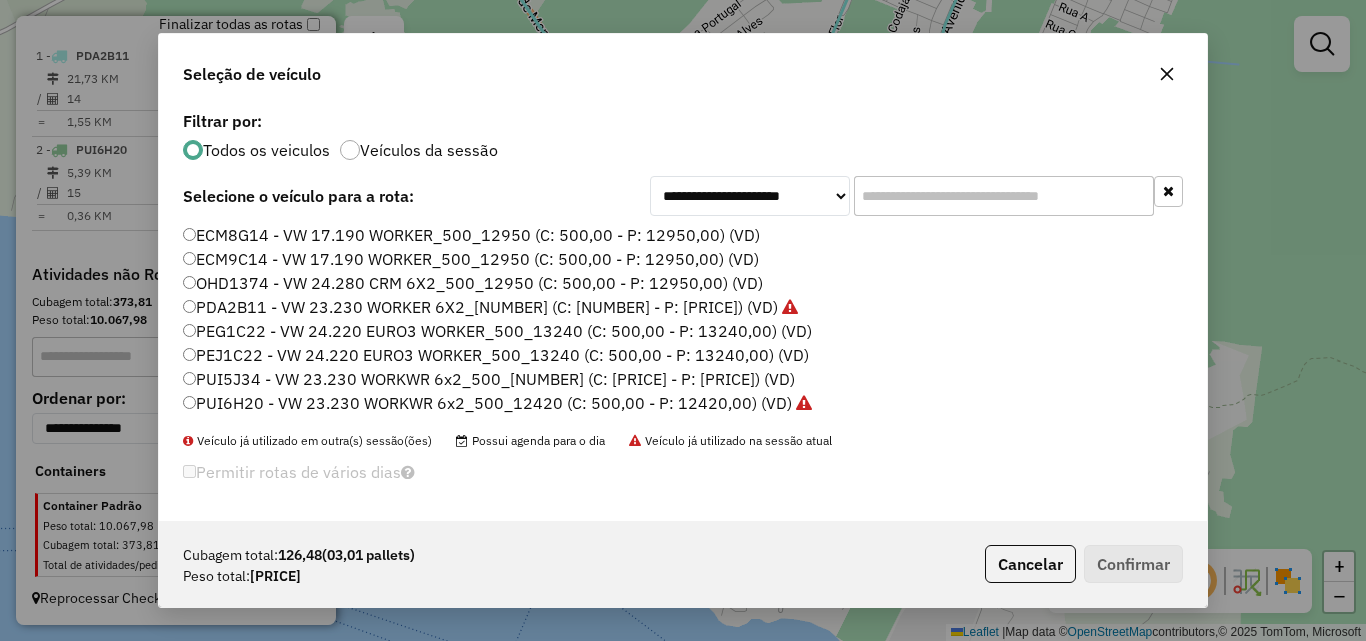 click on "ECM9C14 - VW 17.190 WORKER_500_12950 (C: 500,00 - P: 12950,00) (VD)" 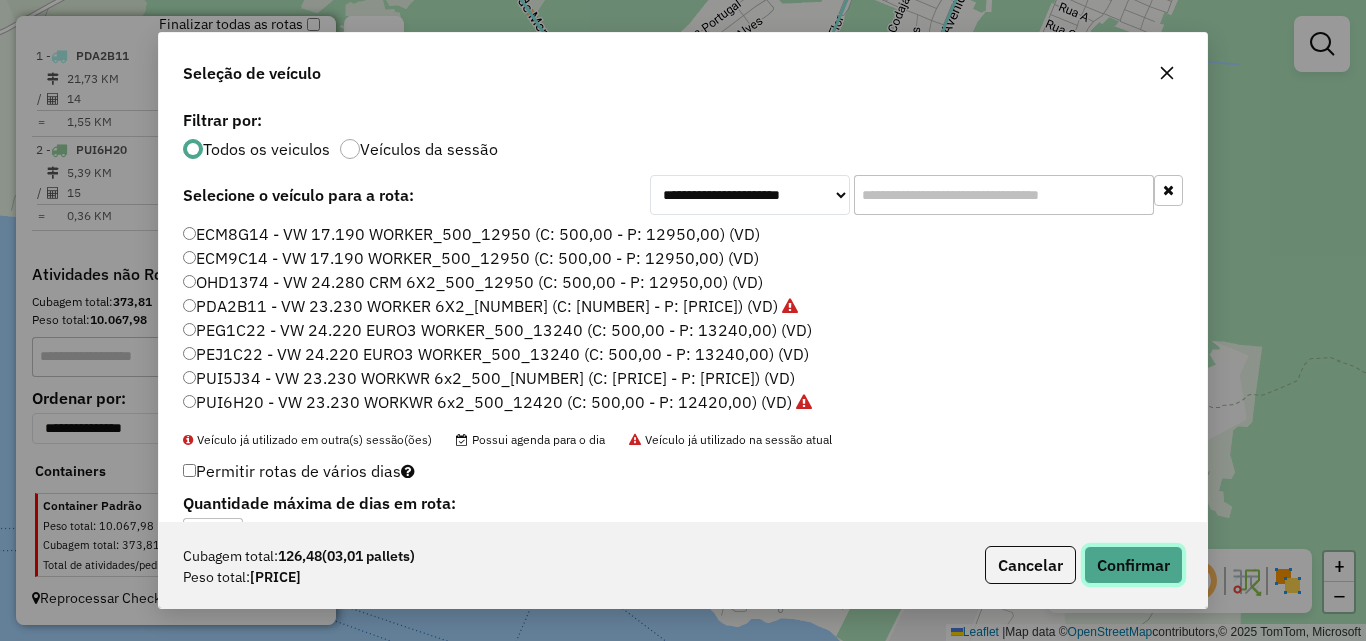 click on "Confirmar" 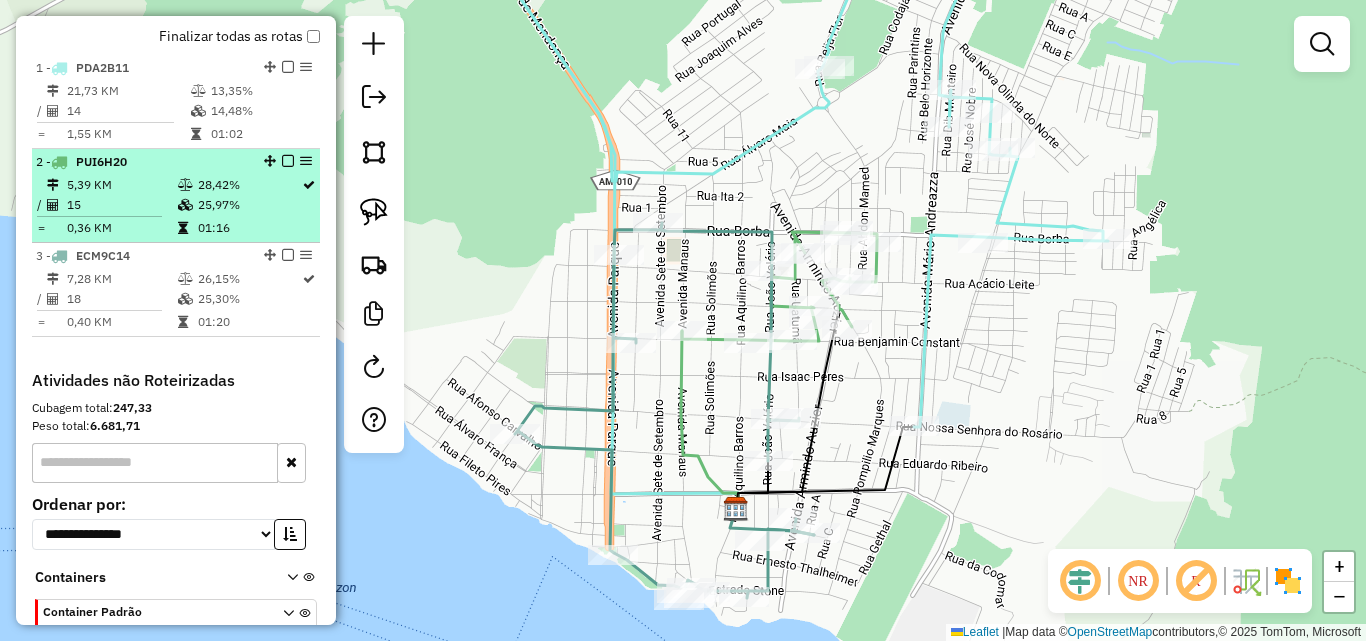 scroll, scrollTop: 641, scrollLeft: 0, axis: vertical 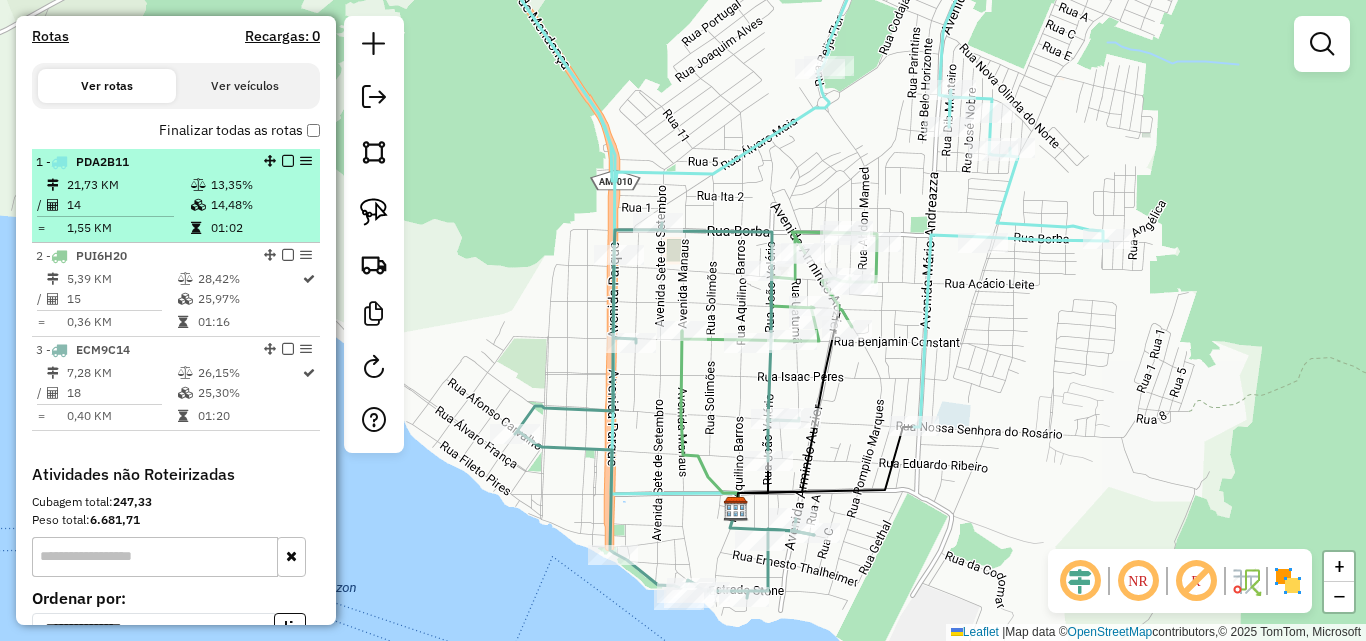 click on "14" at bounding box center [128, 205] 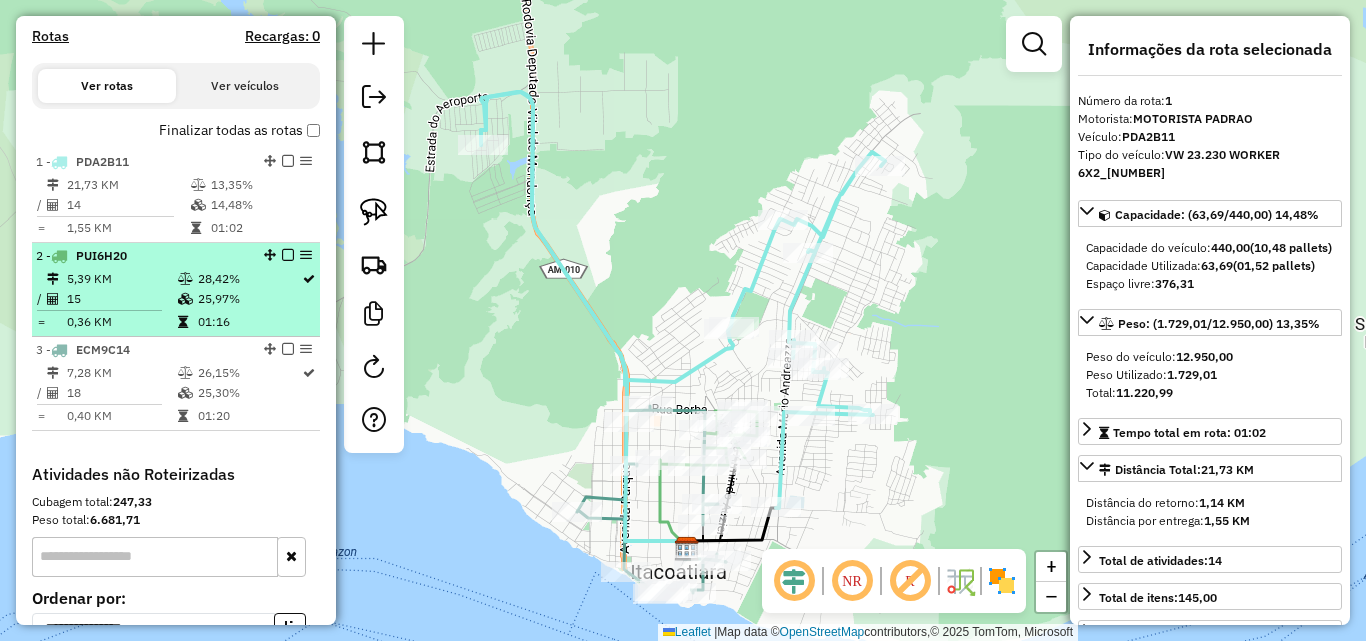 click on "5,39 KM" at bounding box center (121, 279) 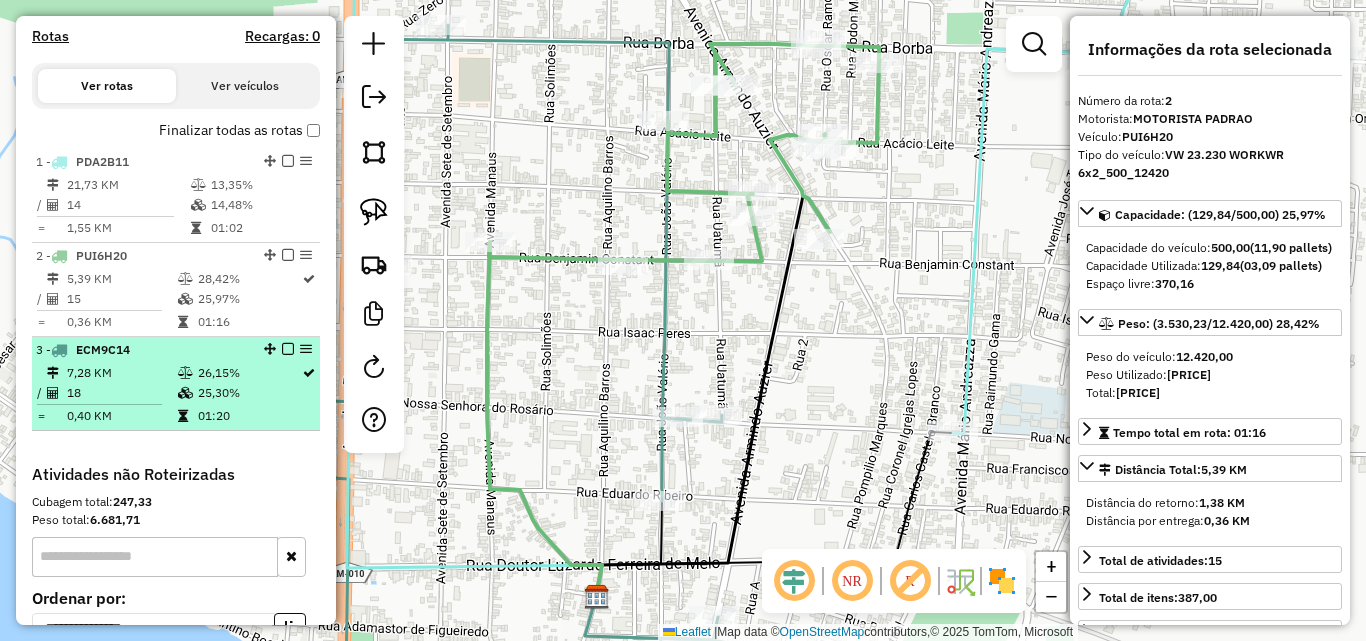 click on "18" at bounding box center [121, 393] 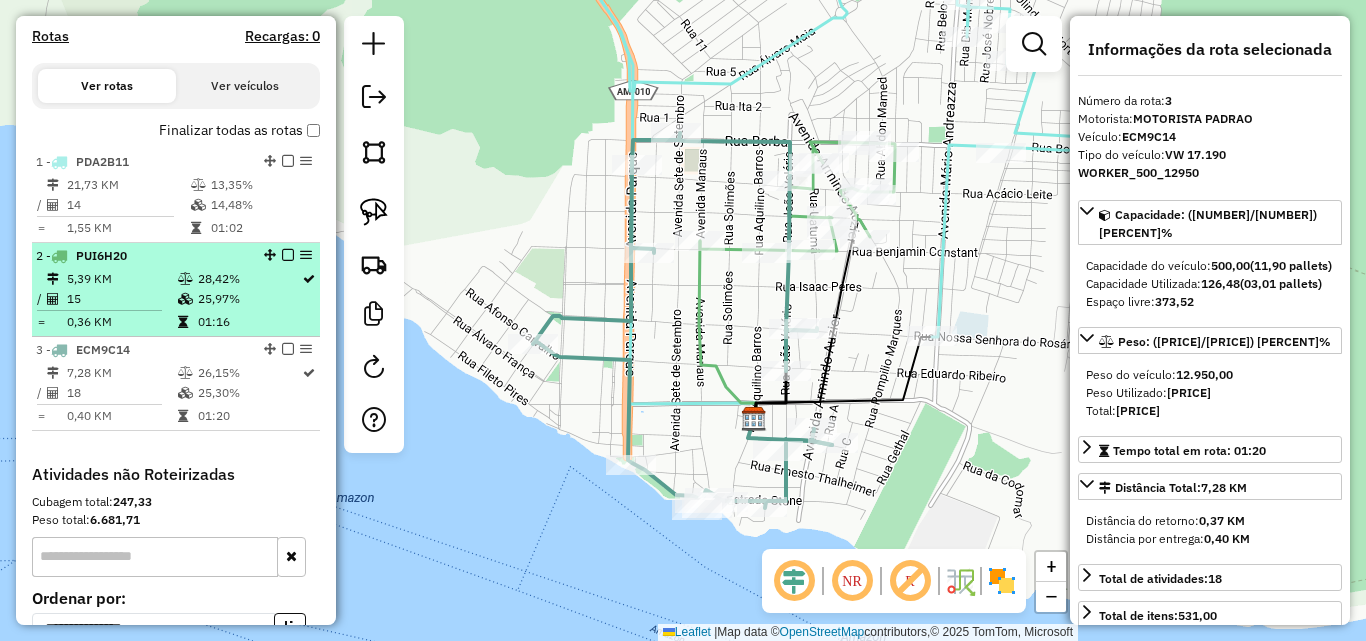 click on "5,39 KM" at bounding box center (121, 279) 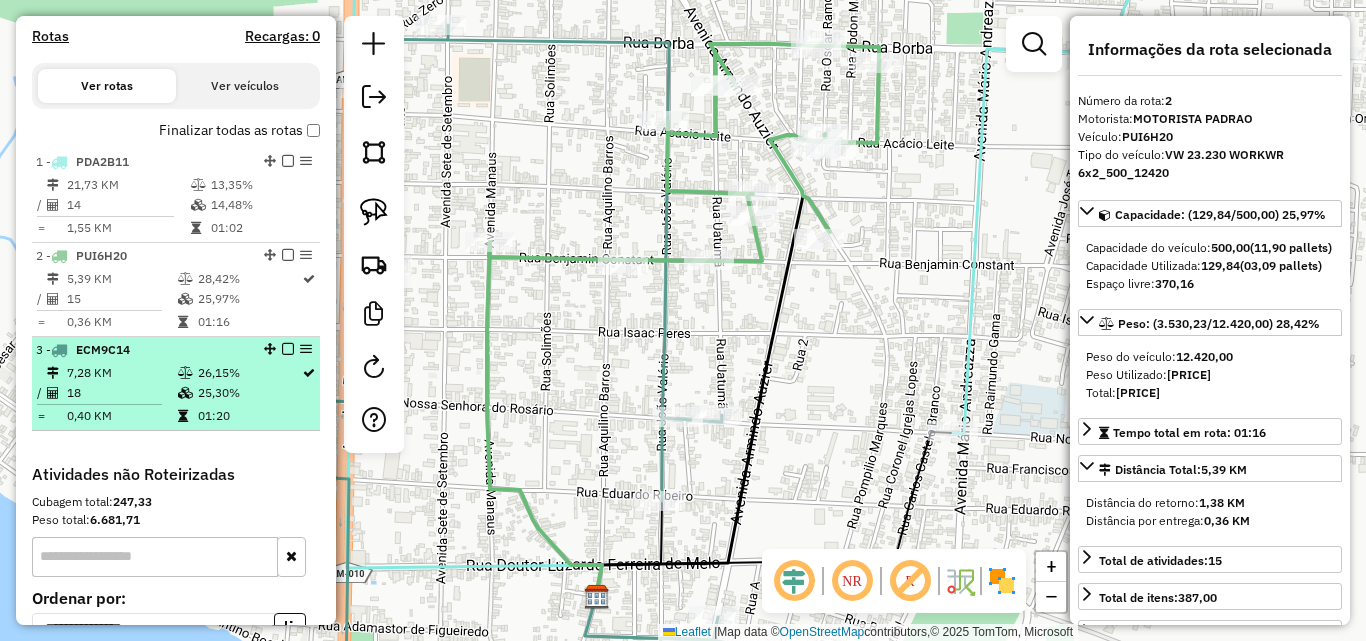 click at bounding box center [187, 373] 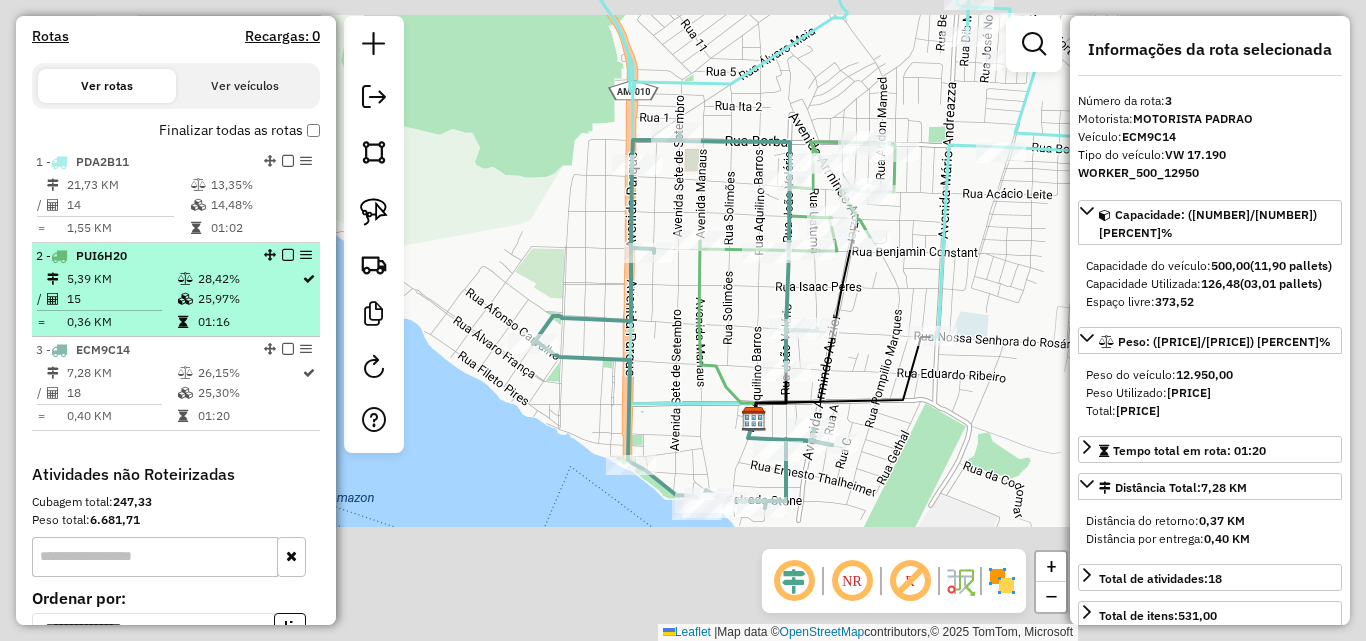 click on "5,39 KM" at bounding box center (121, 279) 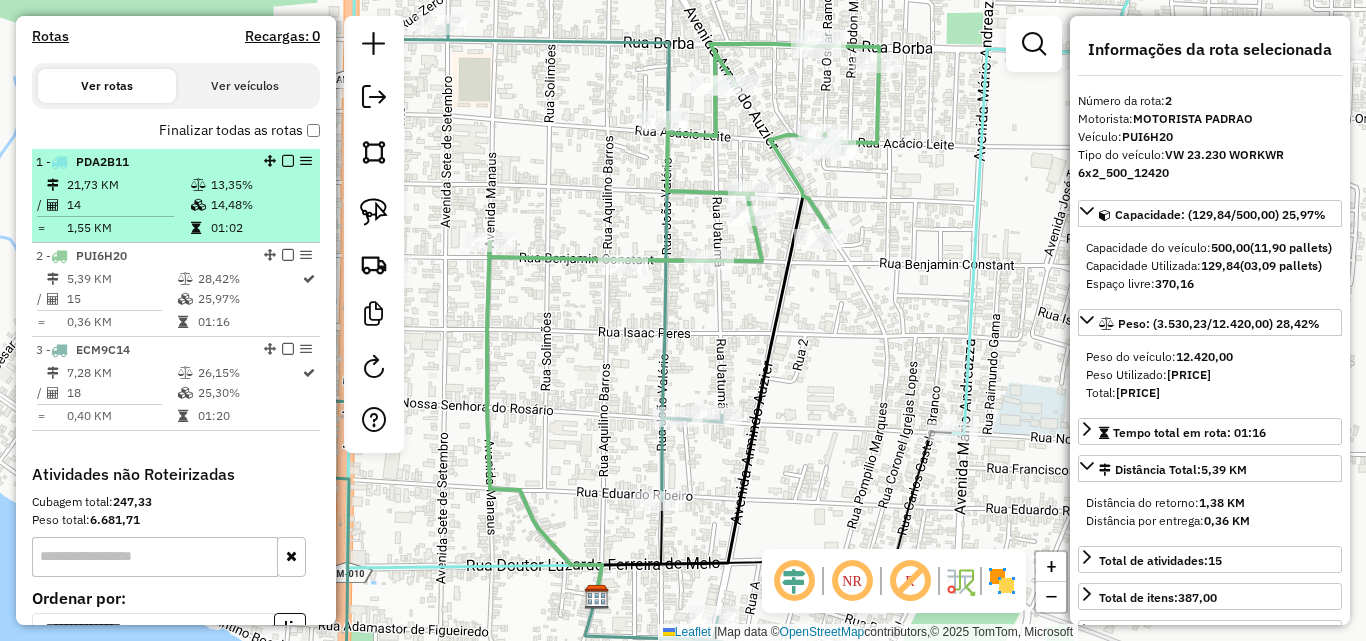 click on "14" at bounding box center (128, 205) 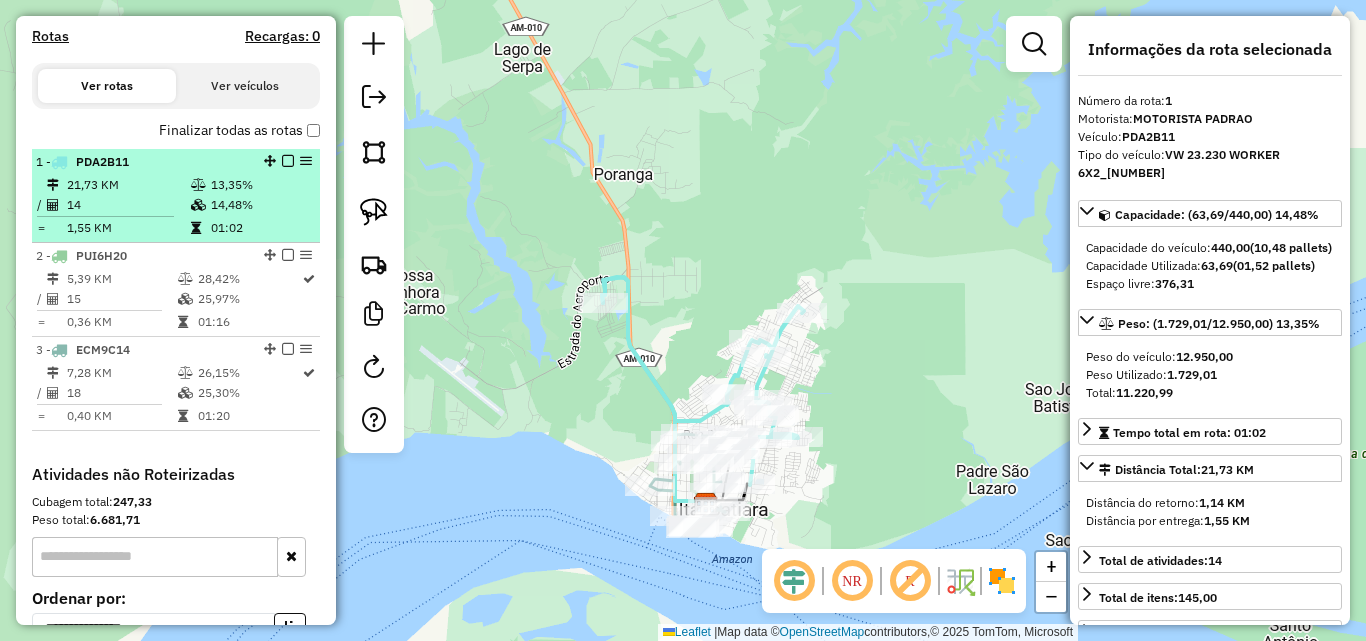 click on "14" at bounding box center [128, 205] 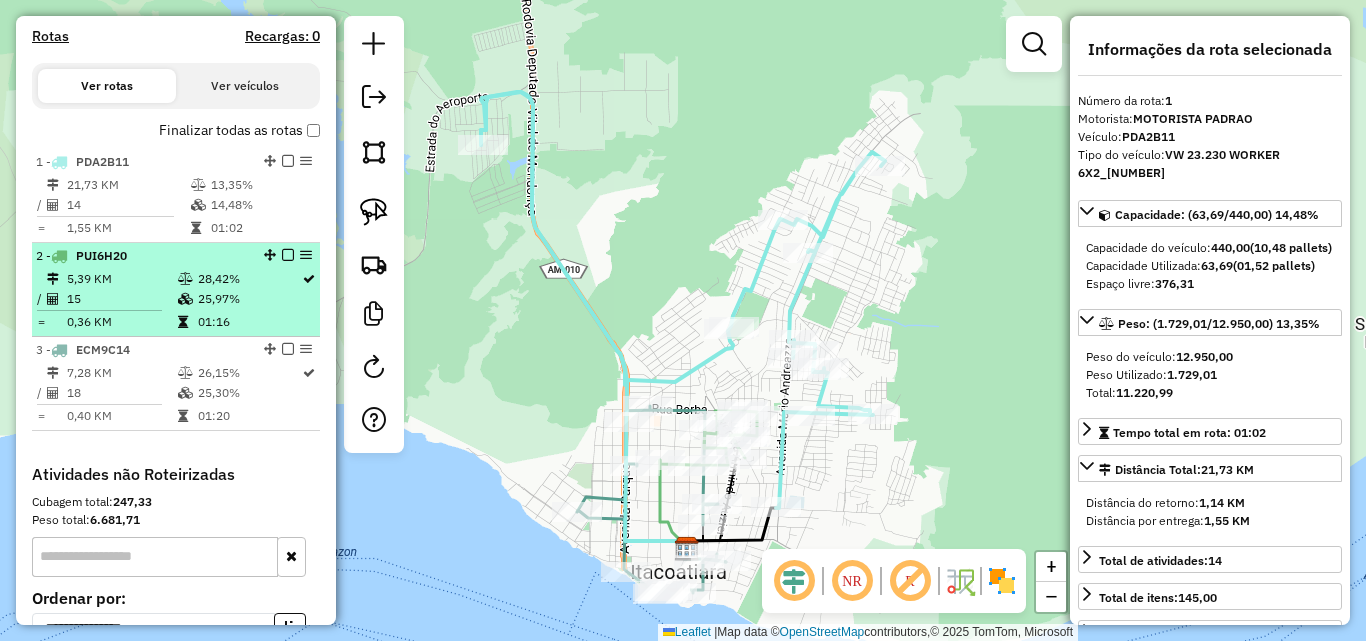 click at bounding box center (187, 279) 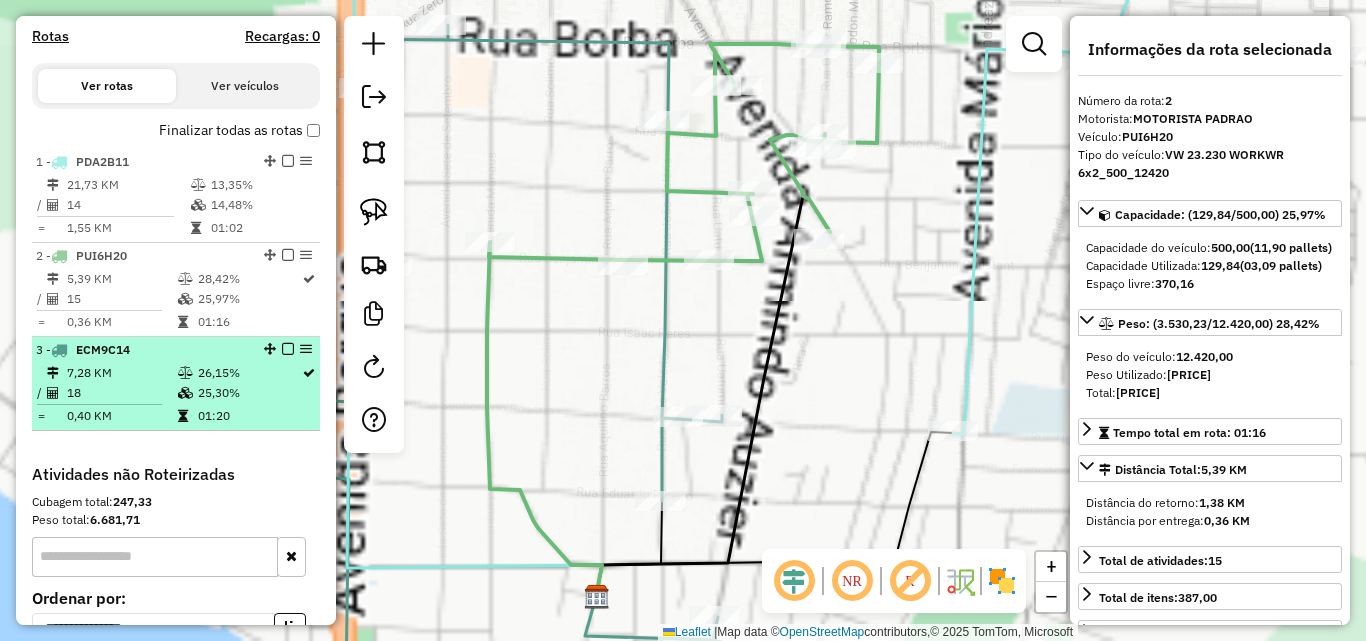 click on "[NUMBER] ECM9C14 [NUMBER] KM [PERCENT]% / [NUMBER] = [NUMBER] KM 01:20" at bounding box center [176, 384] 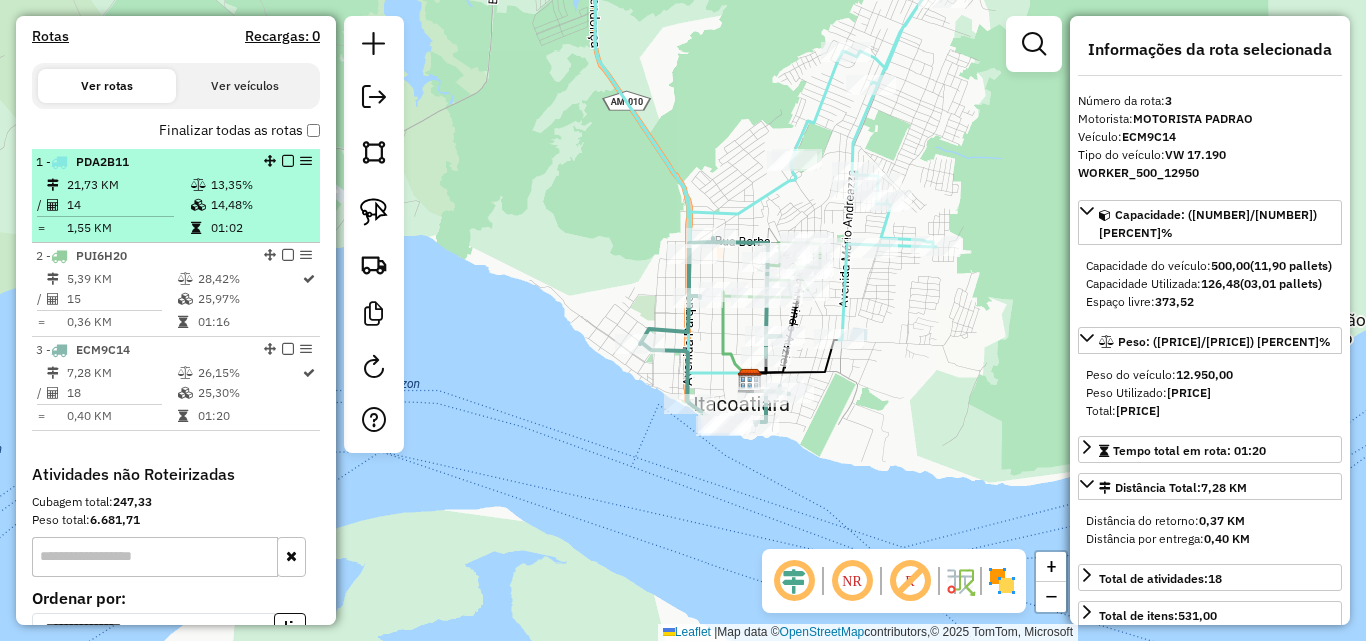 click on "14" at bounding box center (128, 205) 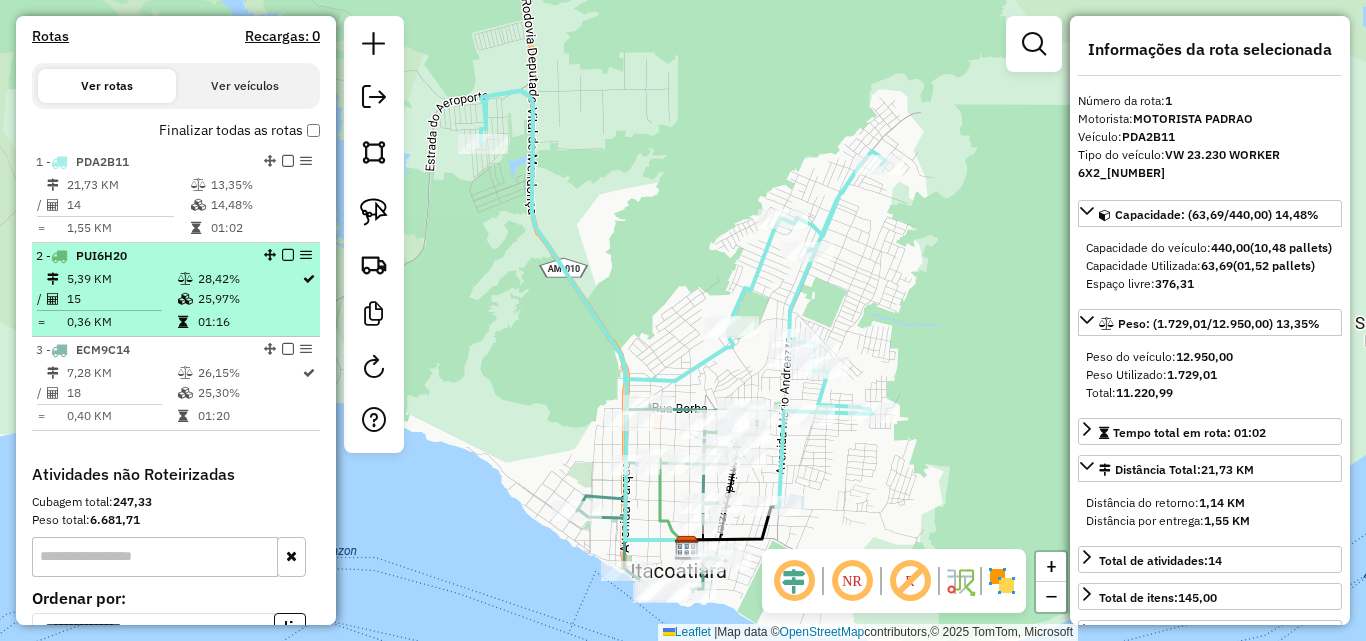 click at bounding box center [185, 299] 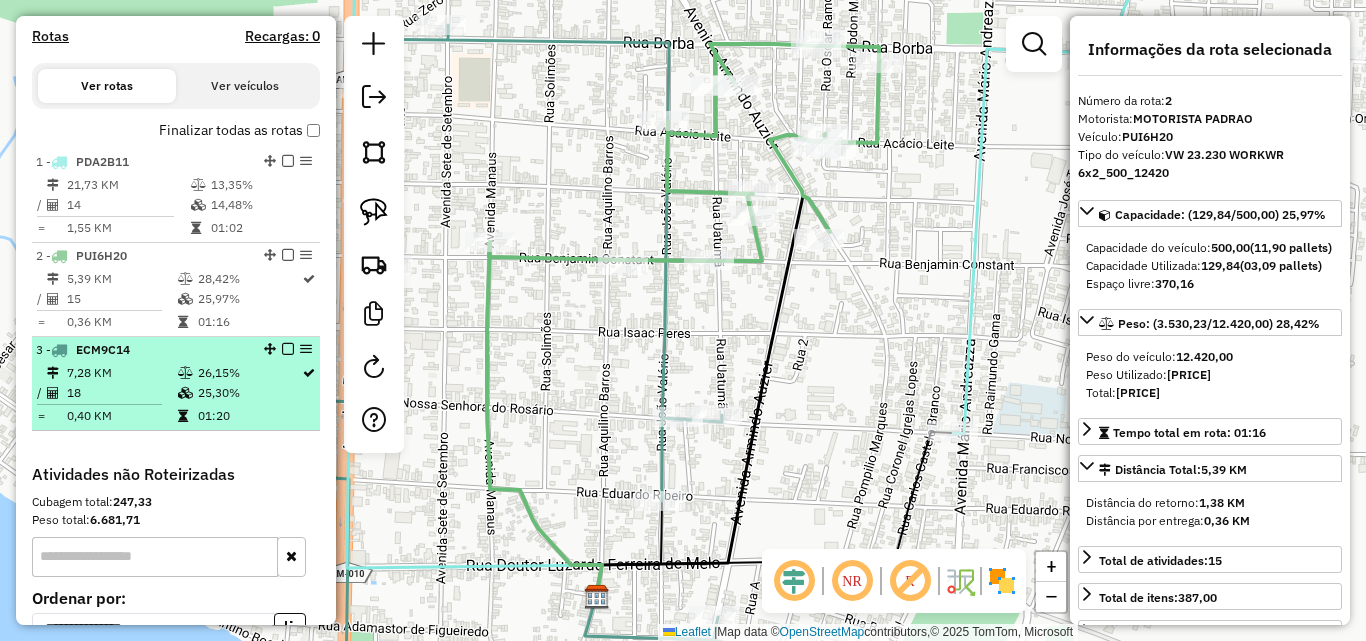 click at bounding box center [185, 373] 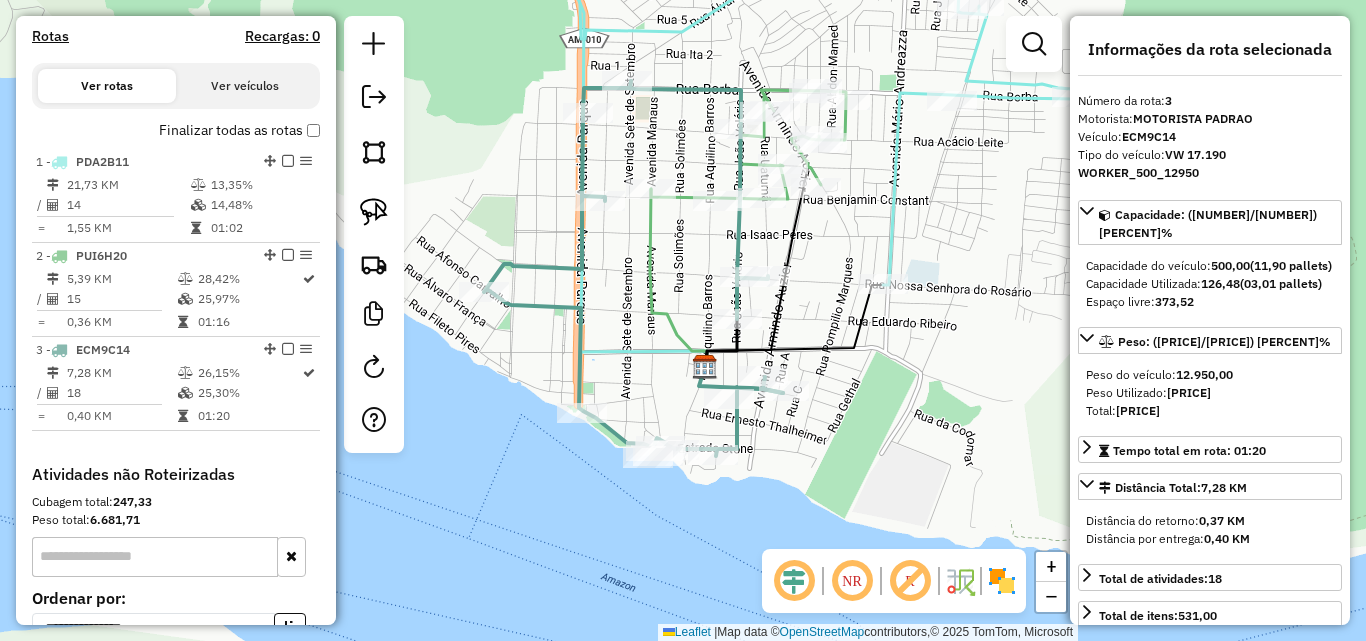 drag, startPoint x: 619, startPoint y: 293, endPoint x: 611, endPoint y: 346, distance: 53.600372 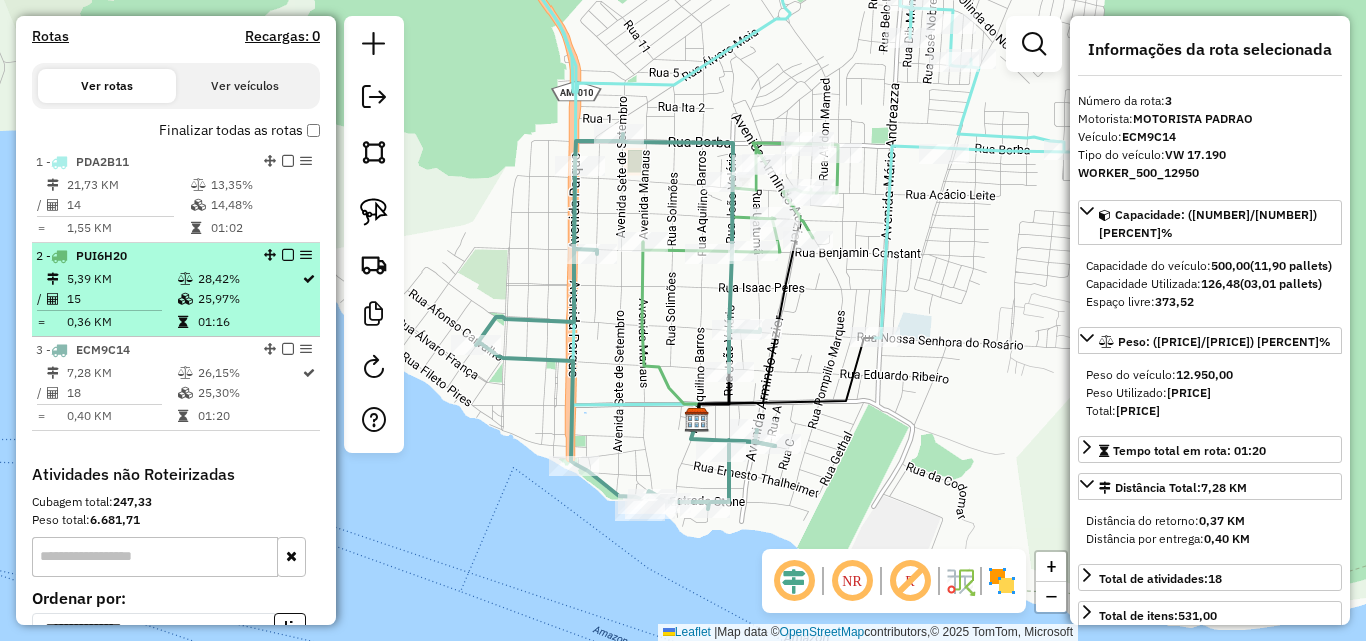 click on "5,39 KM" at bounding box center [121, 279] 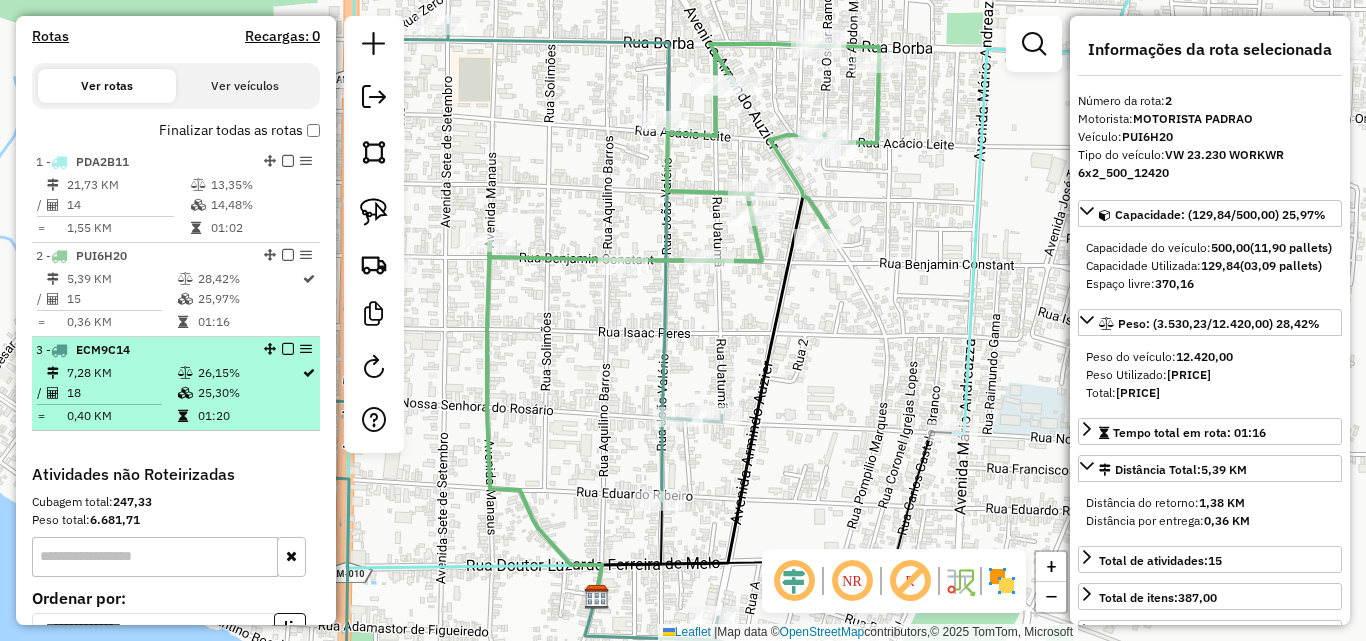 click on "7,28 KM" at bounding box center [121, 373] 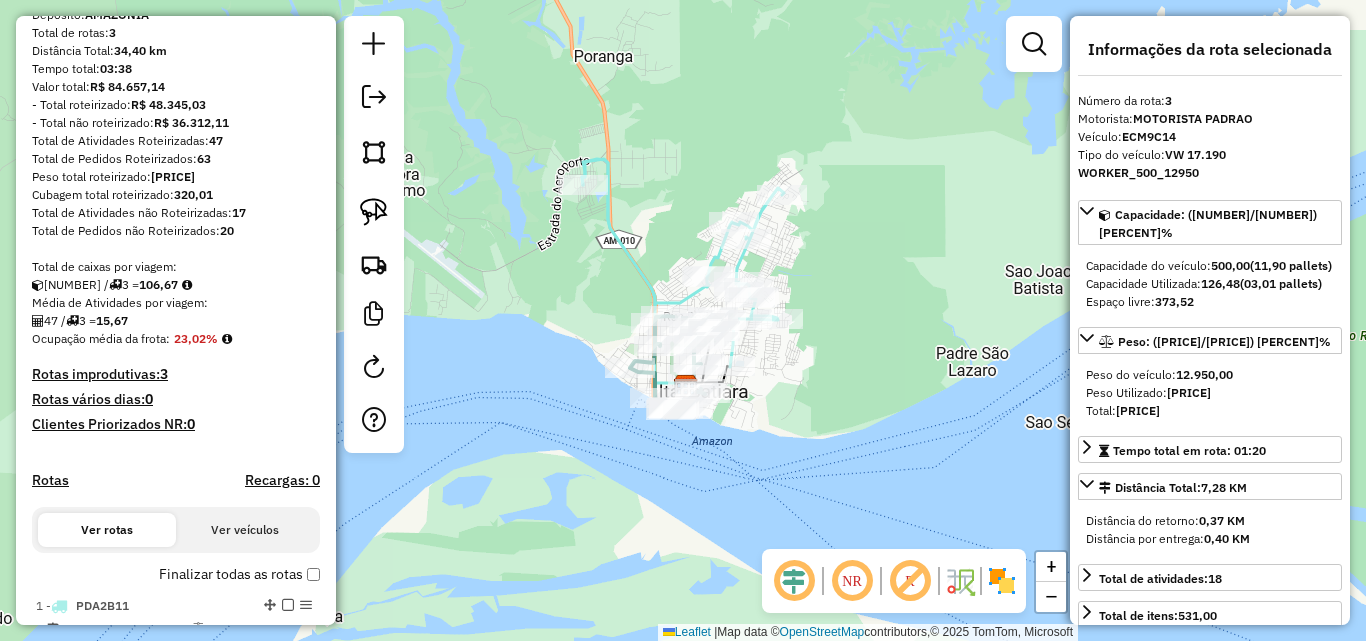 scroll, scrollTop: 41, scrollLeft: 0, axis: vertical 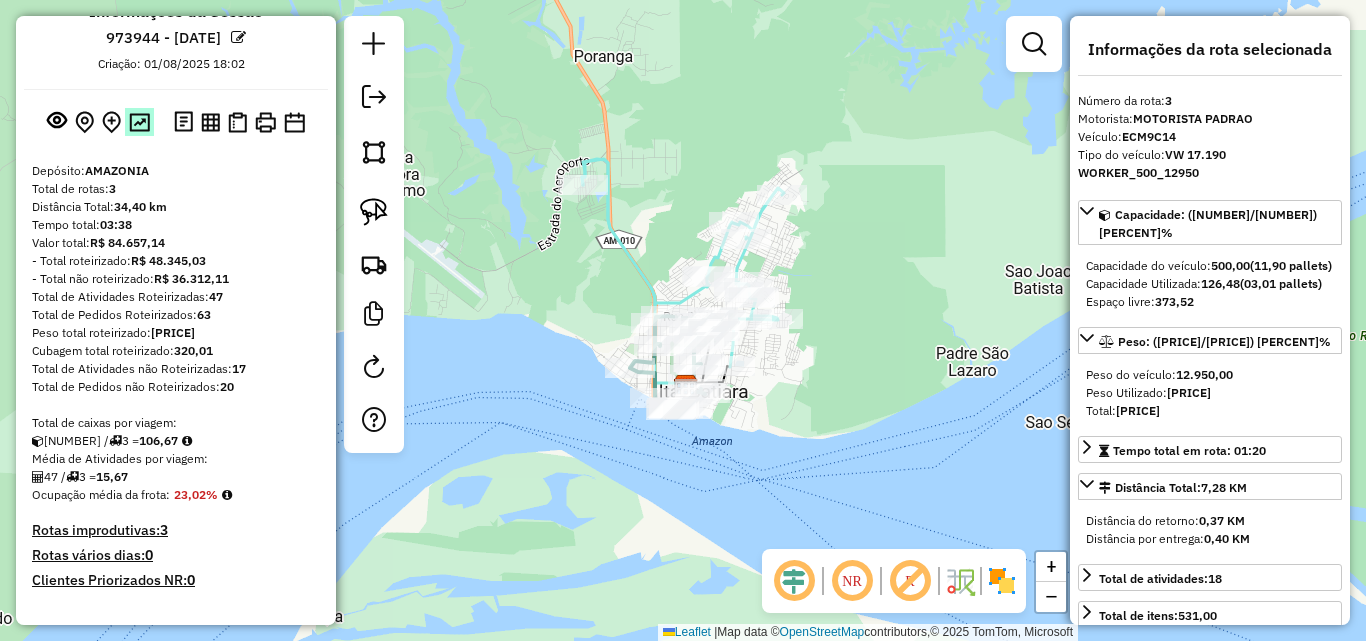 click at bounding box center (139, 122) 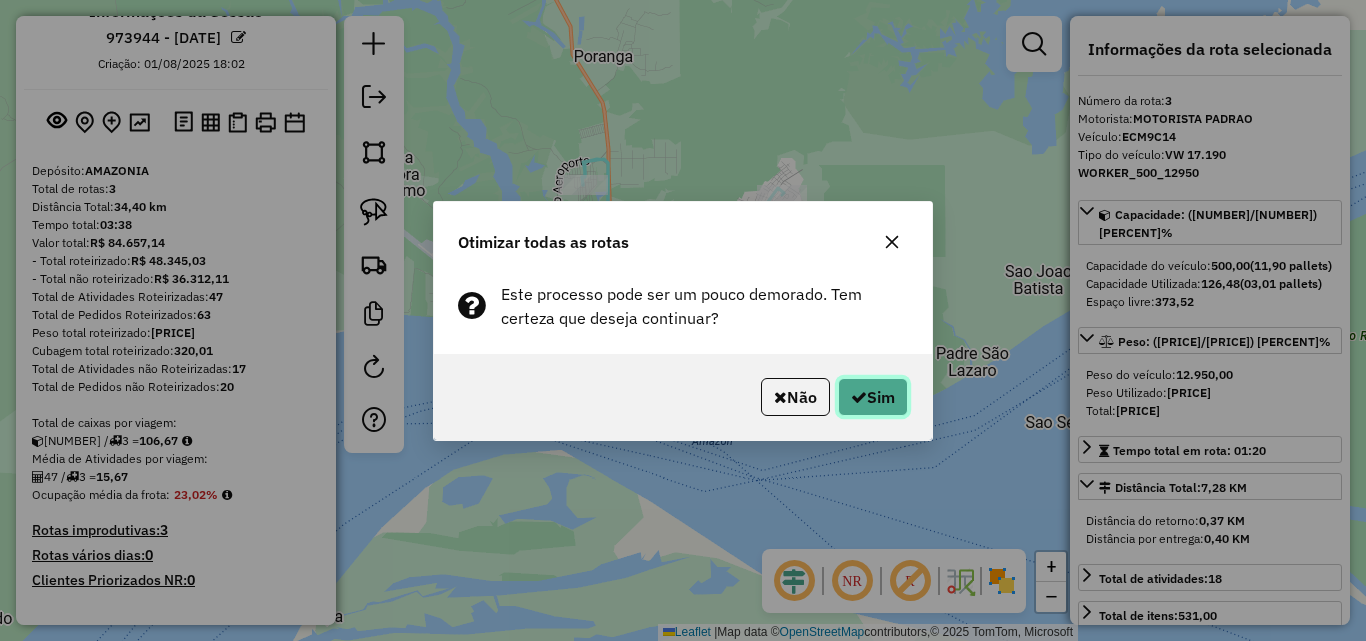 click on "Sim" 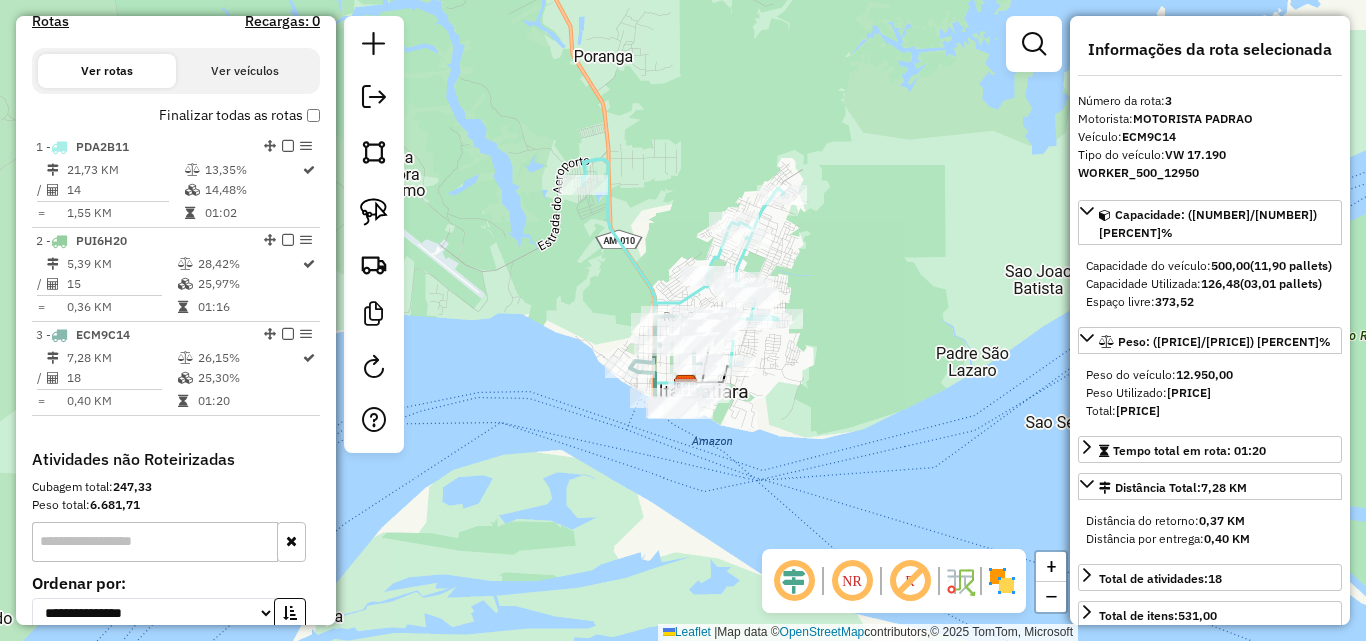 scroll, scrollTop: 541, scrollLeft: 0, axis: vertical 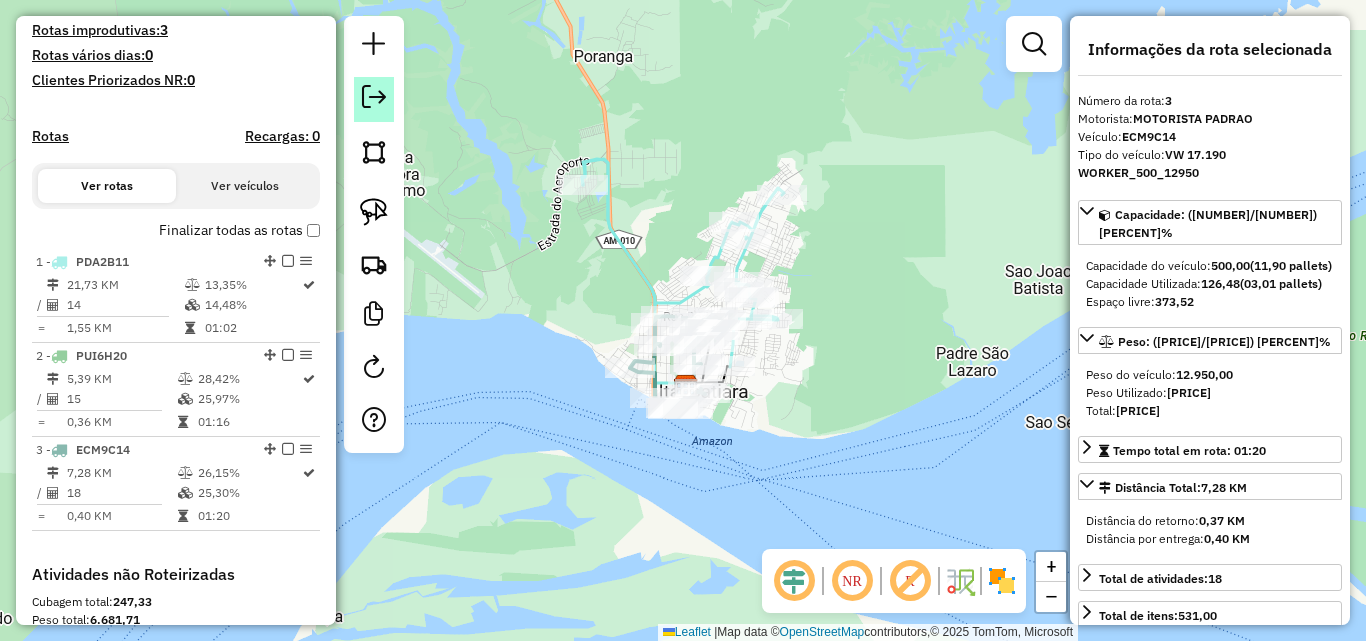 click 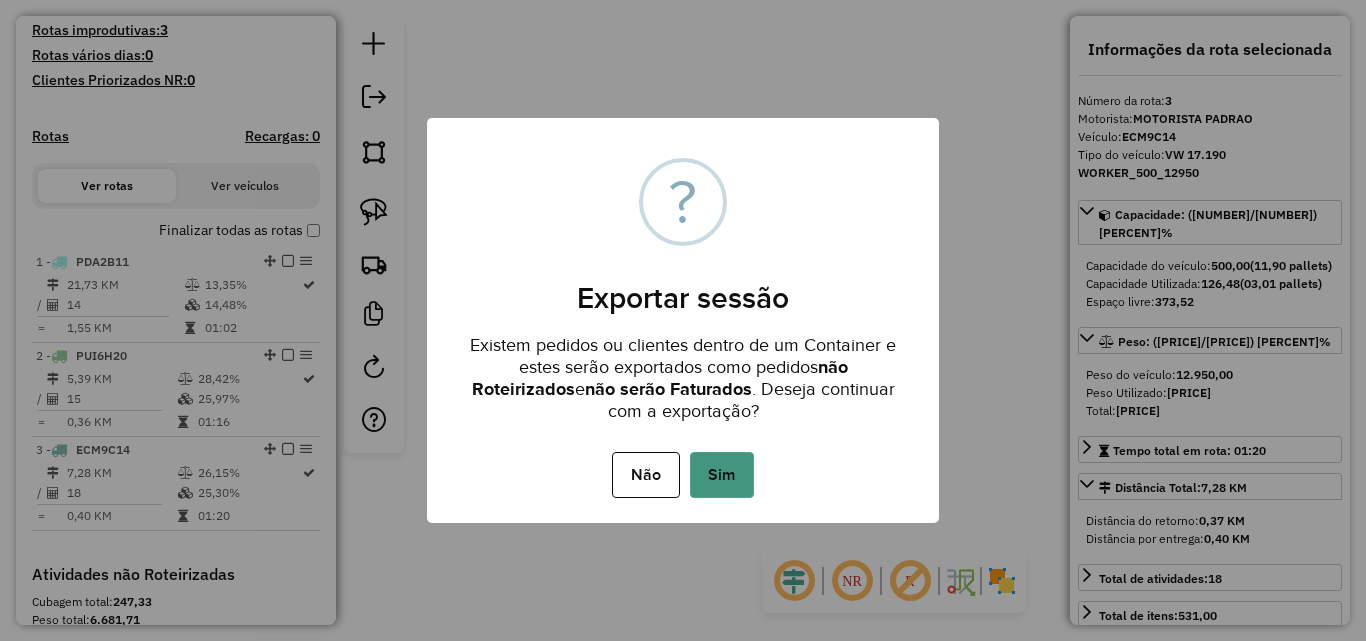 click on "Sim" at bounding box center [722, 475] 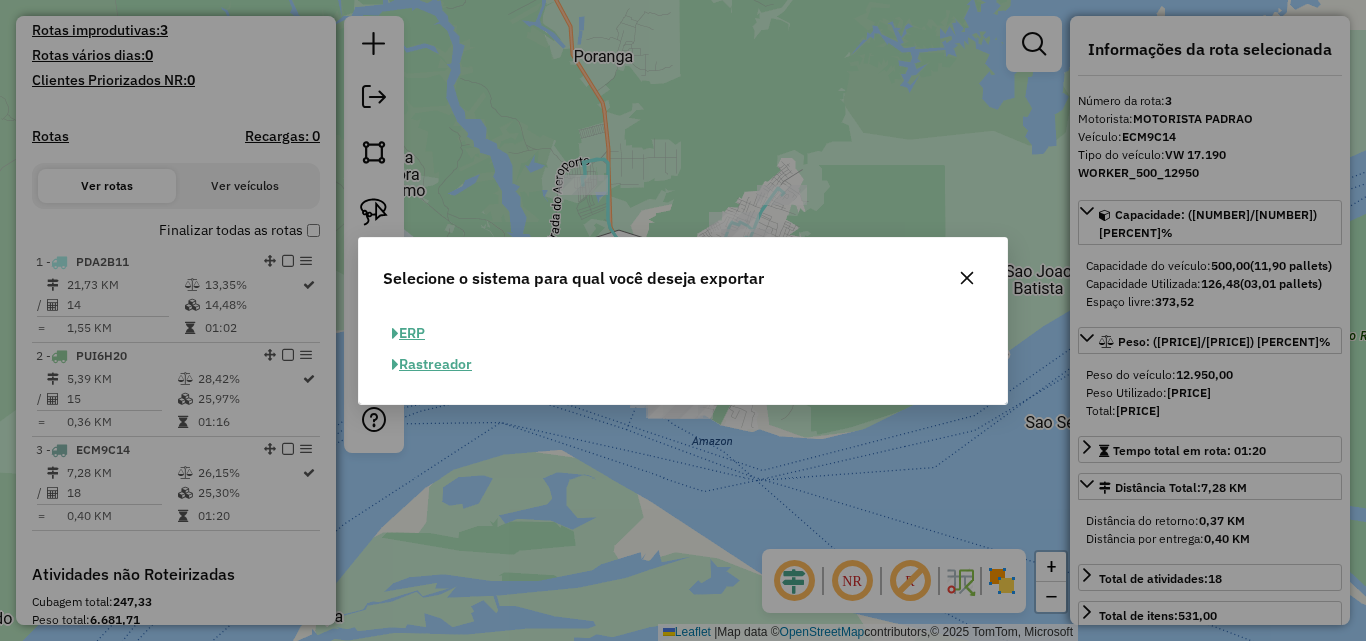 click on "ERP" 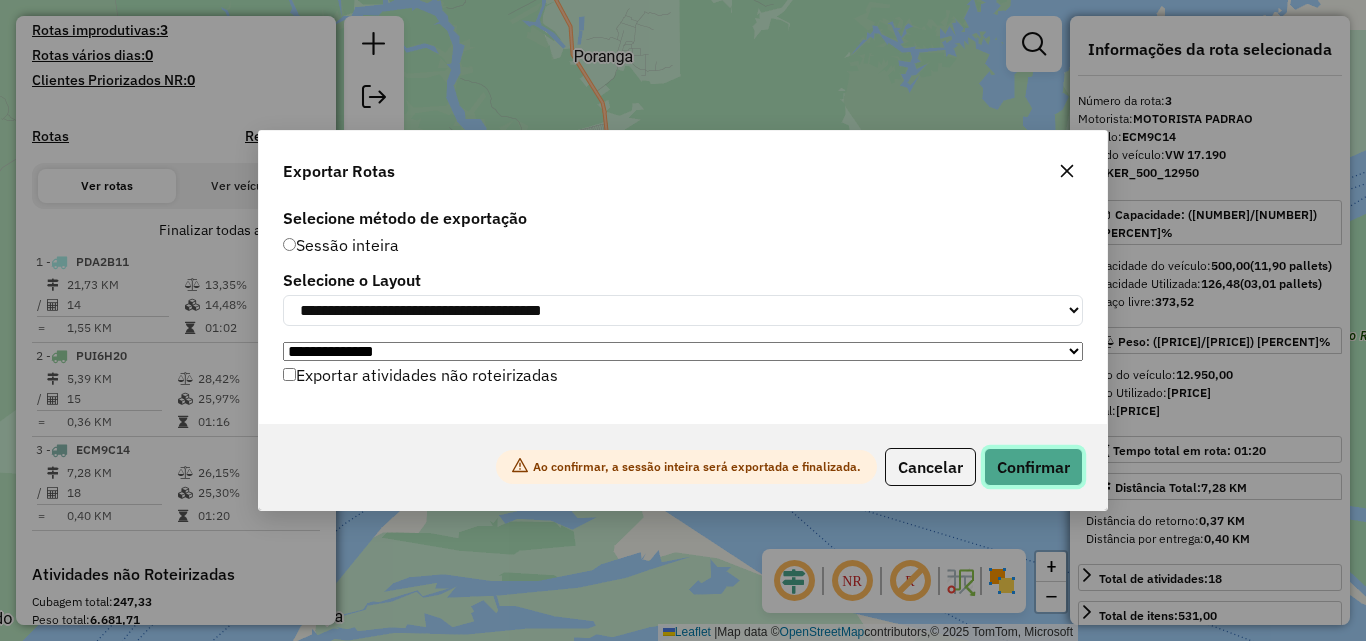 click on "Confirmar" 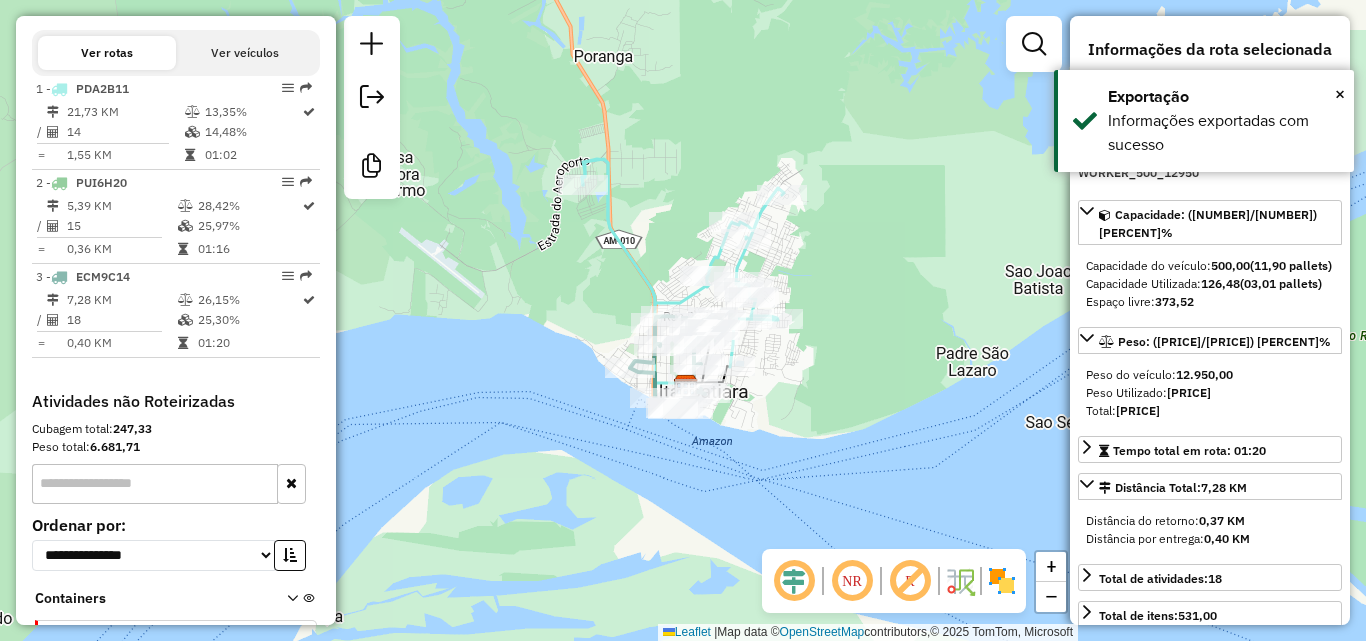 scroll, scrollTop: 810, scrollLeft: 0, axis: vertical 